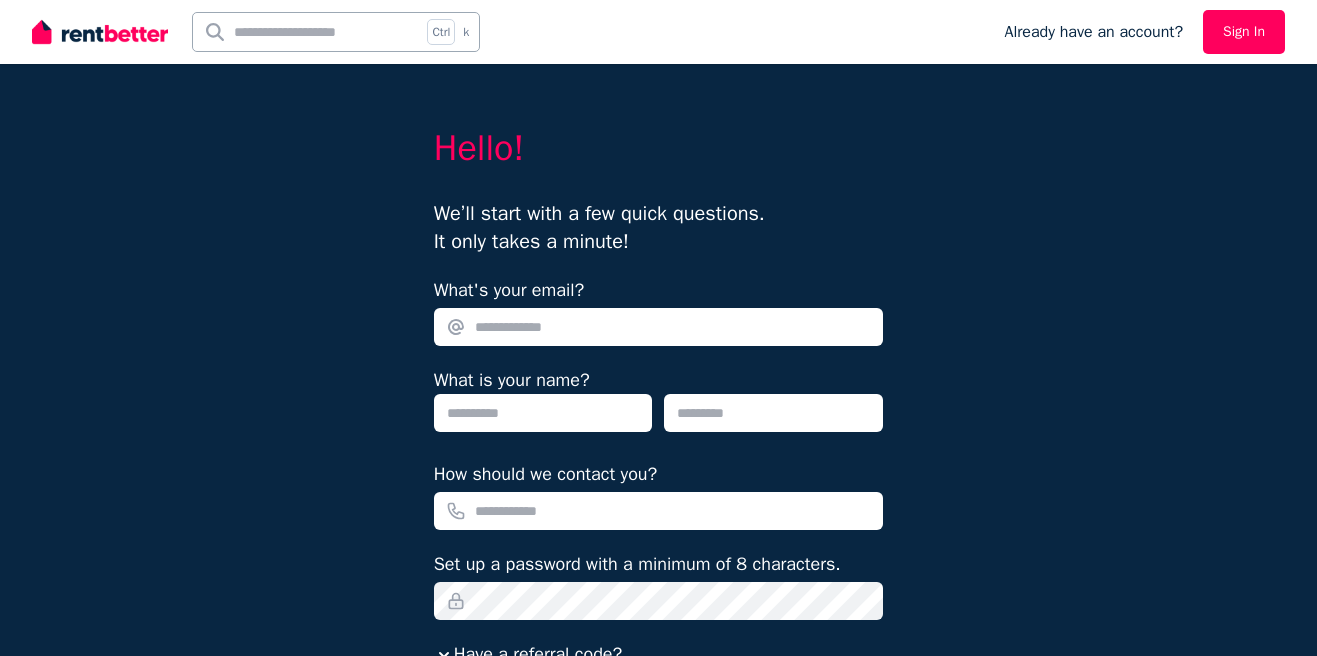 scroll, scrollTop: 0, scrollLeft: 0, axis: both 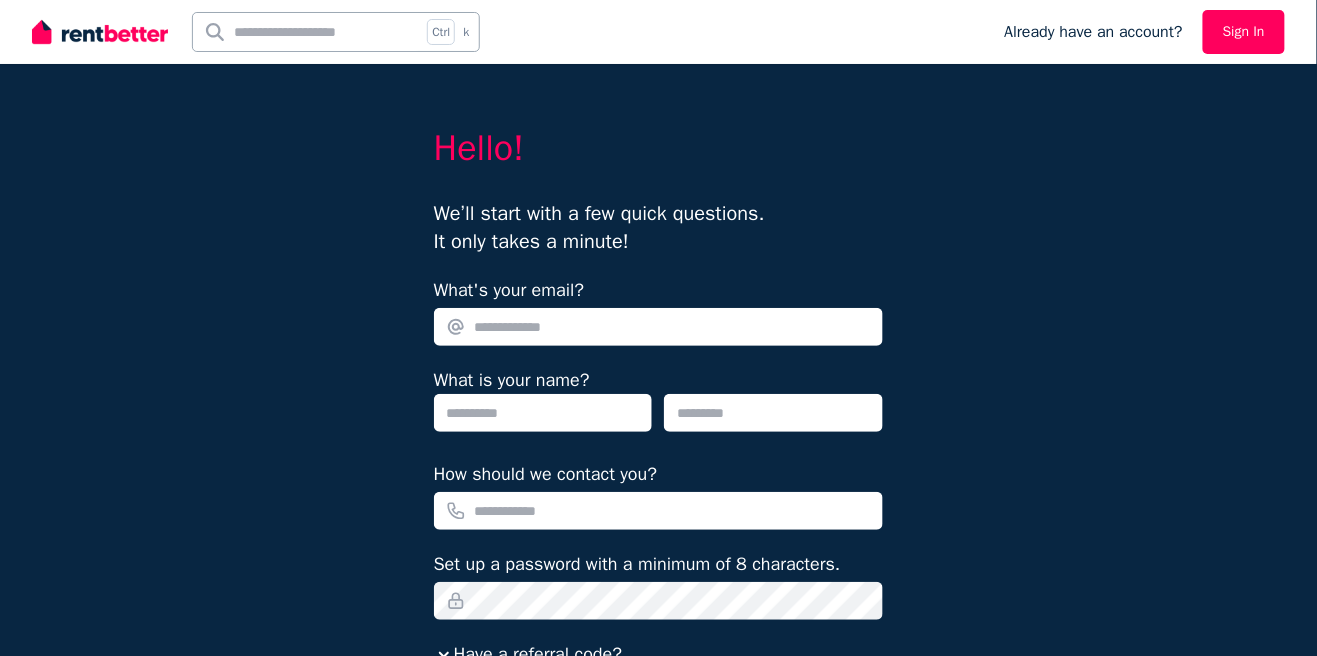 click on "What's your email?" at bounding box center [659, 327] 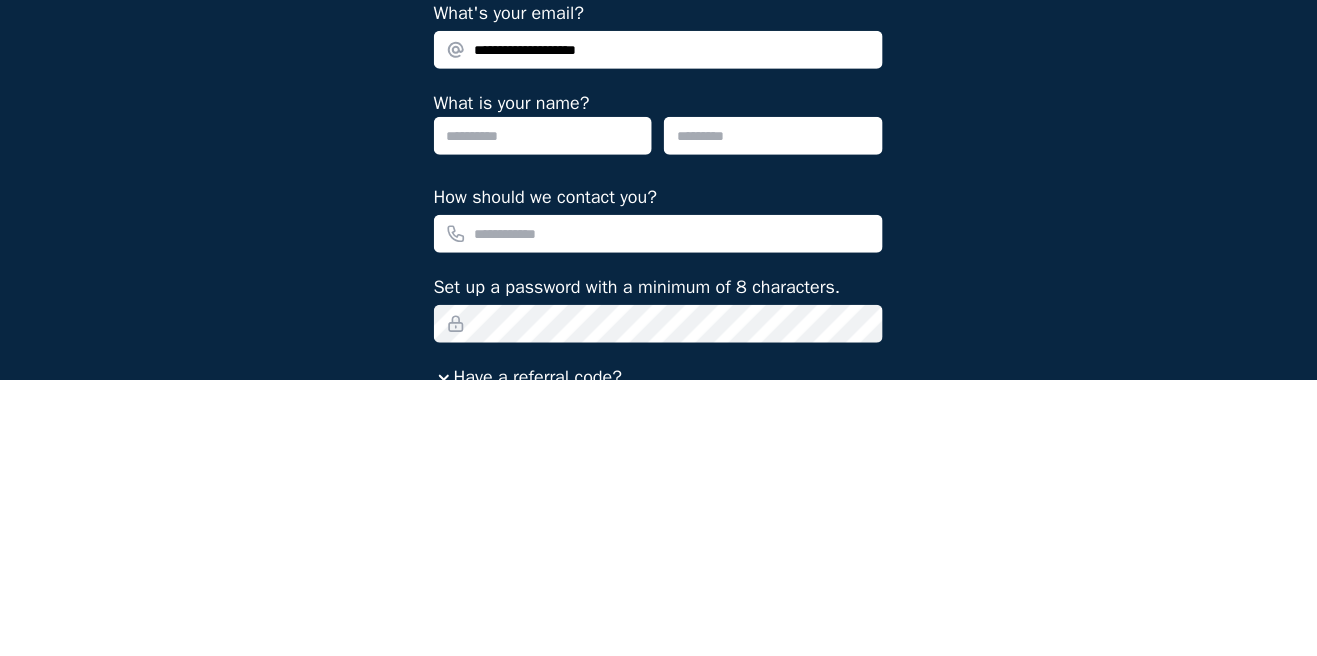 type on "**********" 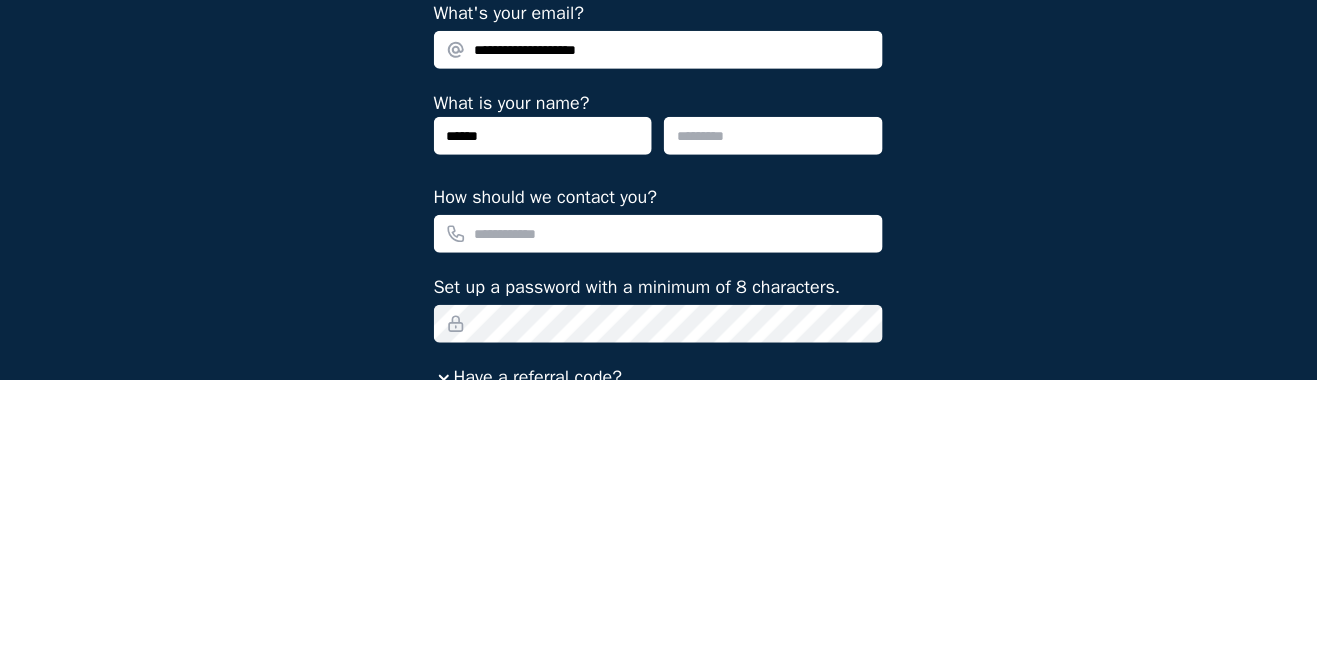 type on "*****" 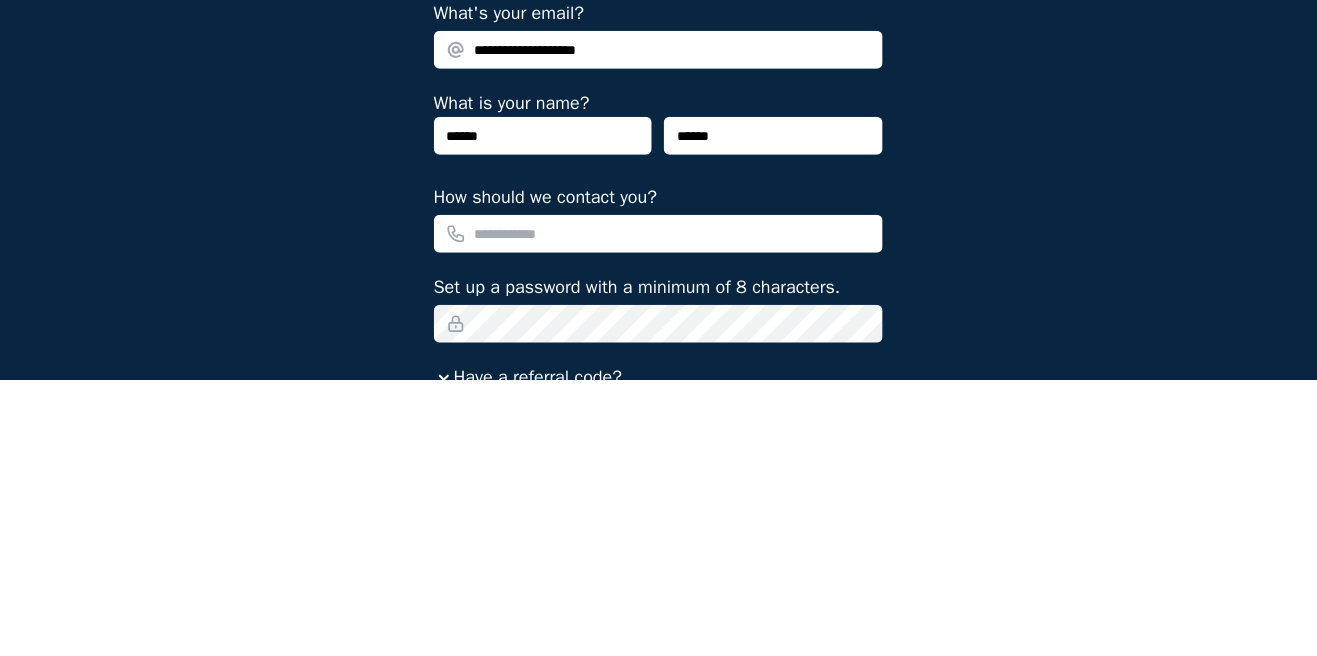 type on "*****" 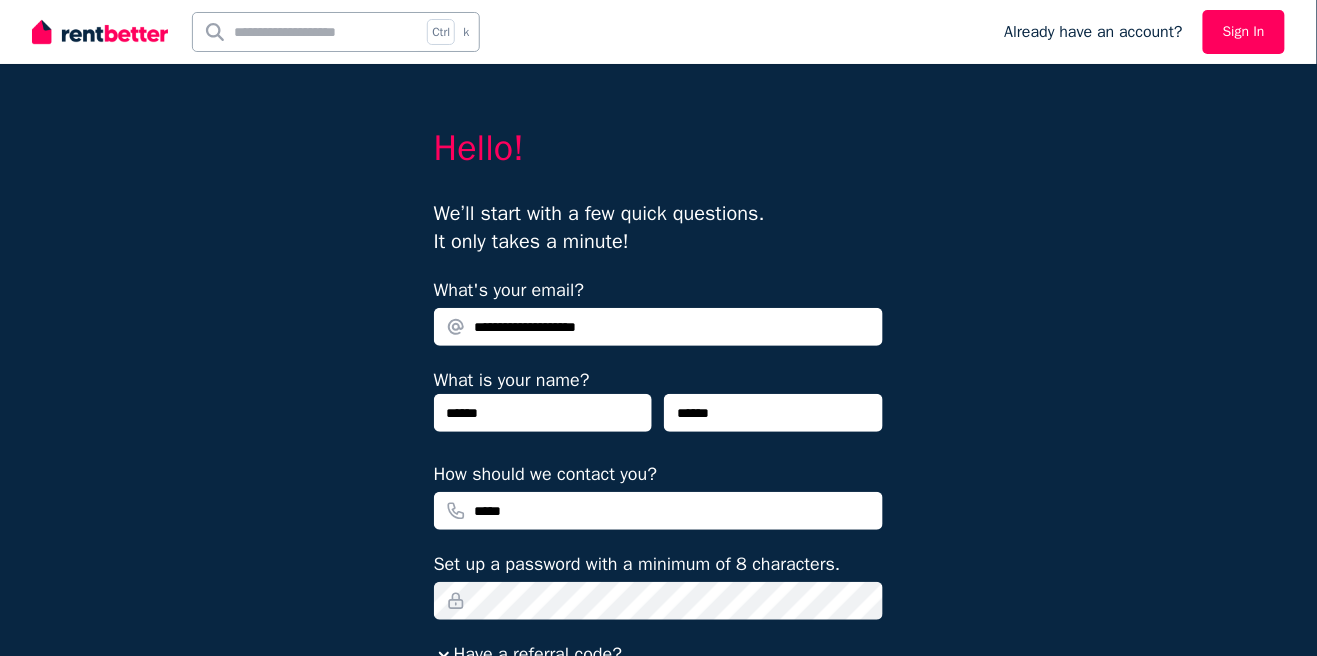 type on "*****" 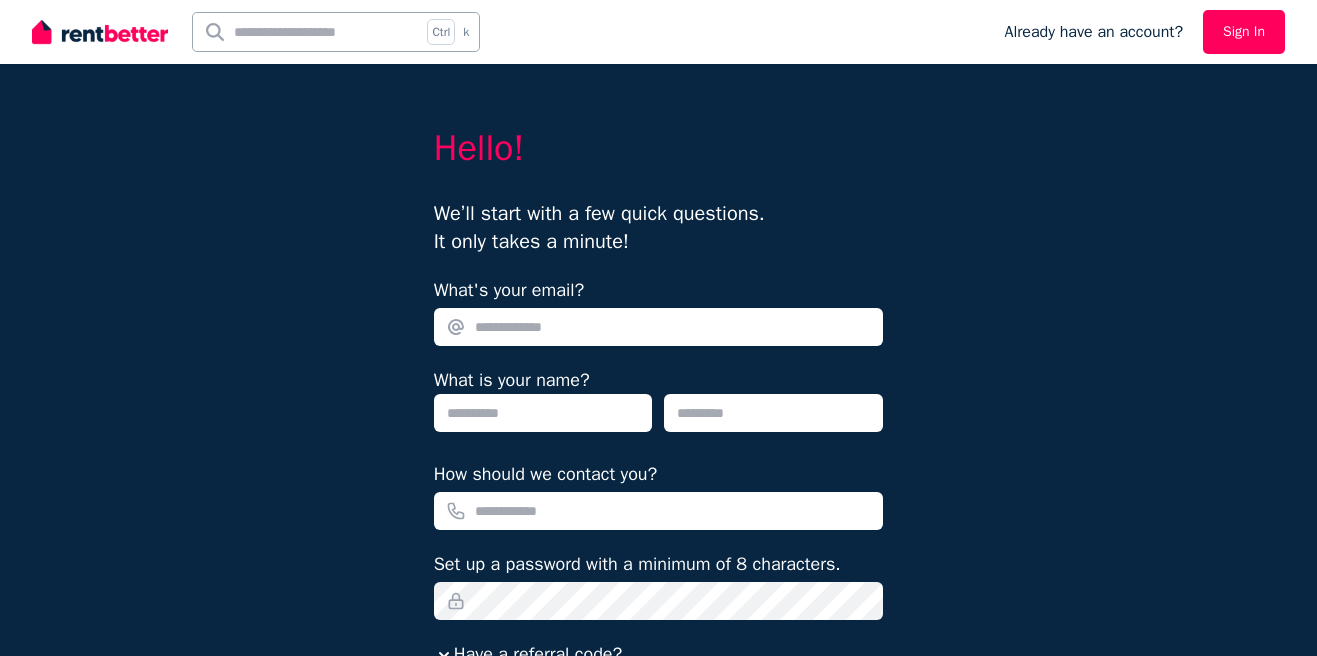scroll, scrollTop: 0, scrollLeft: 0, axis: both 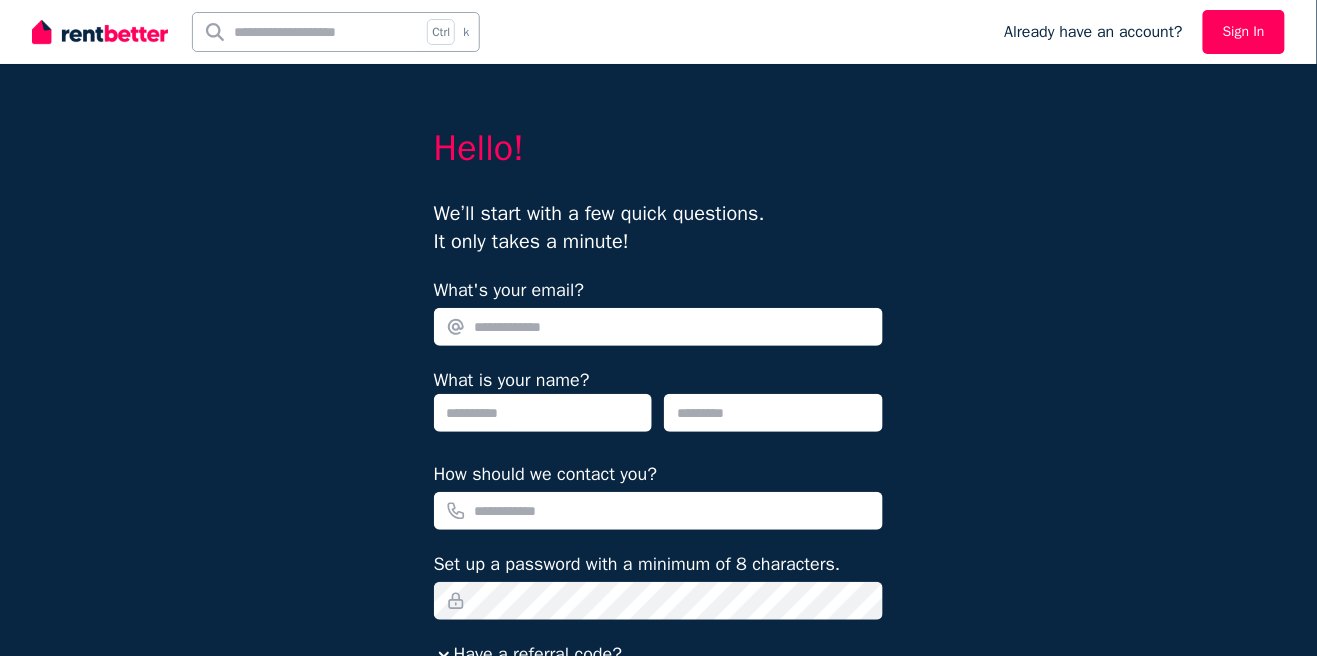 click on "What's your email?" at bounding box center (659, 327) 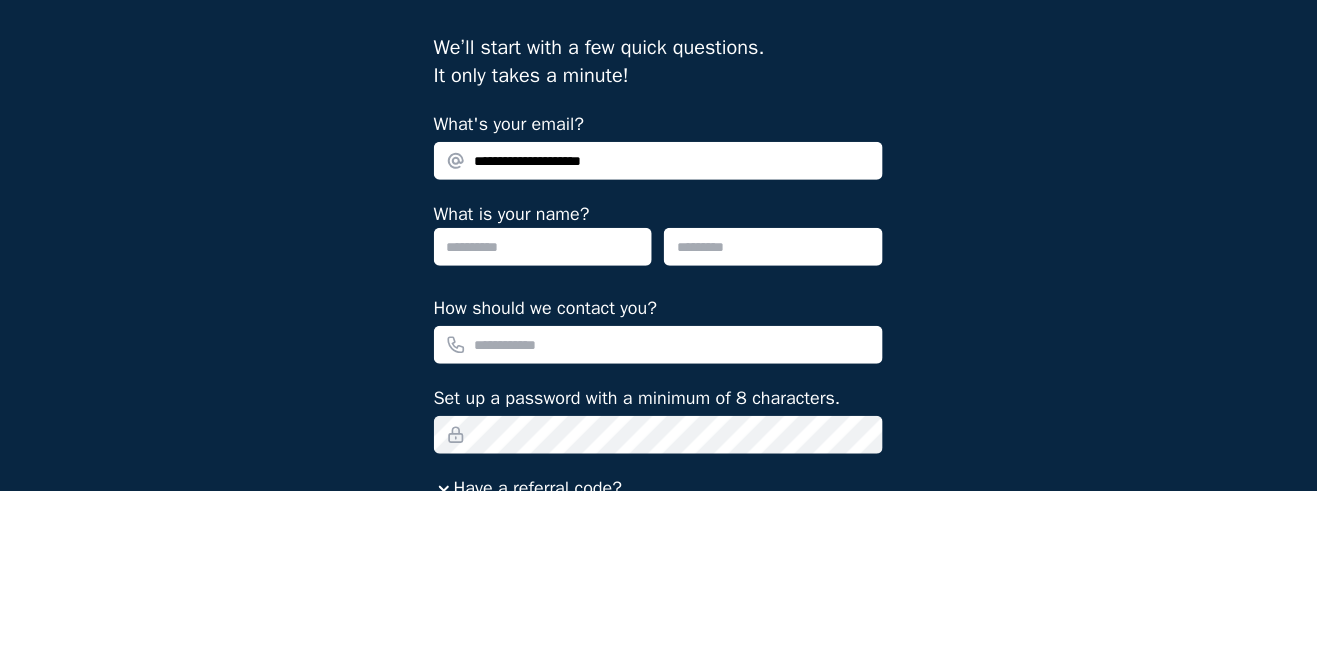 click on "**********" at bounding box center [659, 327] 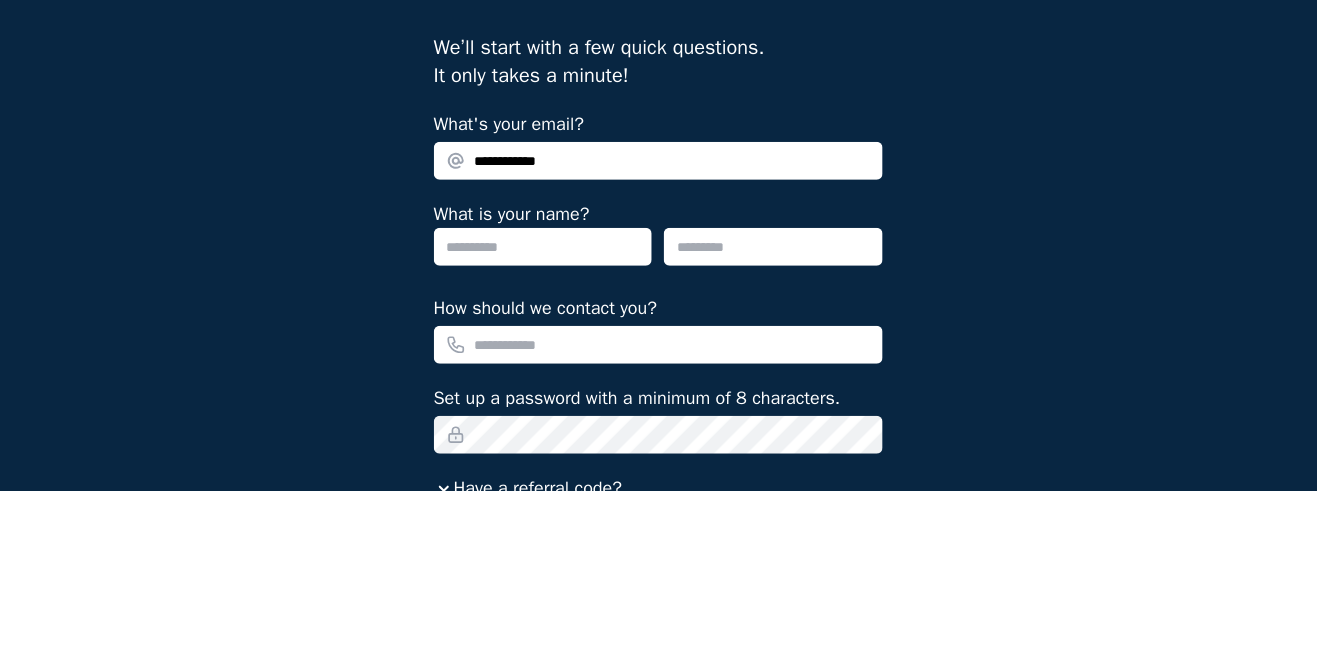 type on "**********" 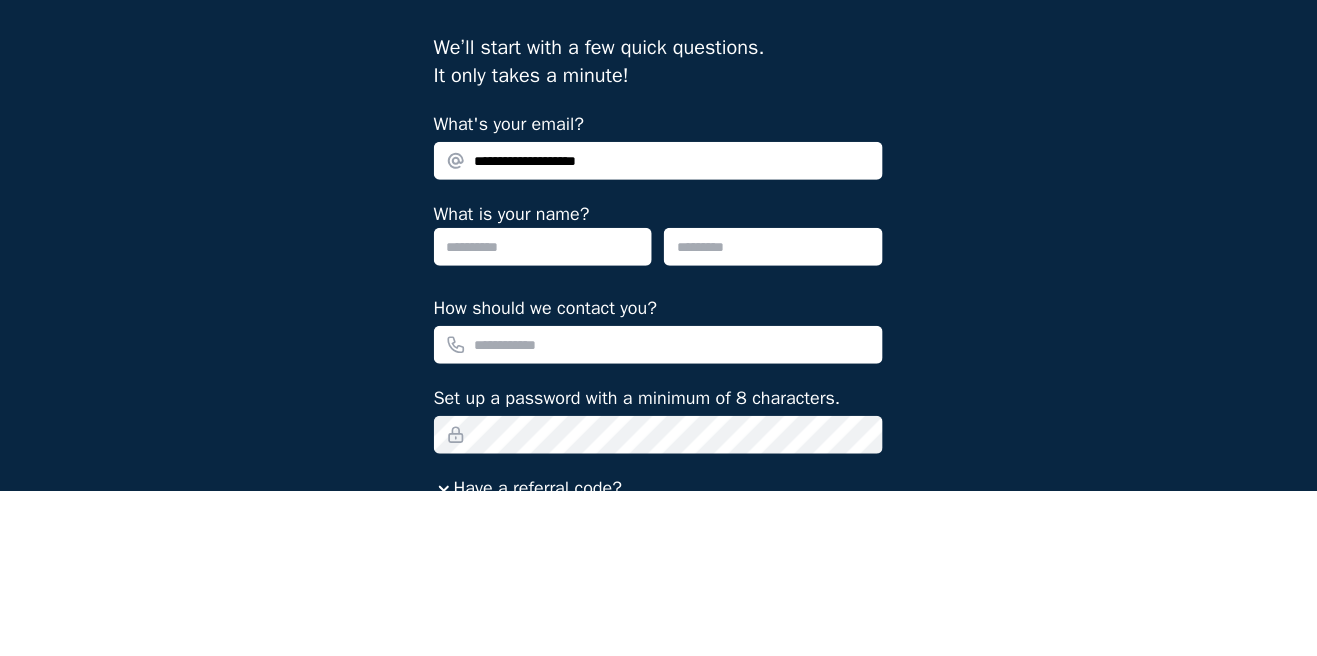 type on "**********" 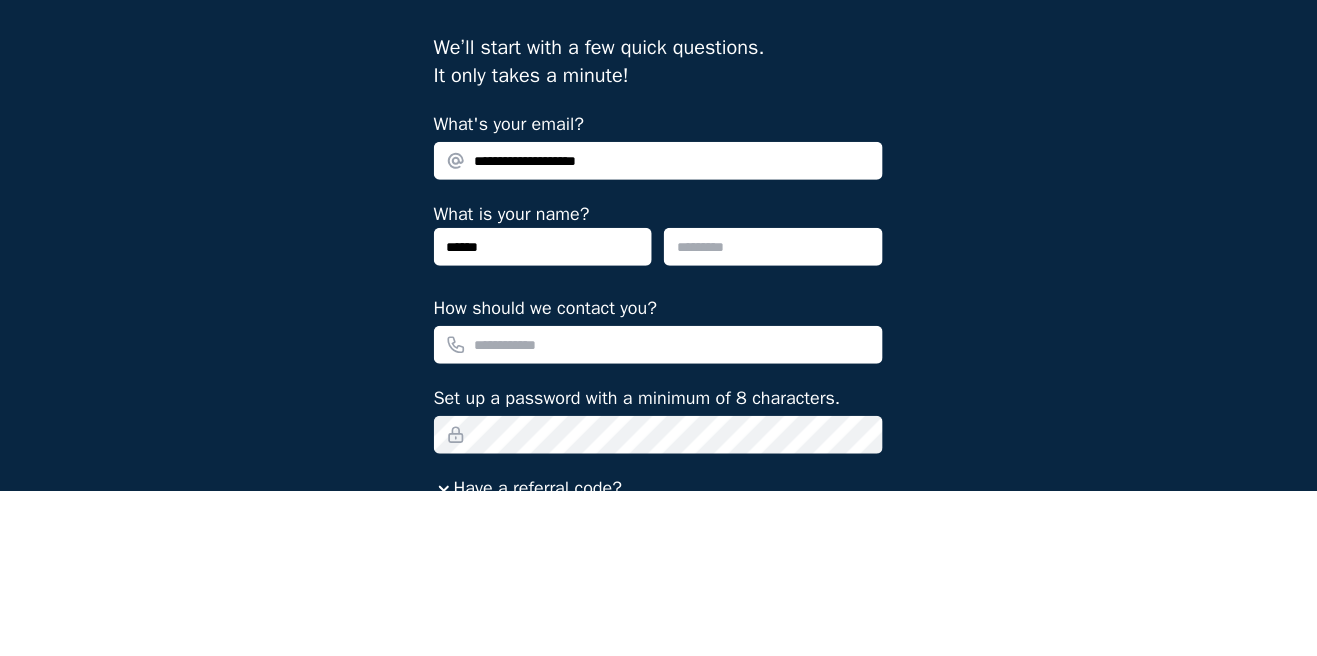 type on "*****" 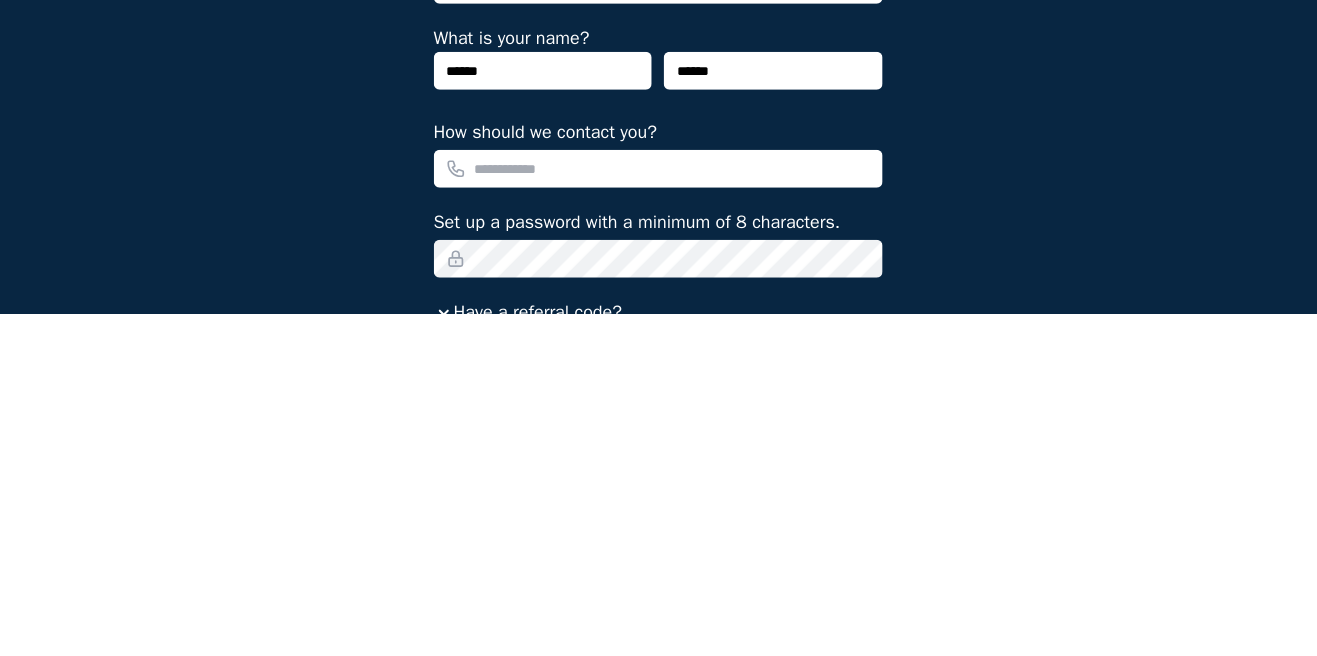 type on "*****" 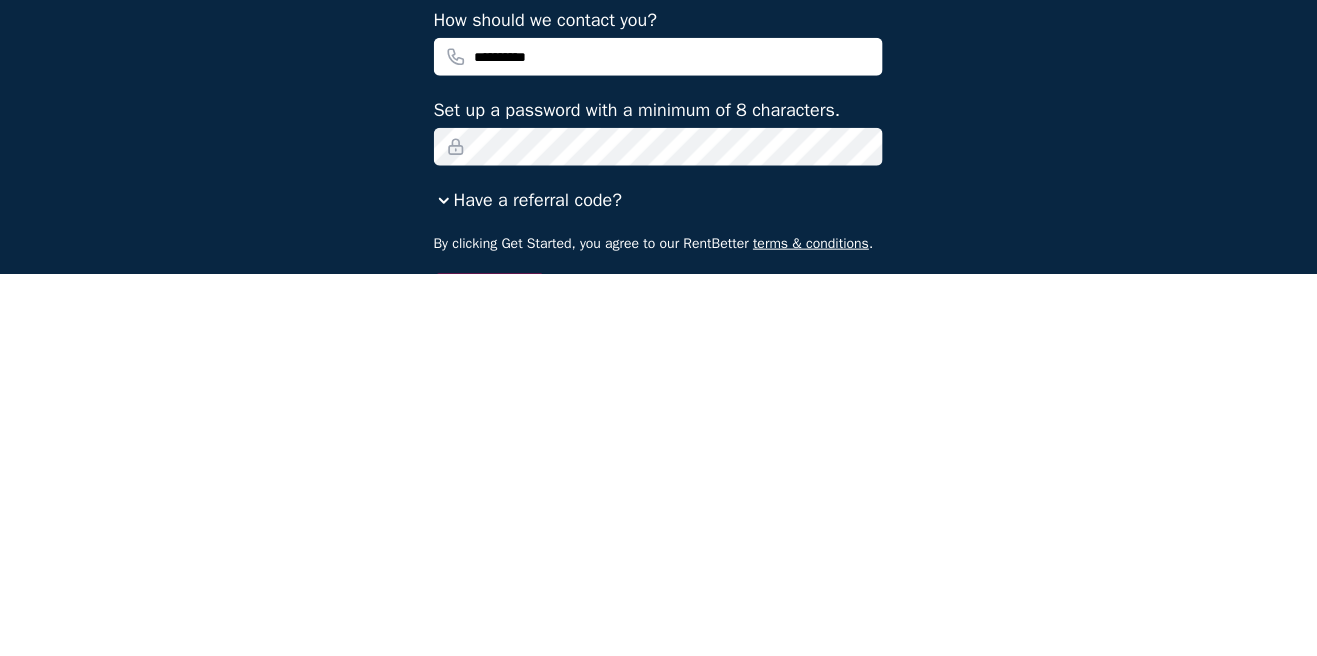 scroll, scrollTop: 89, scrollLeft: 0, axis: vertical 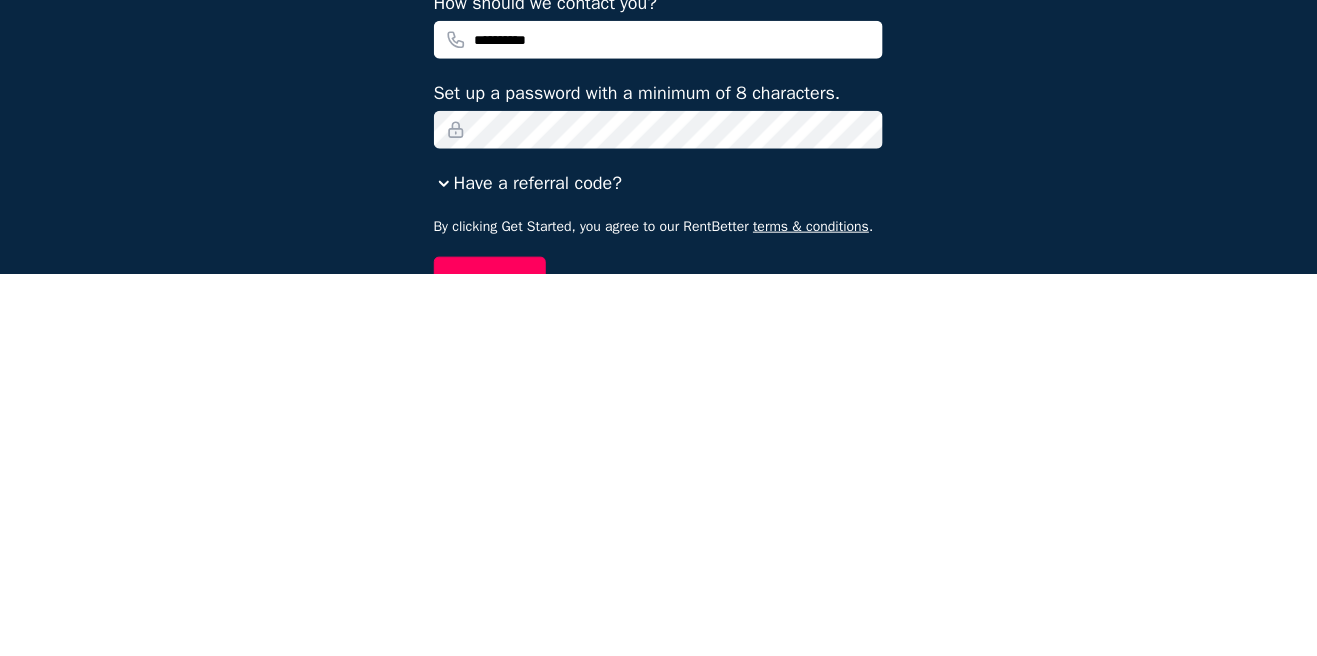type on "**********" 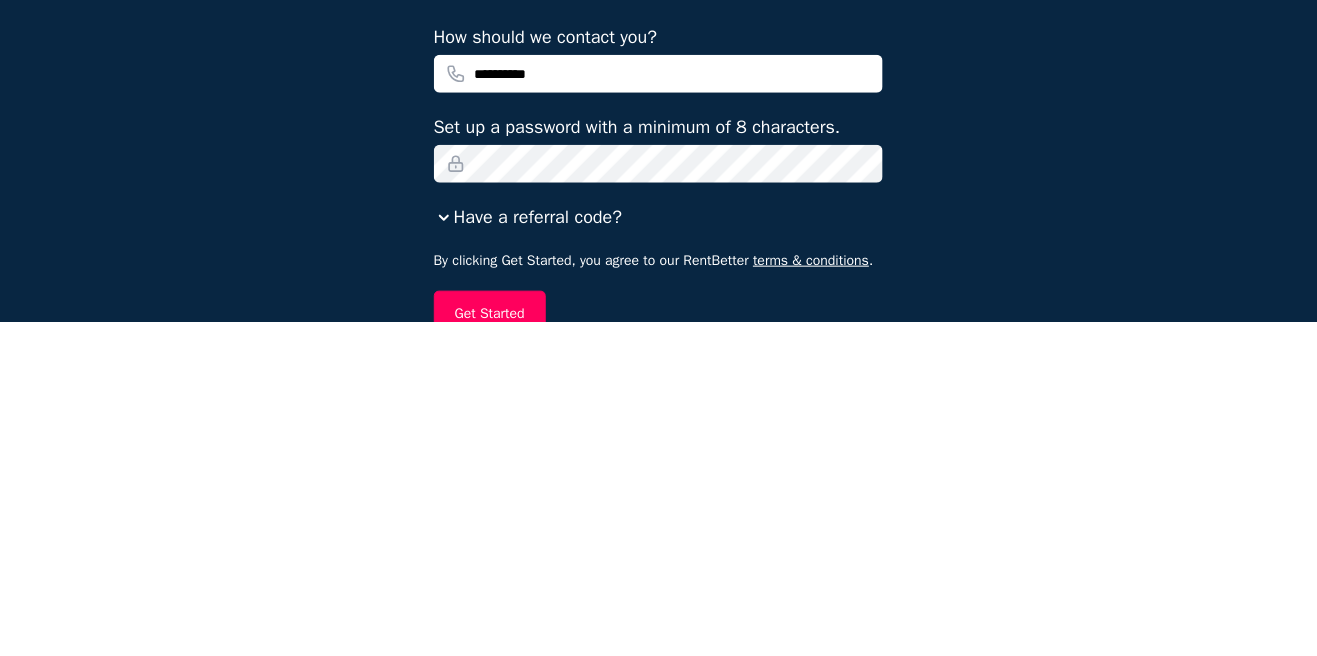 scroll, scrollTop: 105, scrollLeft: 0, axis: vertical 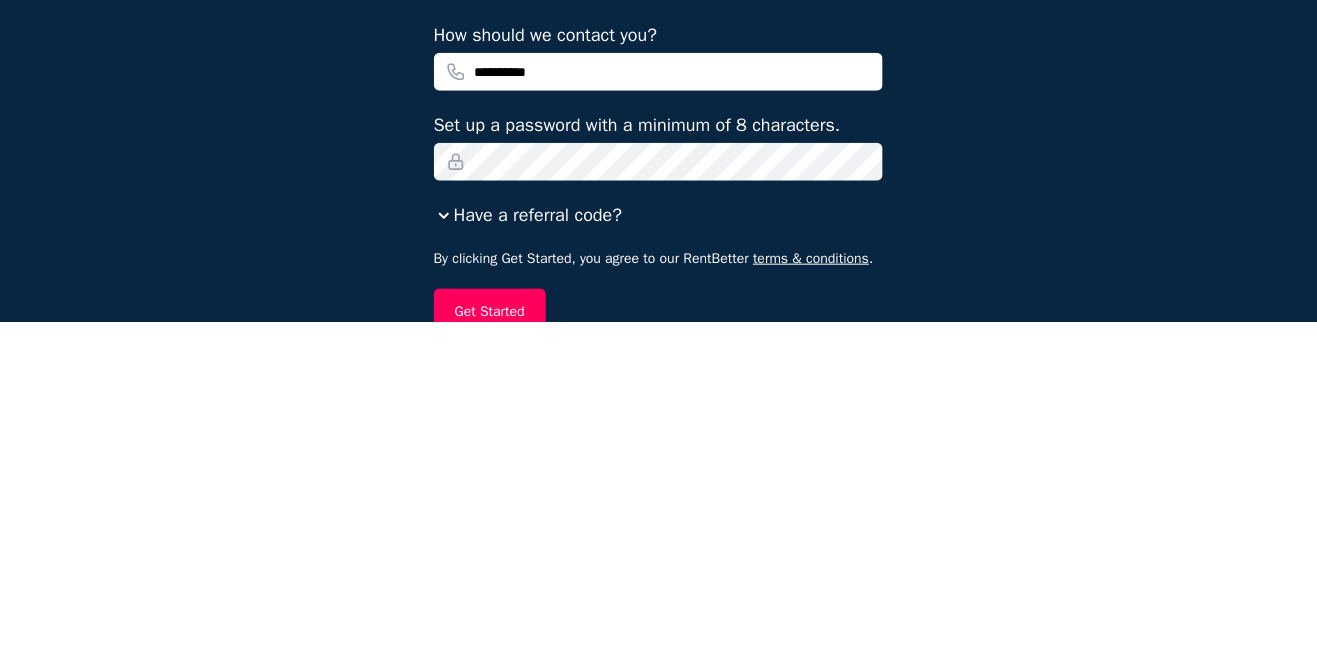 click on "Get Started" at bounding box center [490, 646] 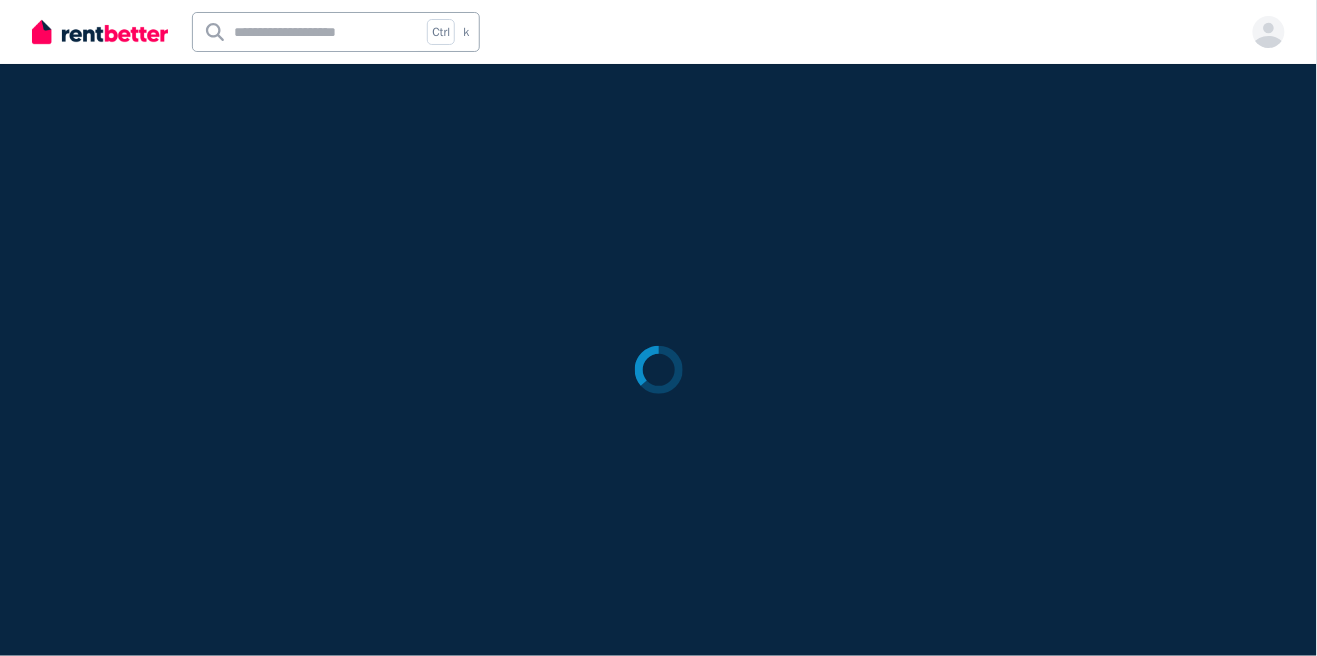 scroll, scrollTop: 0, scrollLeft: 0, axis: both 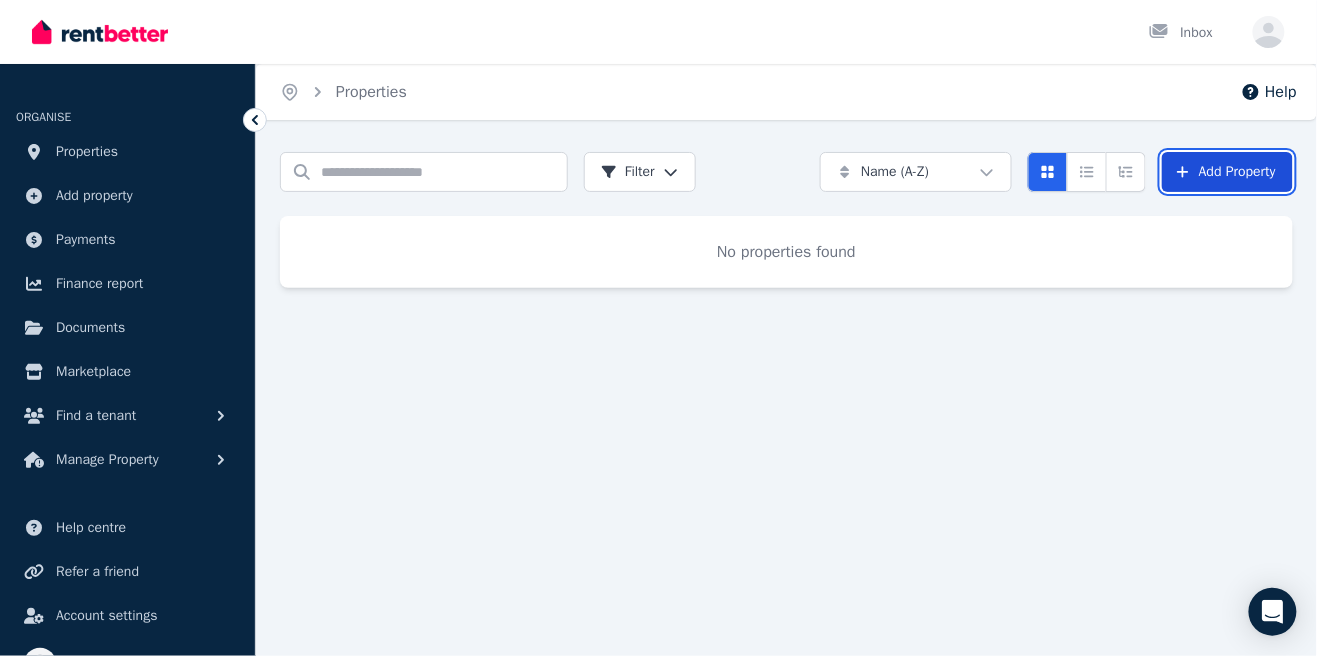 click on "Add Property" at bounding box center (1227, 172) 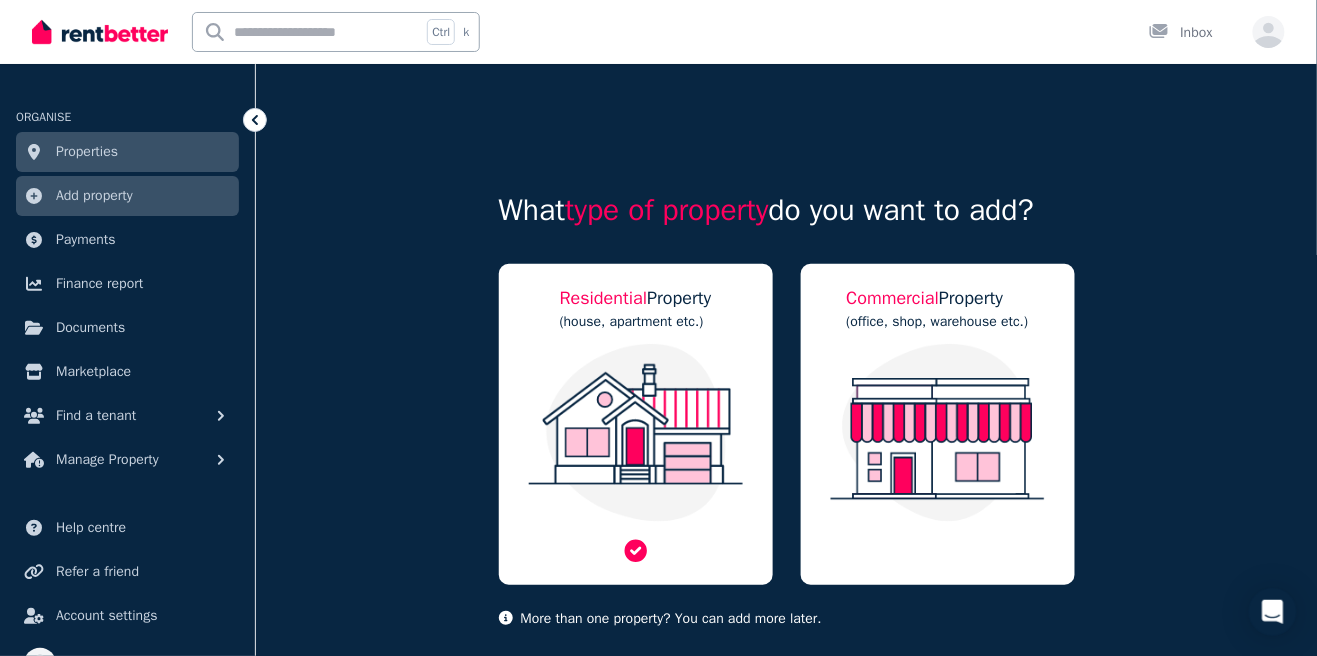 click at bounding box center (636, 433) 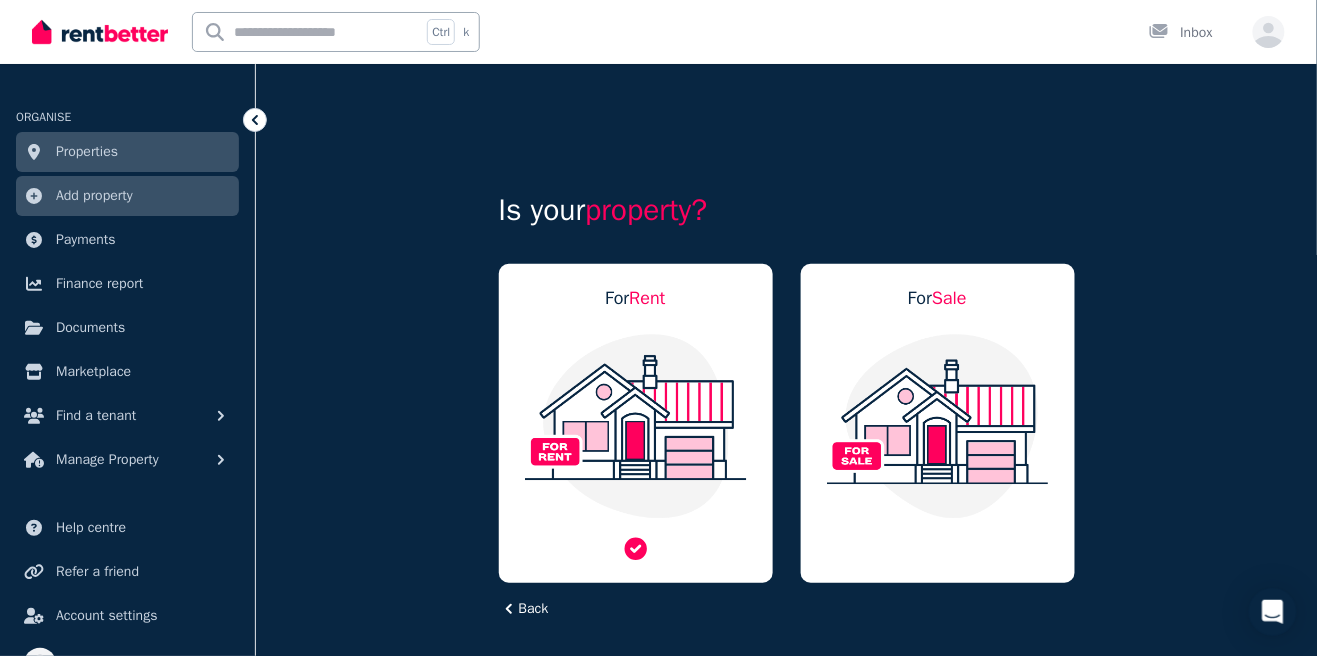 click at bounding box center (636, 426) 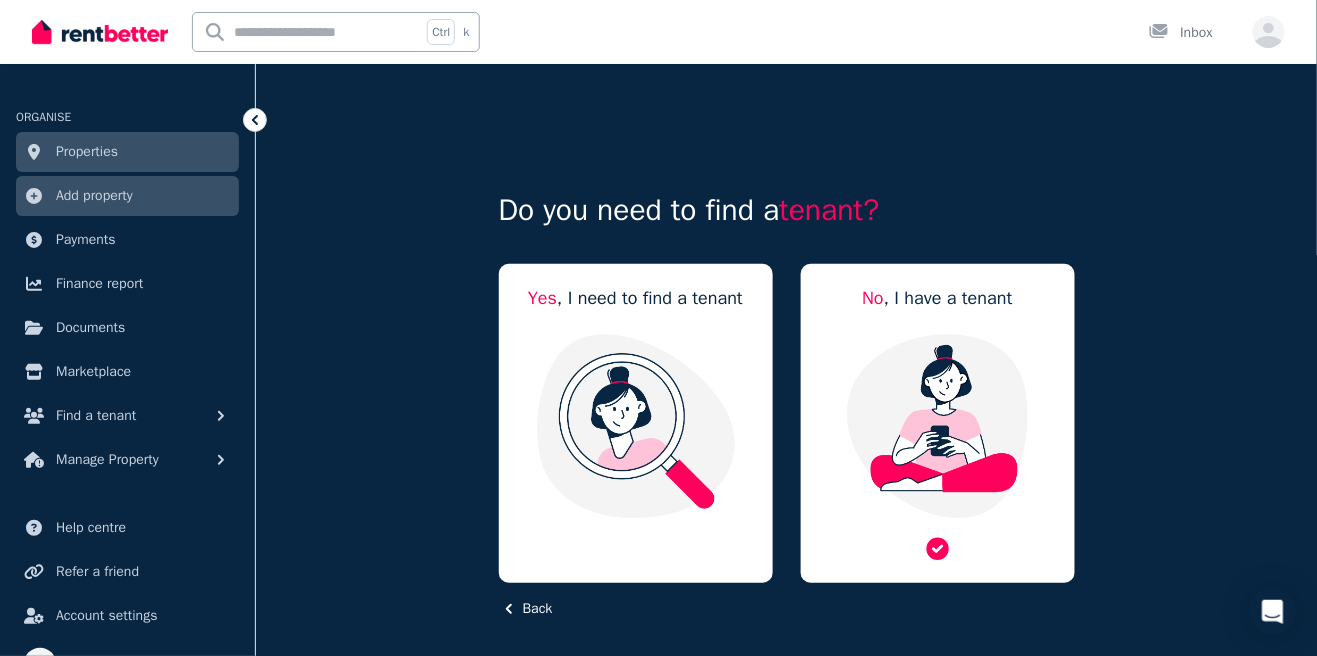 click at bounding box center [938, 426] 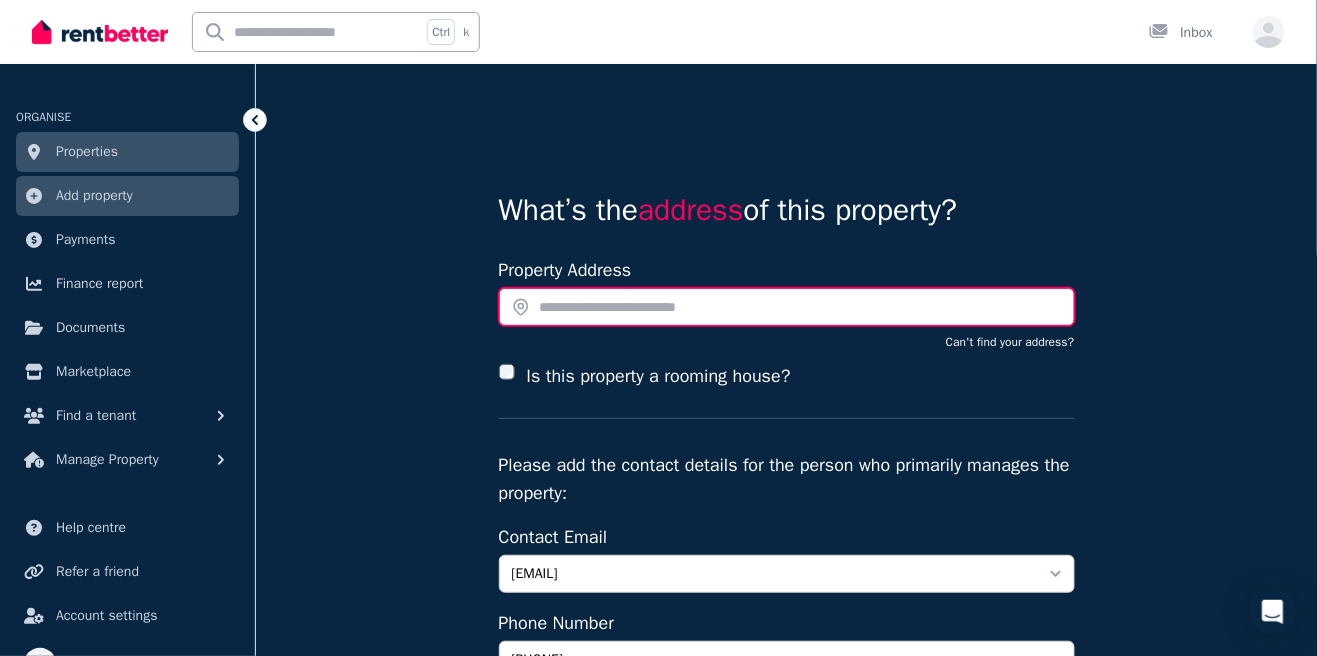 click at bounding box center (787, 307) 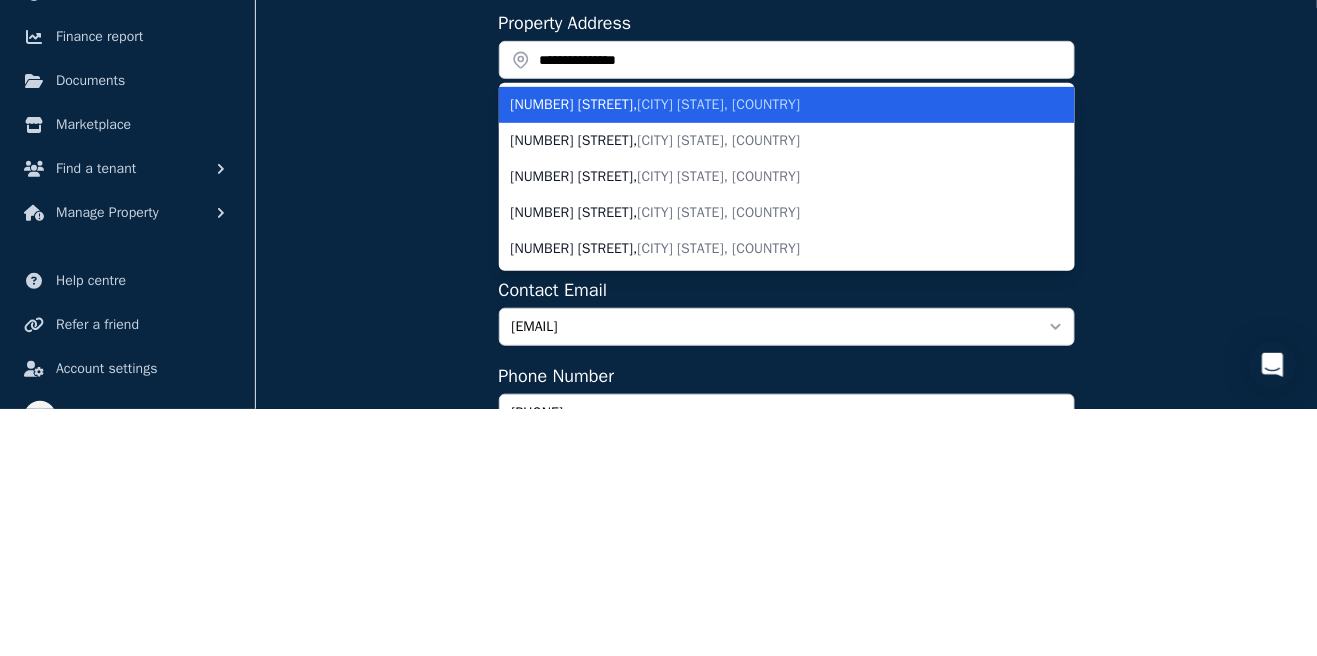 click on "294 Carrington Street ,  Adelaide SA, Australia" at bounding box center [775, 388] 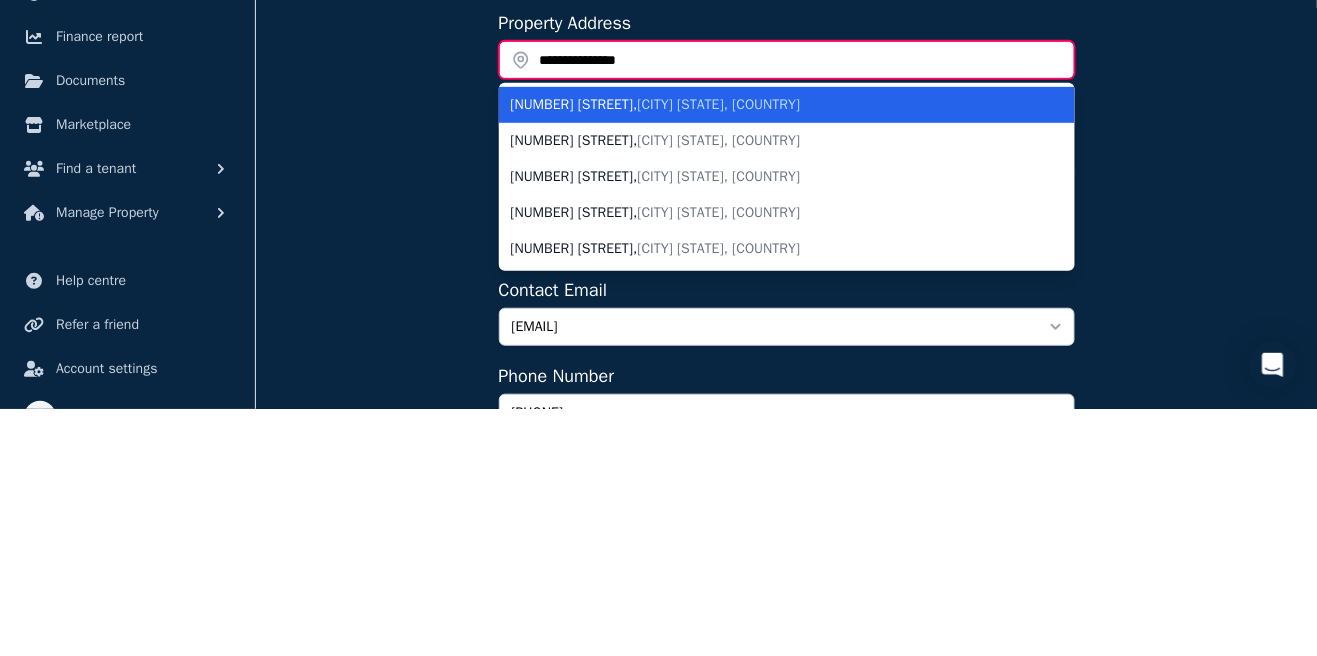 type on "**********" 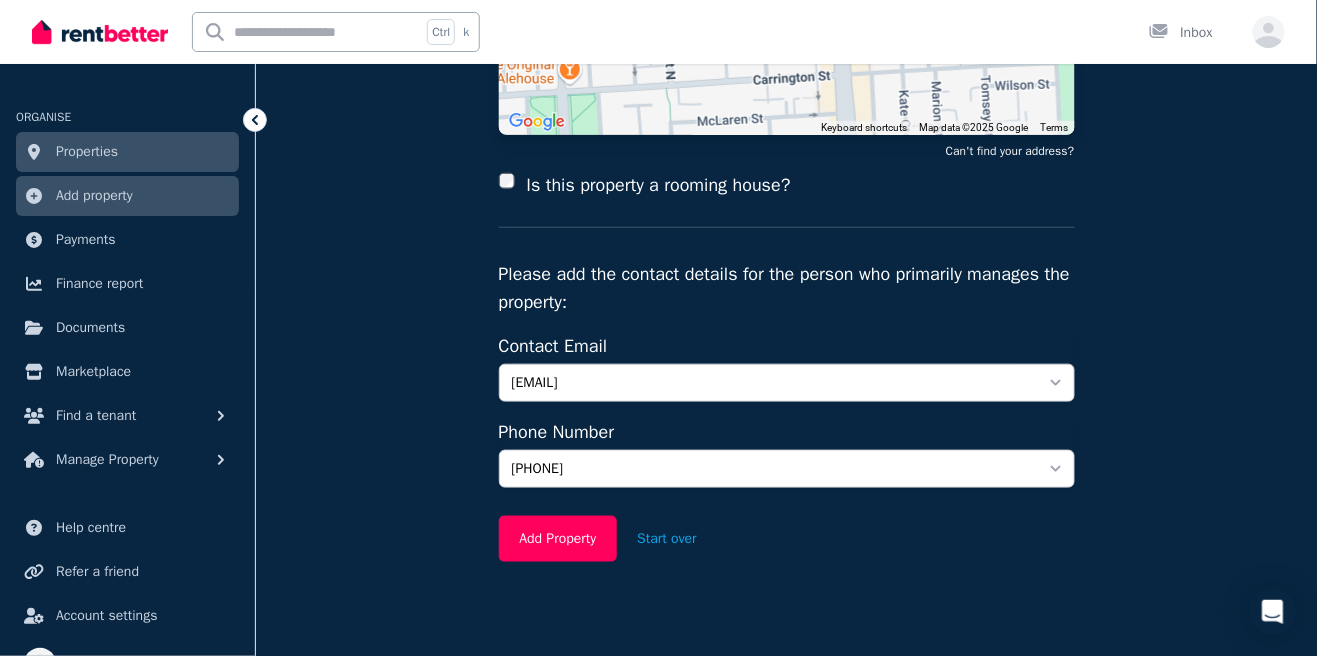 scroll, scrollTop: 380, scrollLeft: 0, axis: vertical 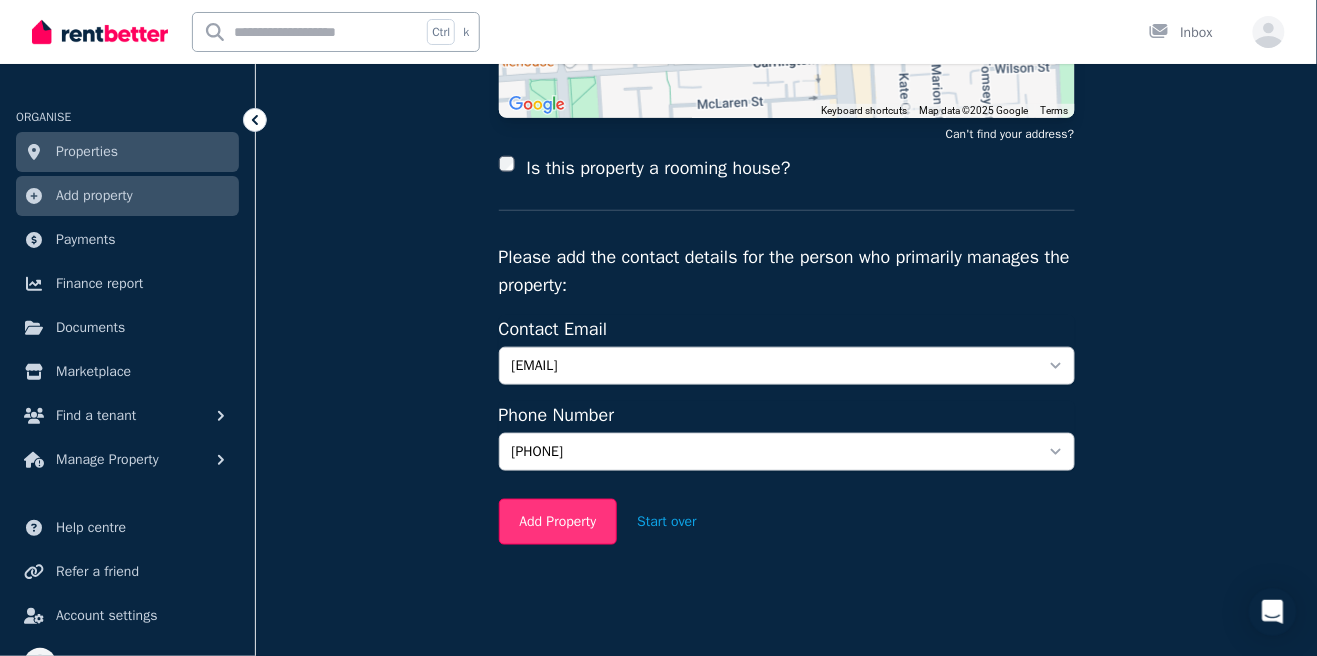 click on "Add Property" at bounding box center [558, 522] 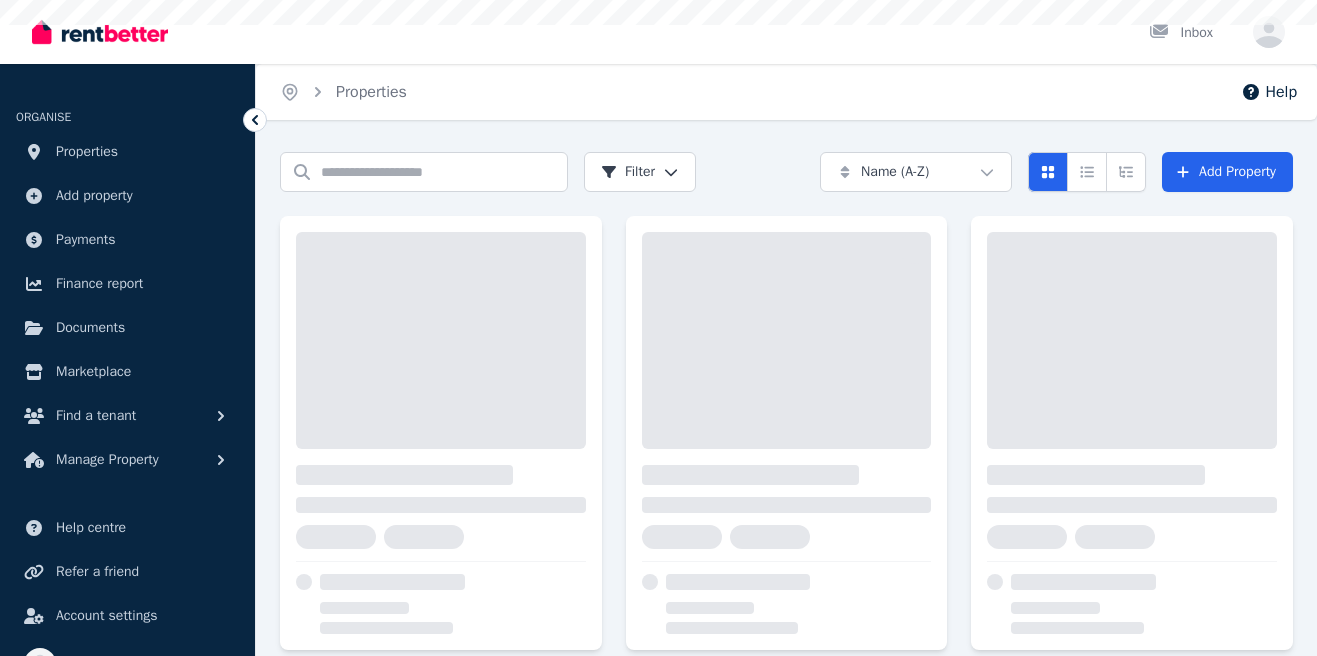 scroll, scrollTop: 0, scrollLeft: 0, axis: both 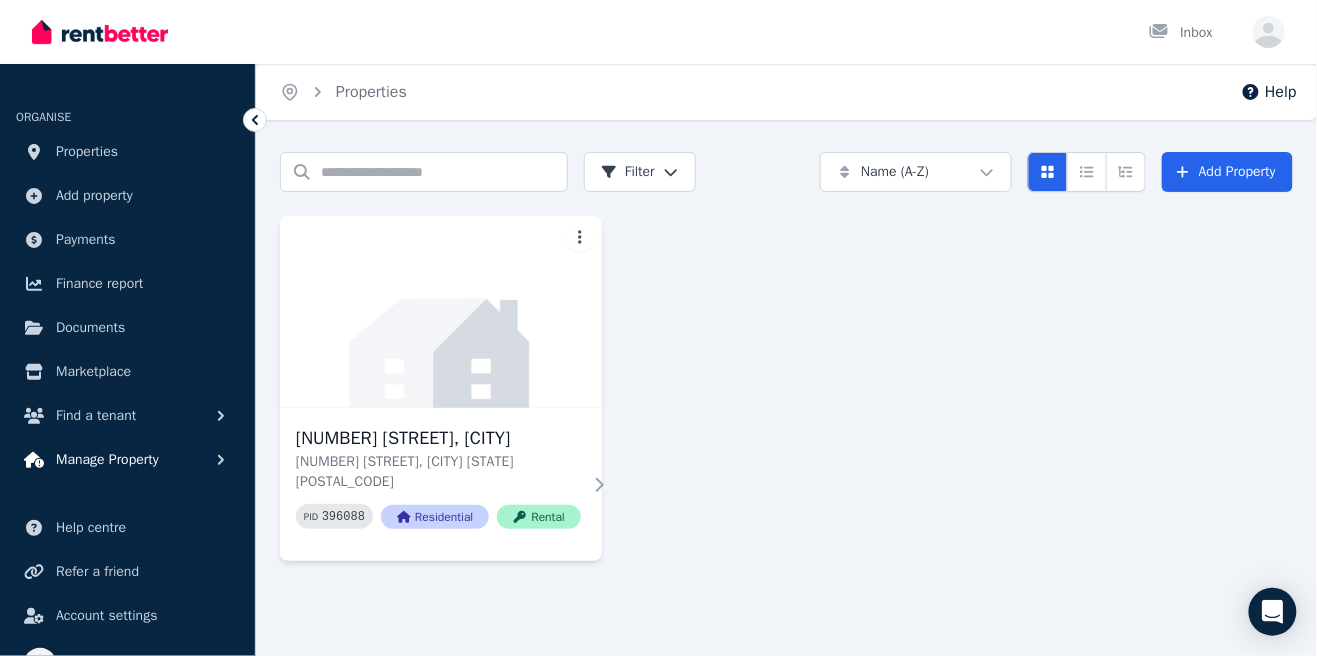 click on "Manage Property" at bounding box center [127, 460] 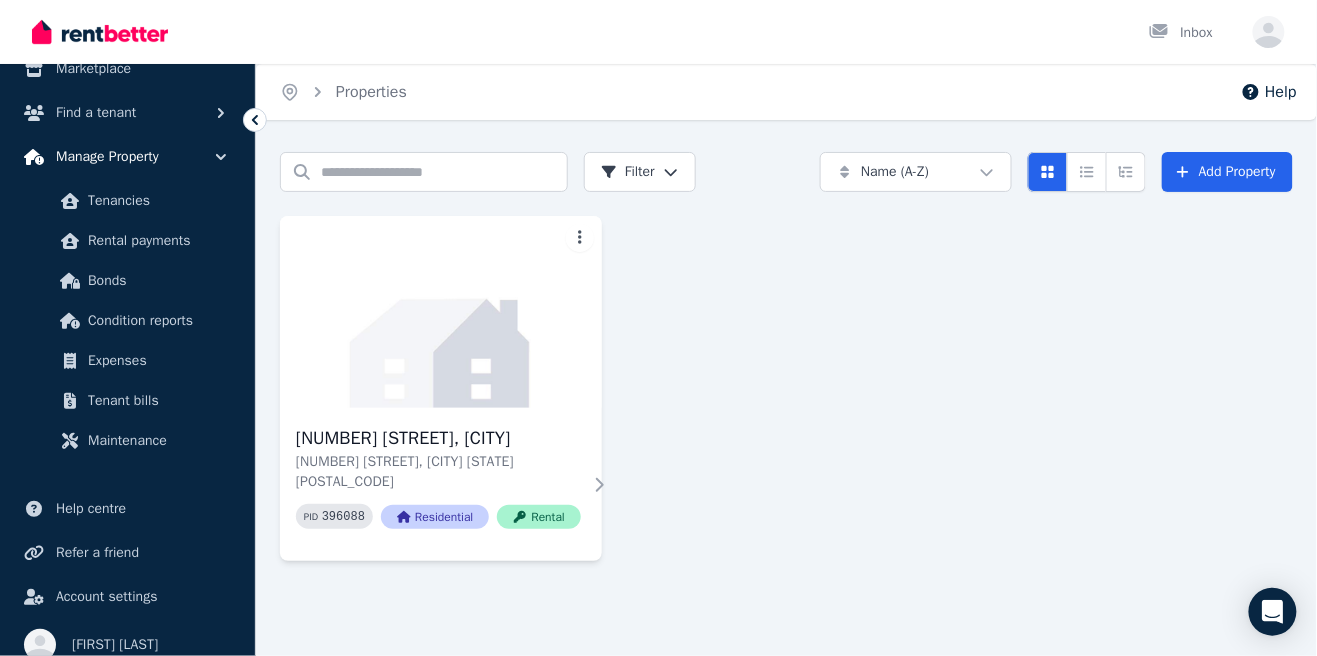 scroll, scrollTop: 295, scrollLeft: 0, axis: vertical 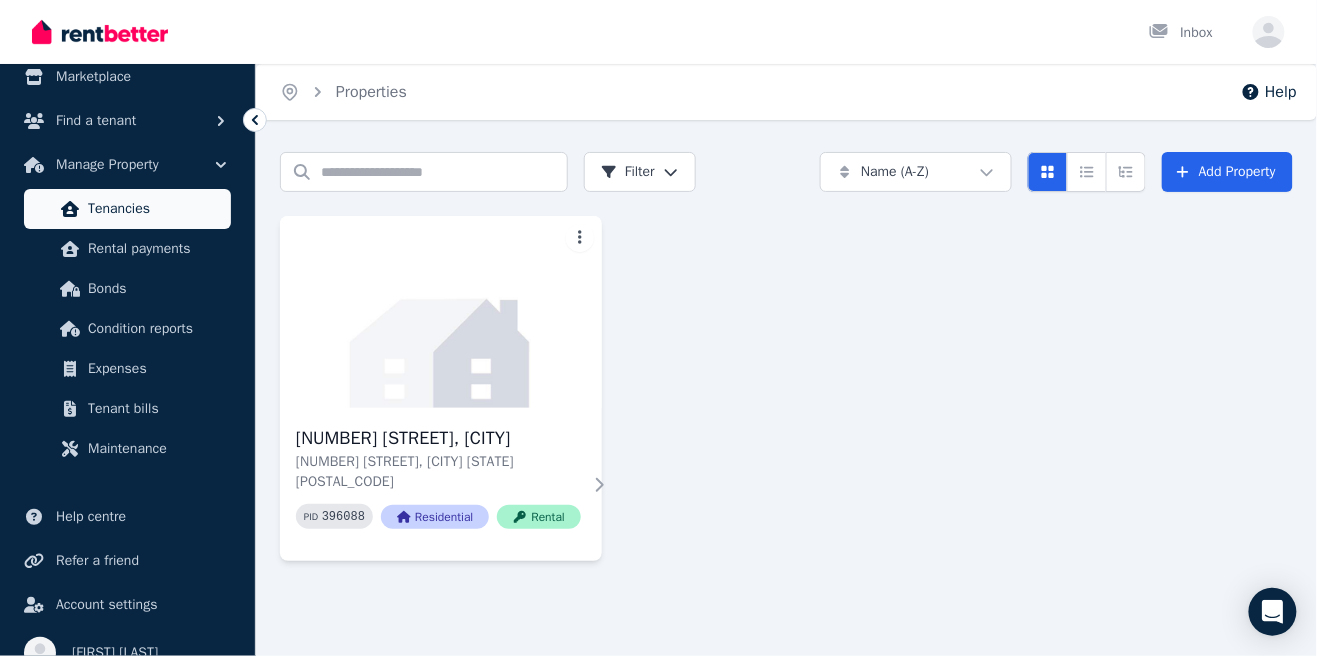 click on "Tenancies" at bounding box center [155, 209] 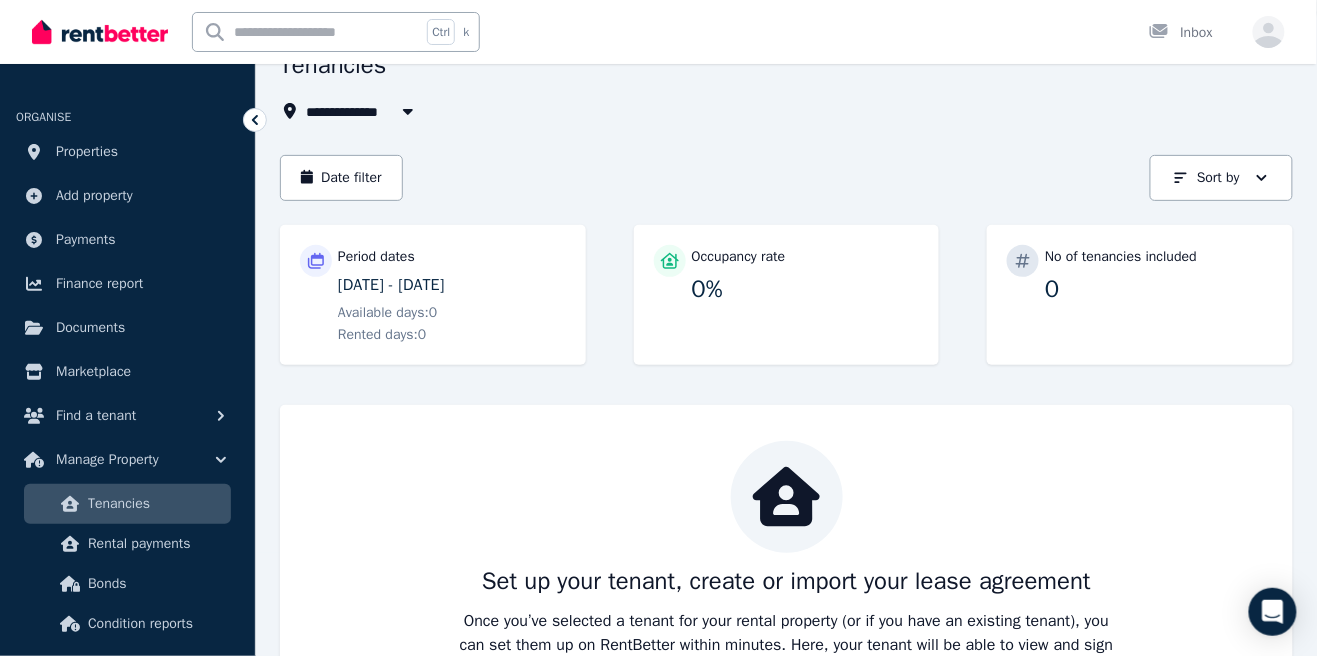 scroll, scrollTop: 0, scrollLeft: 0, axis: both 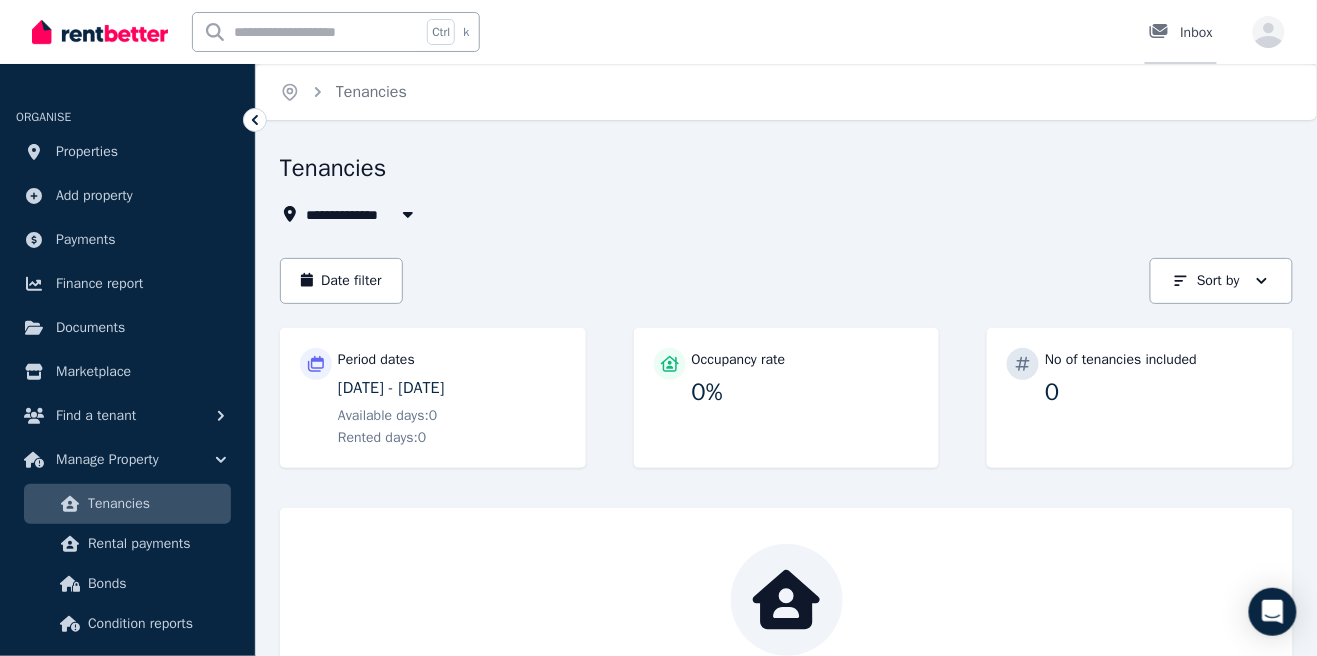 click on "Inbox" at bounding box center (1181, 33) 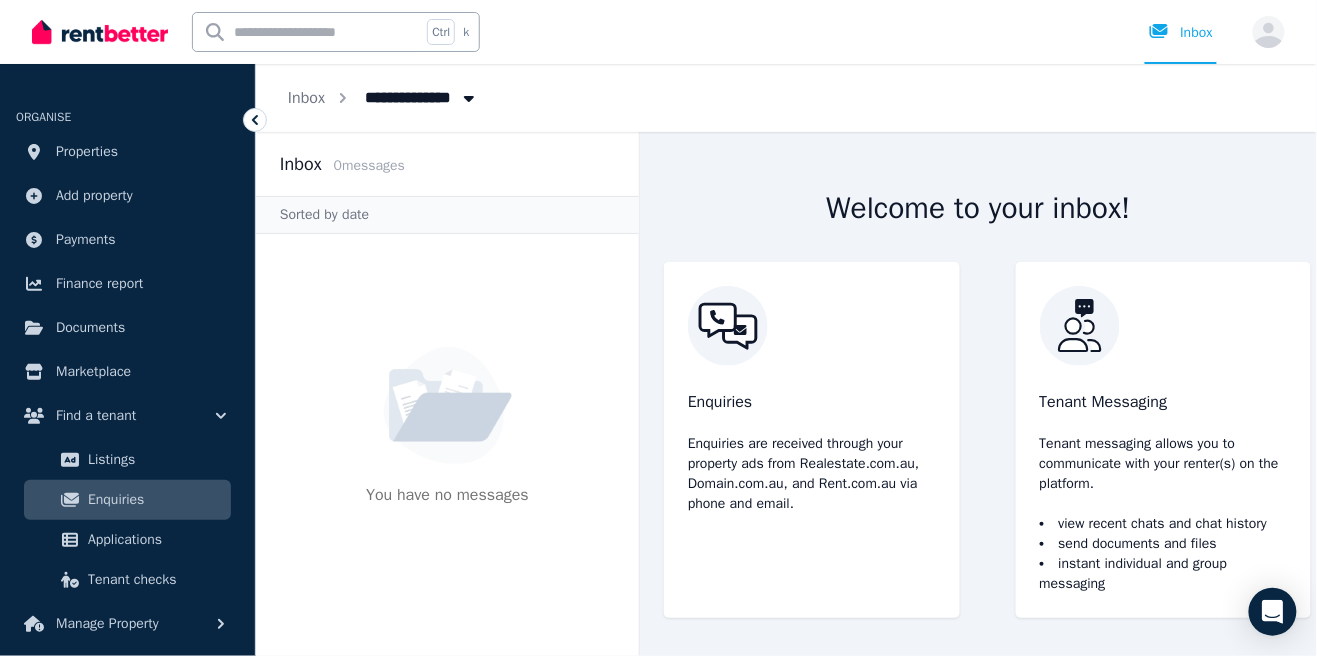 click on "send documents and files" at bounding box center [1164, 544] 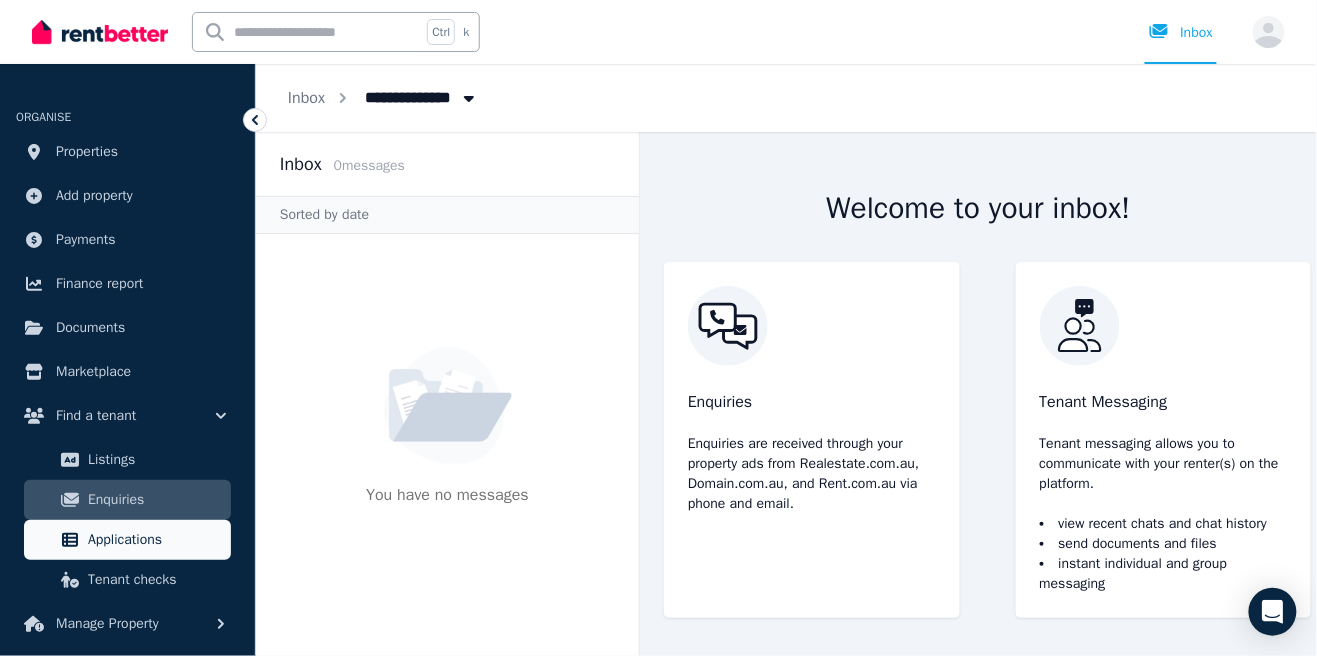 click on "Applications" at bounding box center [155, 540] 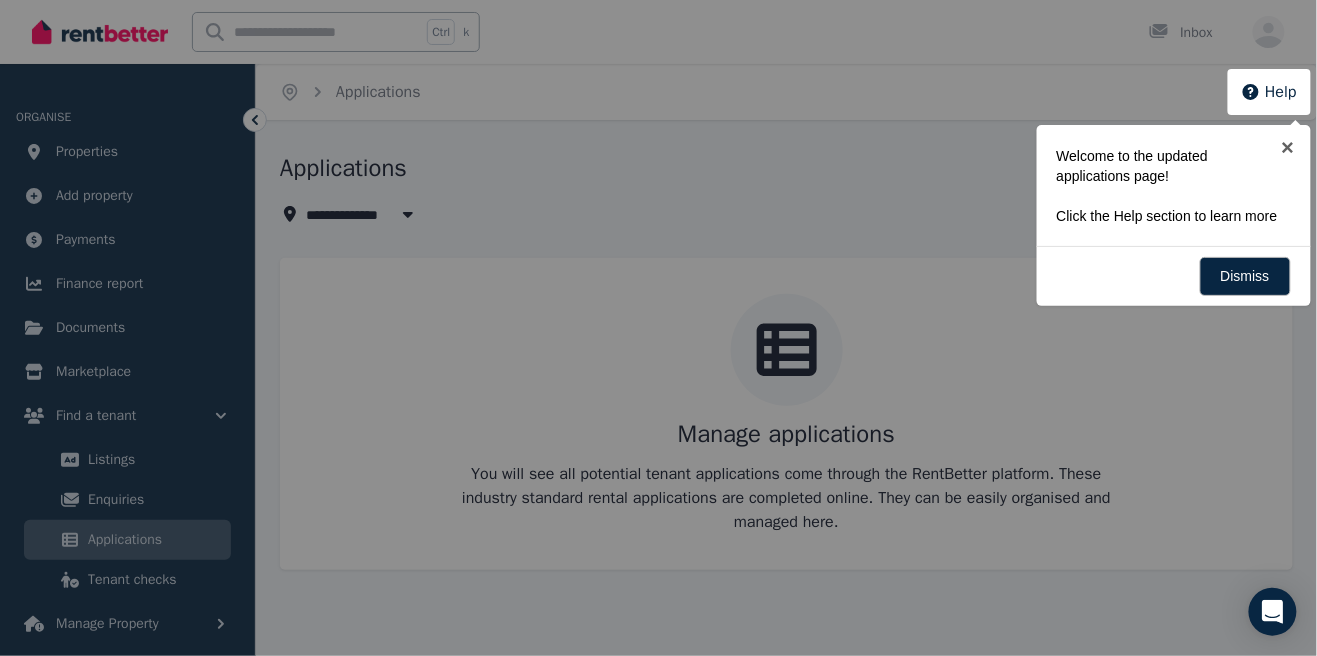 click at bounding box center (658, 328) 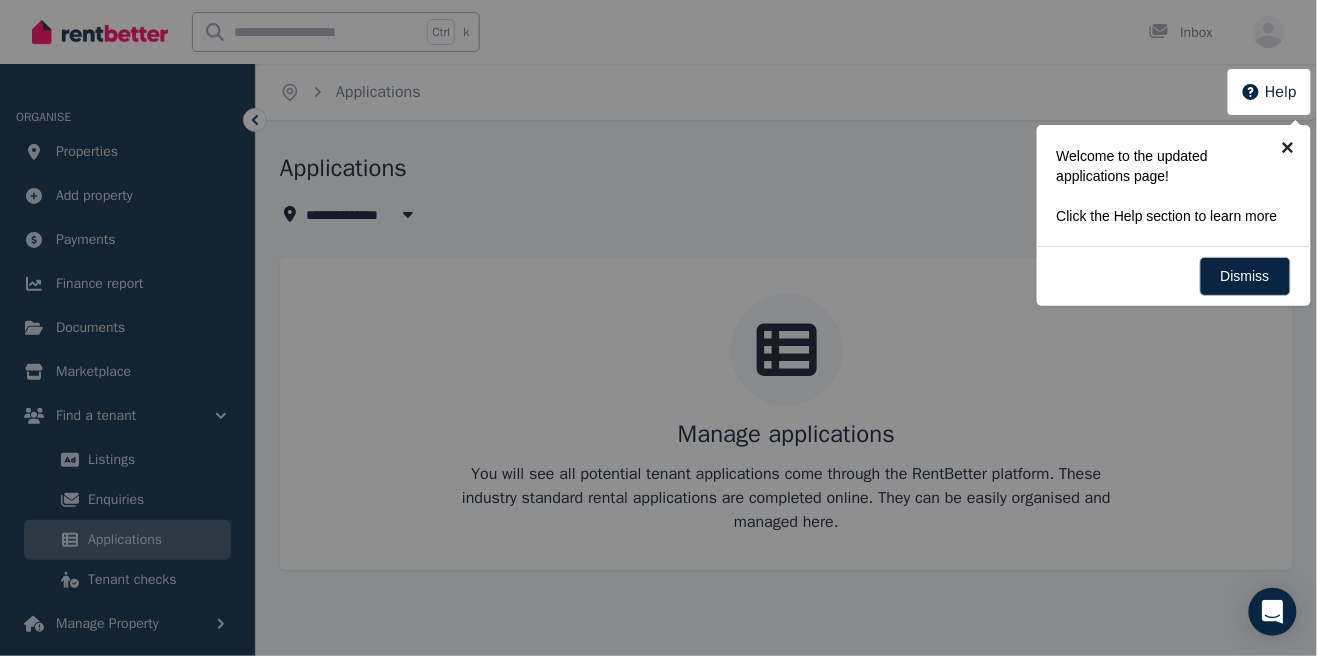click on "×" at bounding box center [1288, 147] 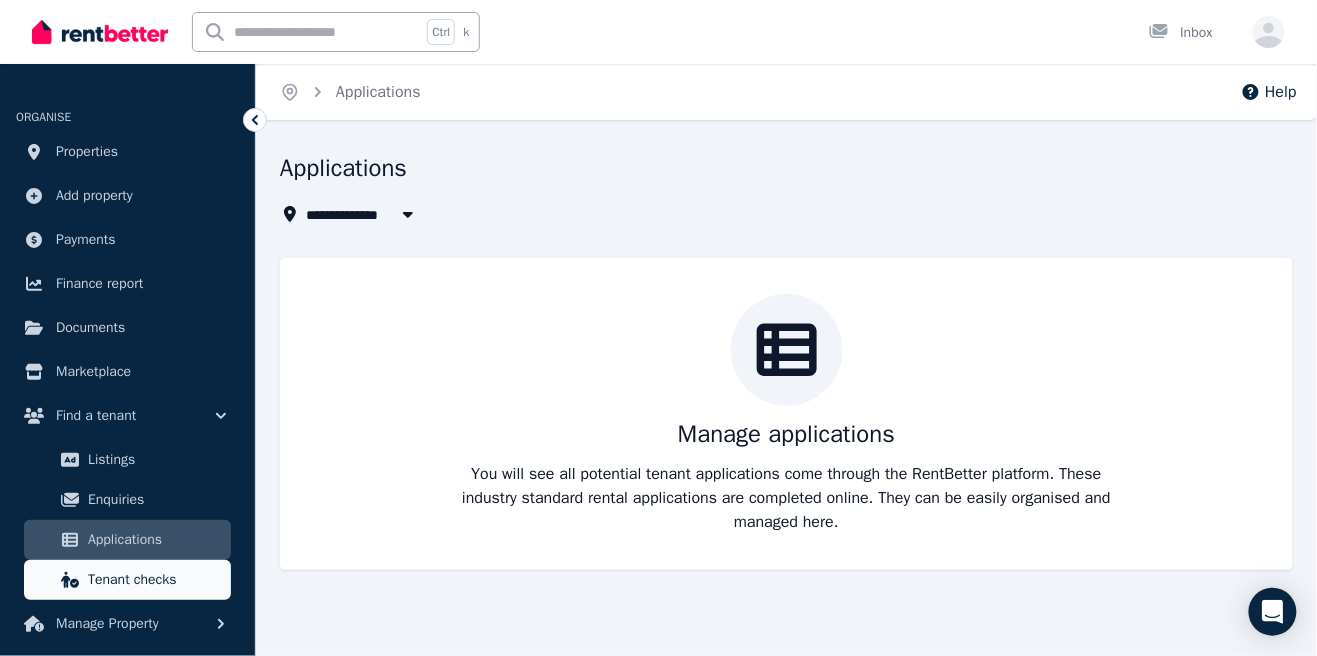 click on "Tenant checks" at bounding box center [155, 580] 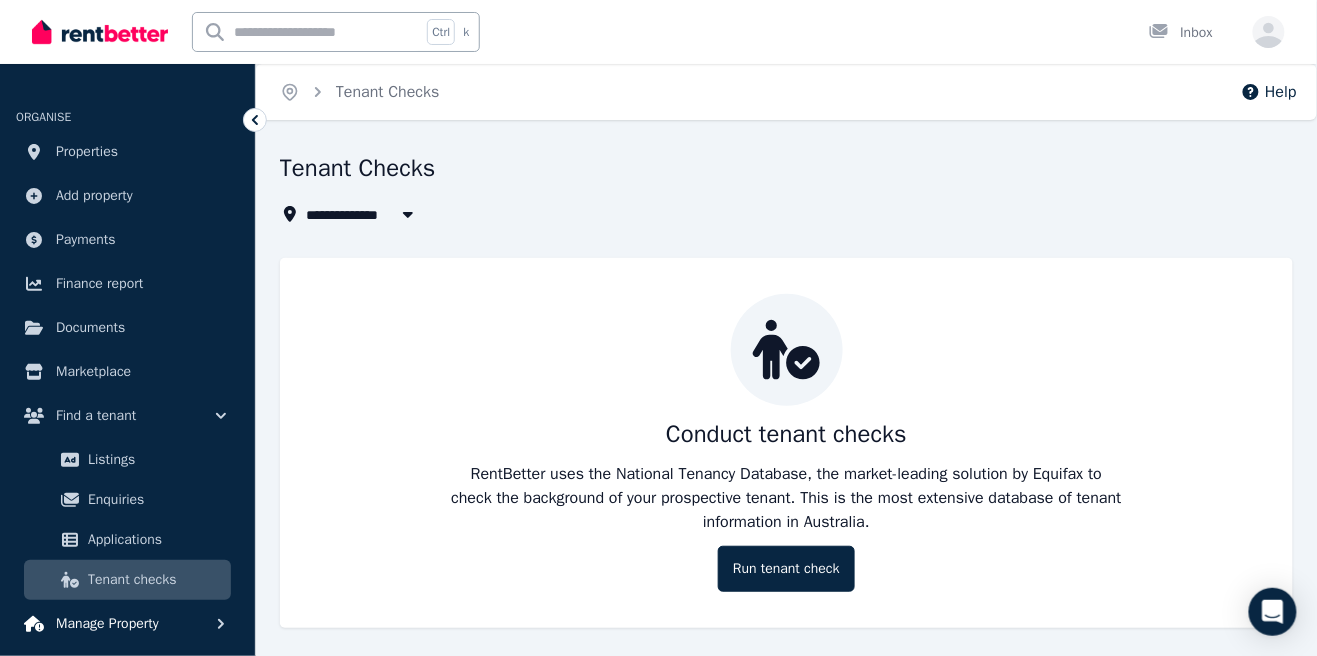 click 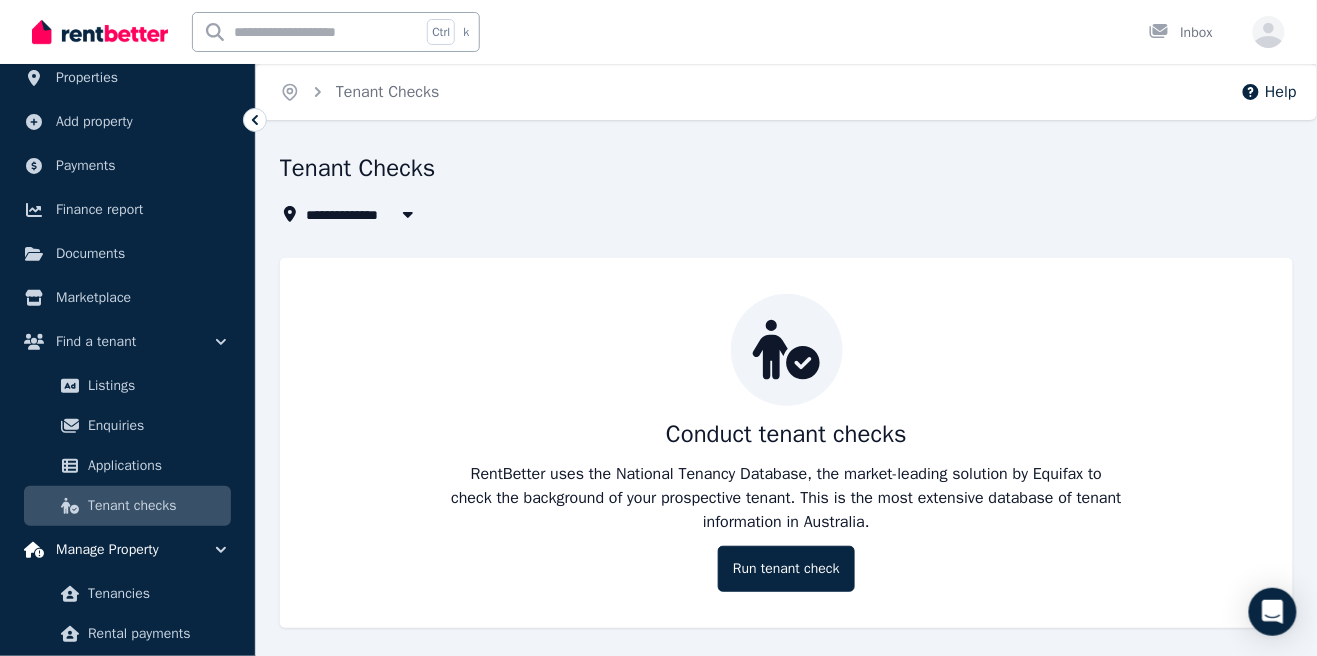 scroll, scrollTop: 0, scrollLeft: 0, axis: both 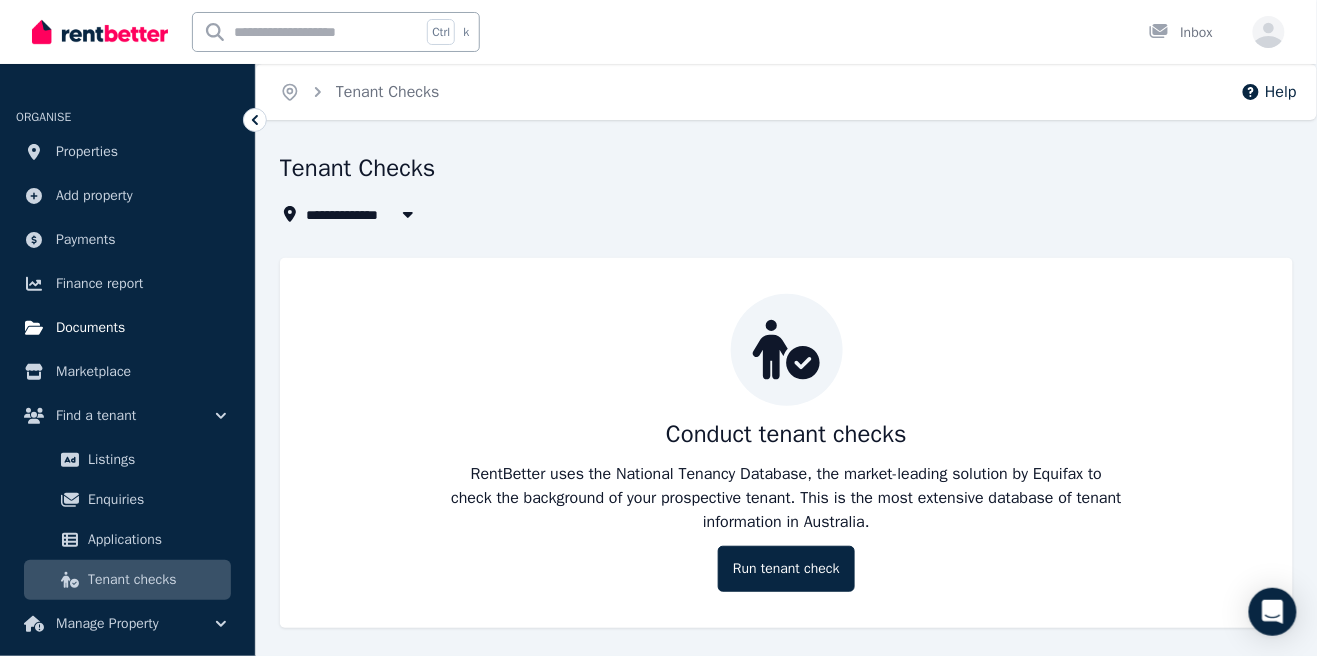click on "Documents" at bounding box center (90, 328) 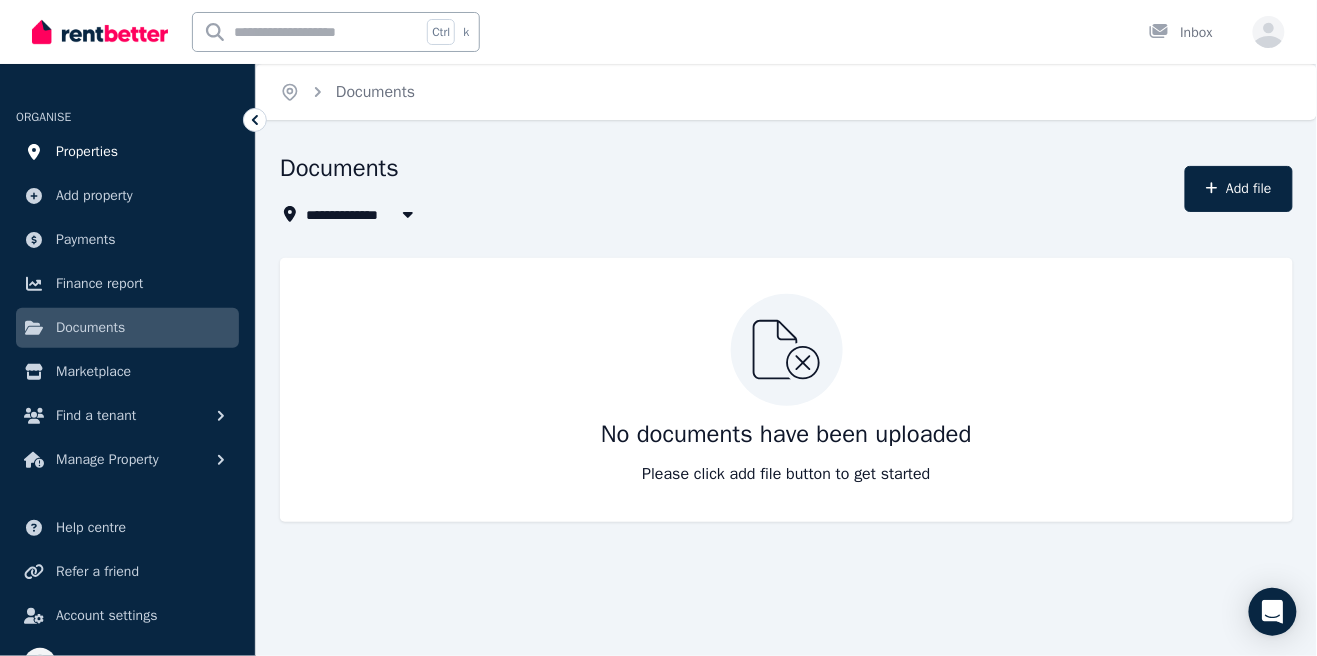 click on "Properties" at bounding box center [87, 152] 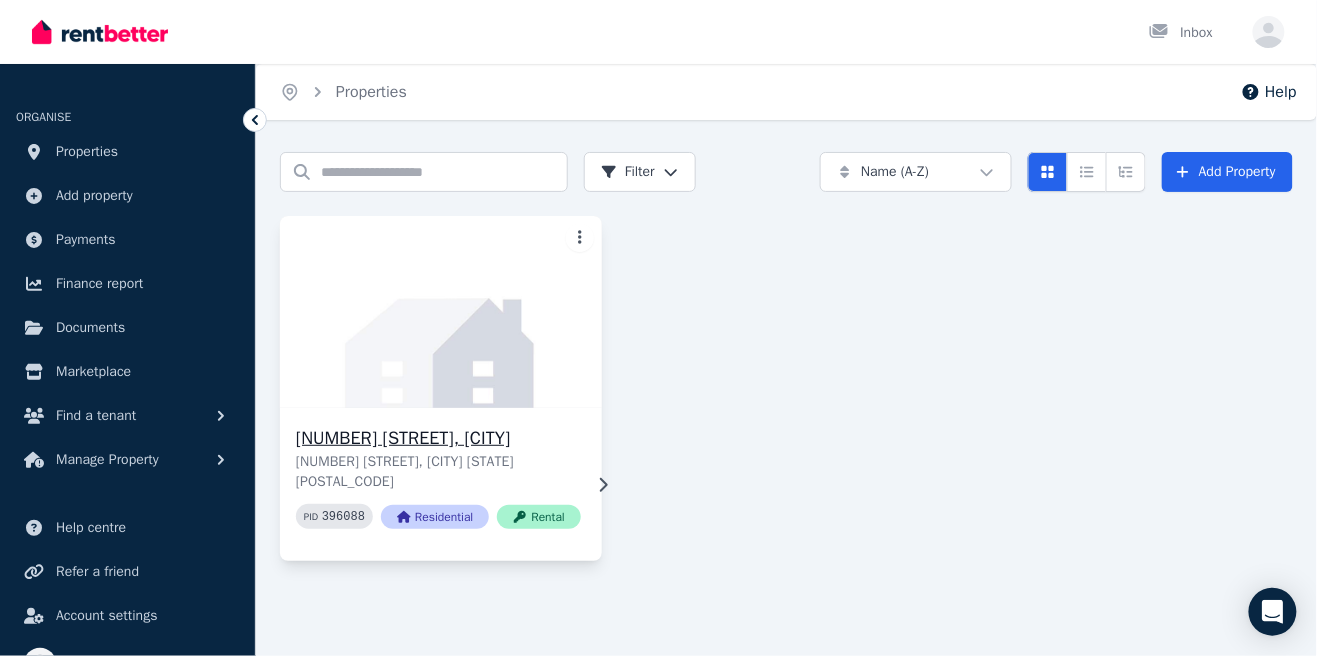 click at bounding box center [441, 312] 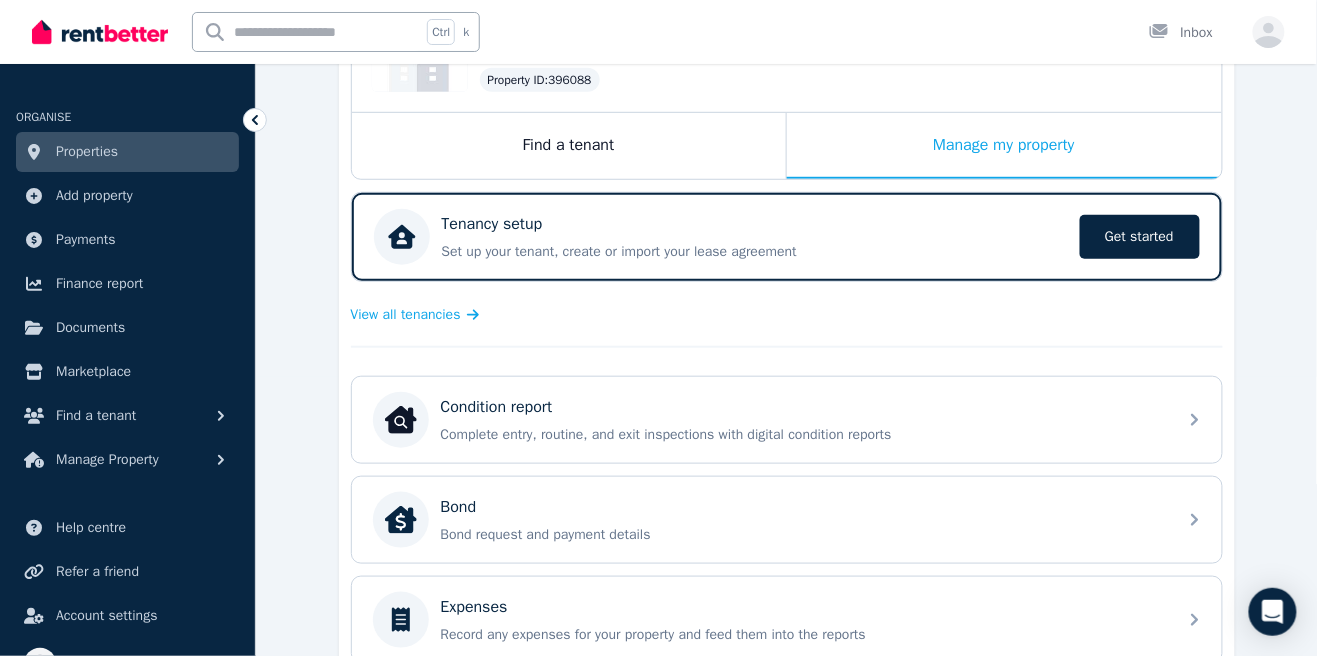 scroll, scrollTop: 281, scrollLeft: 0, axis: vertical 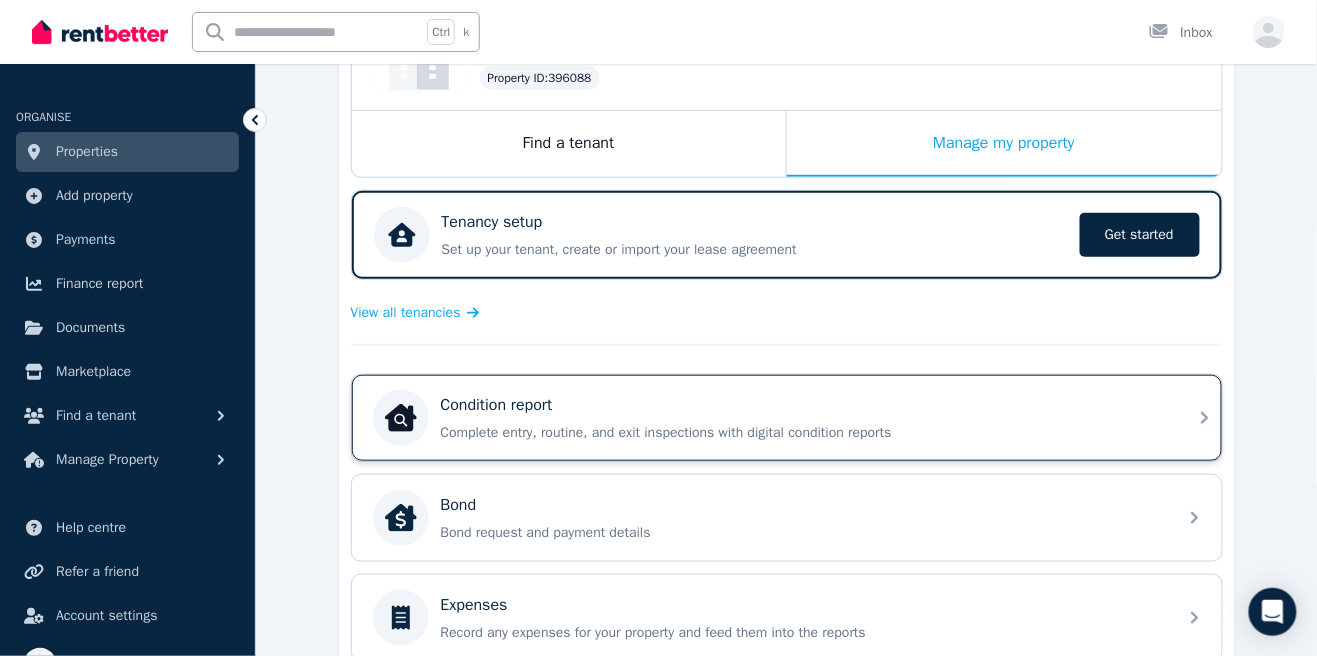 click 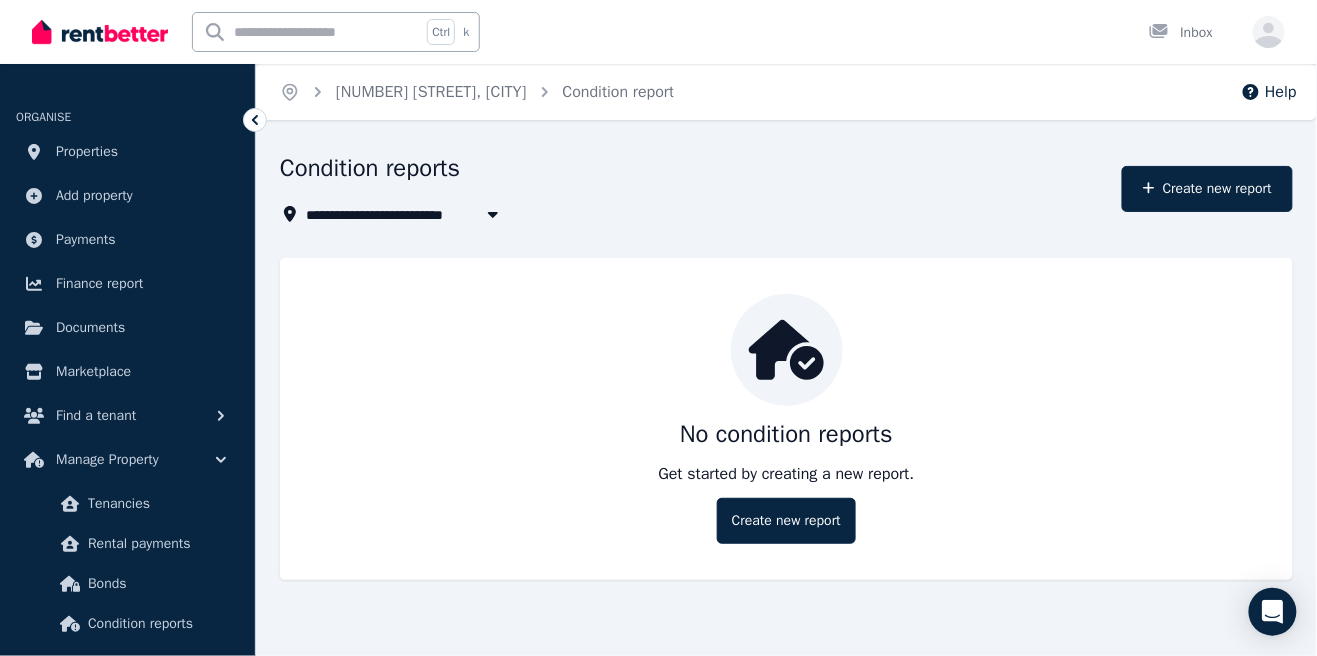 click 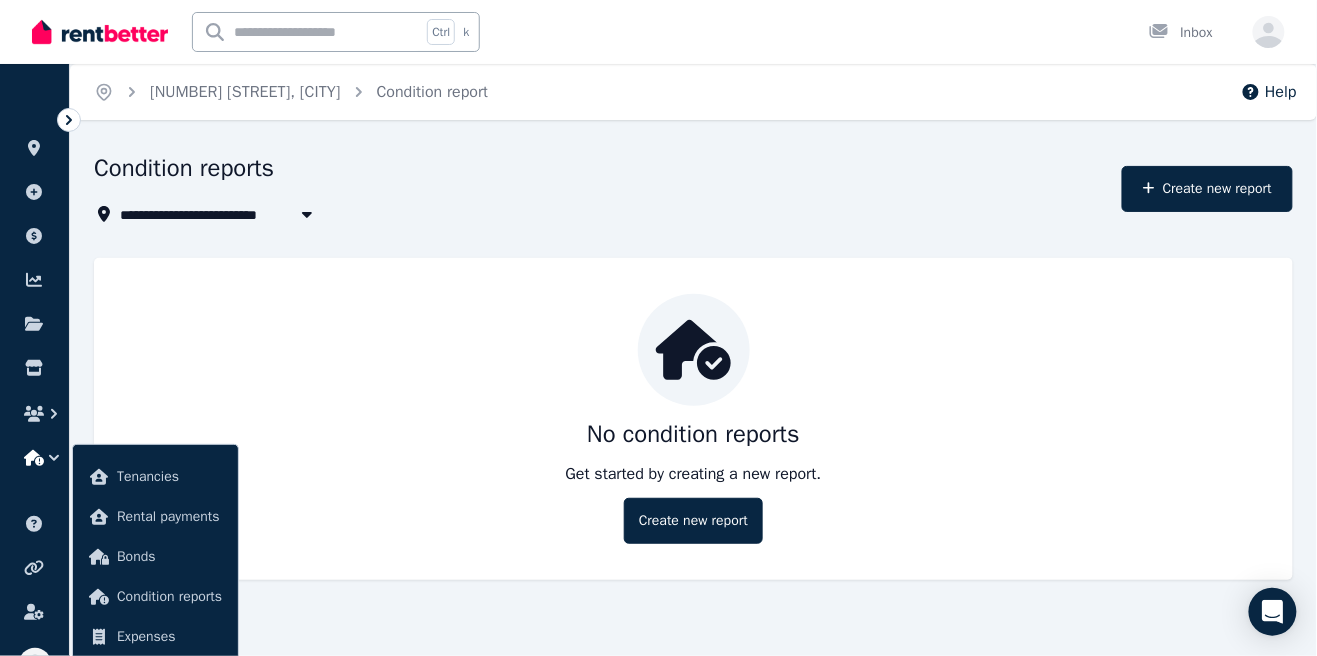 click at bounding box center [69, 120] 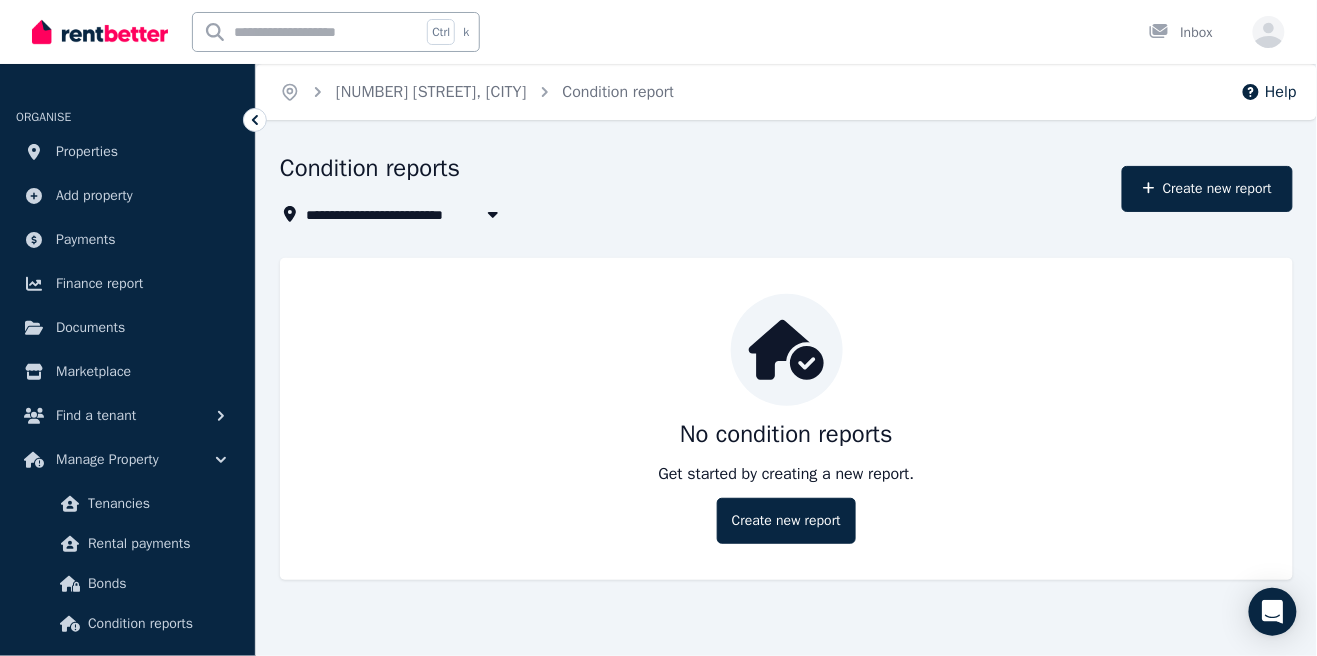 click on "**********" at bounding box center [658, 328] 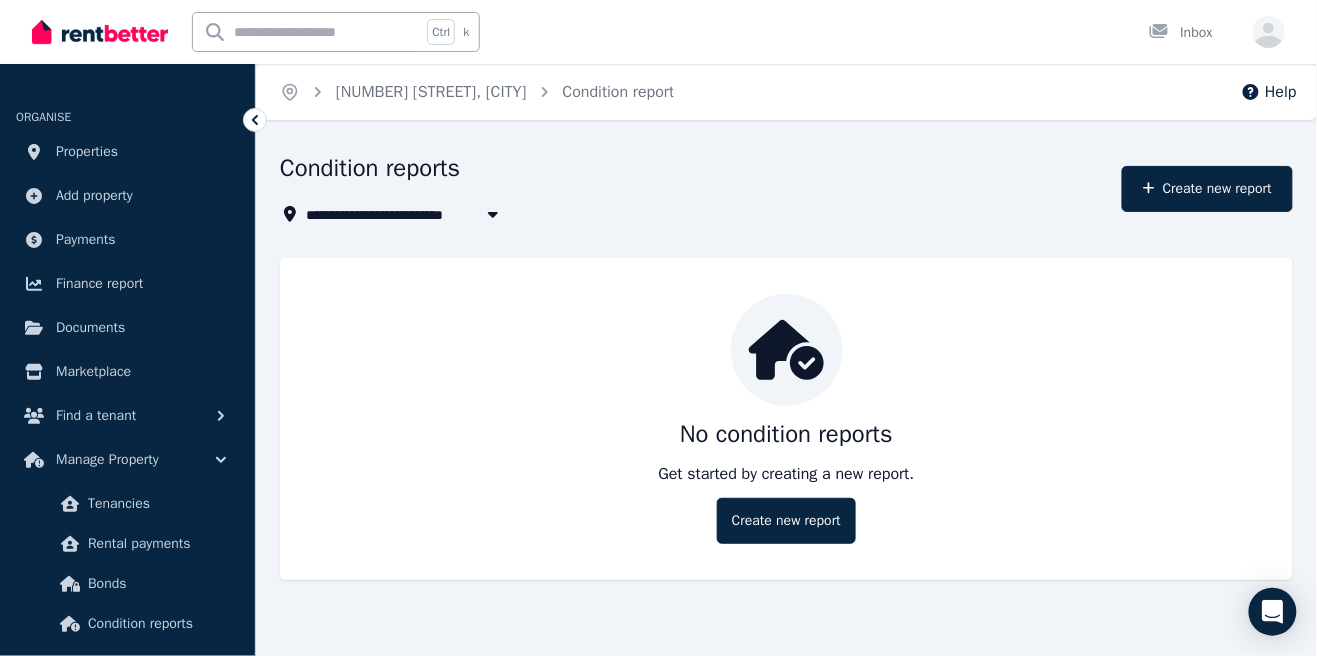 click on "Condition reports" at bounding box center (695, 171) 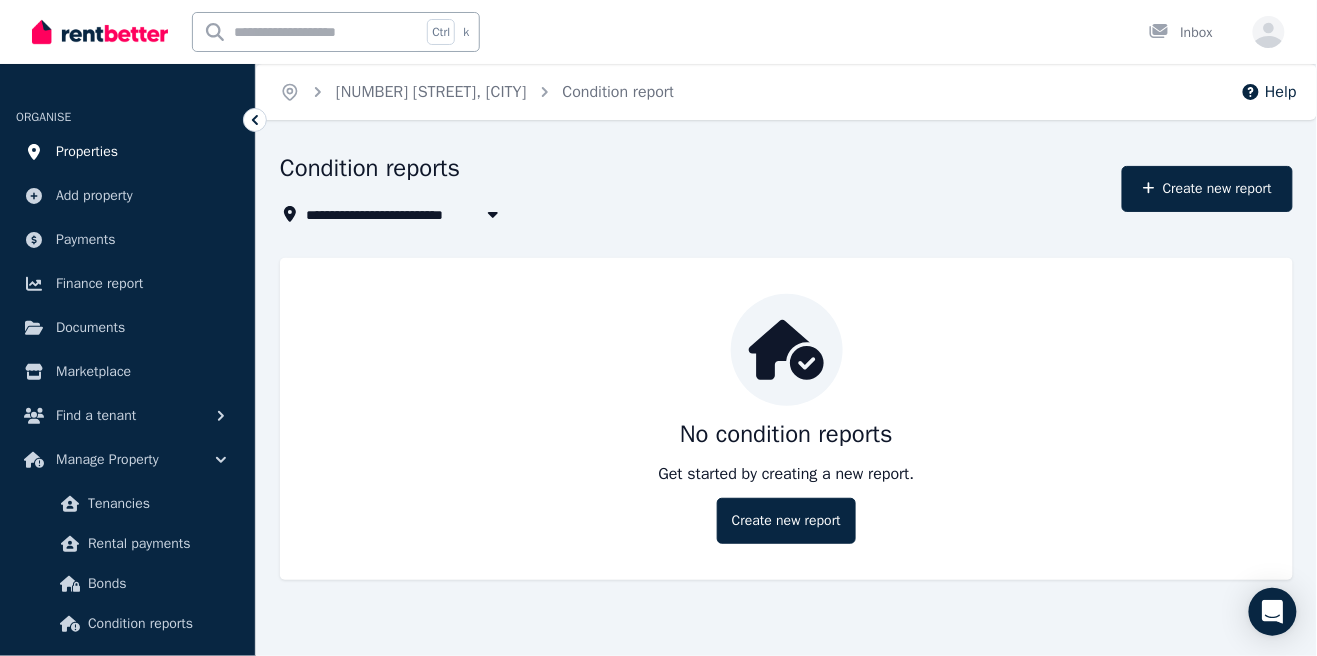 click on "Properties" at bounding box center (87, 152) 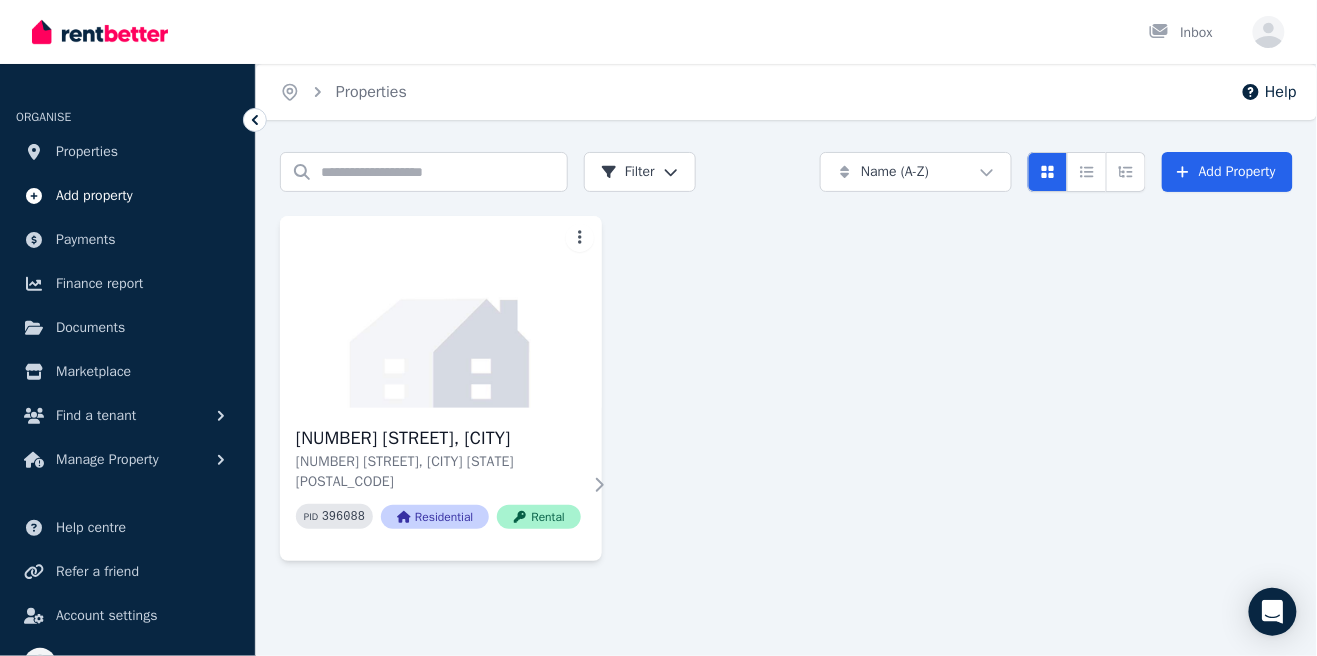 click on "Add property" at bounding box center [94, 196] 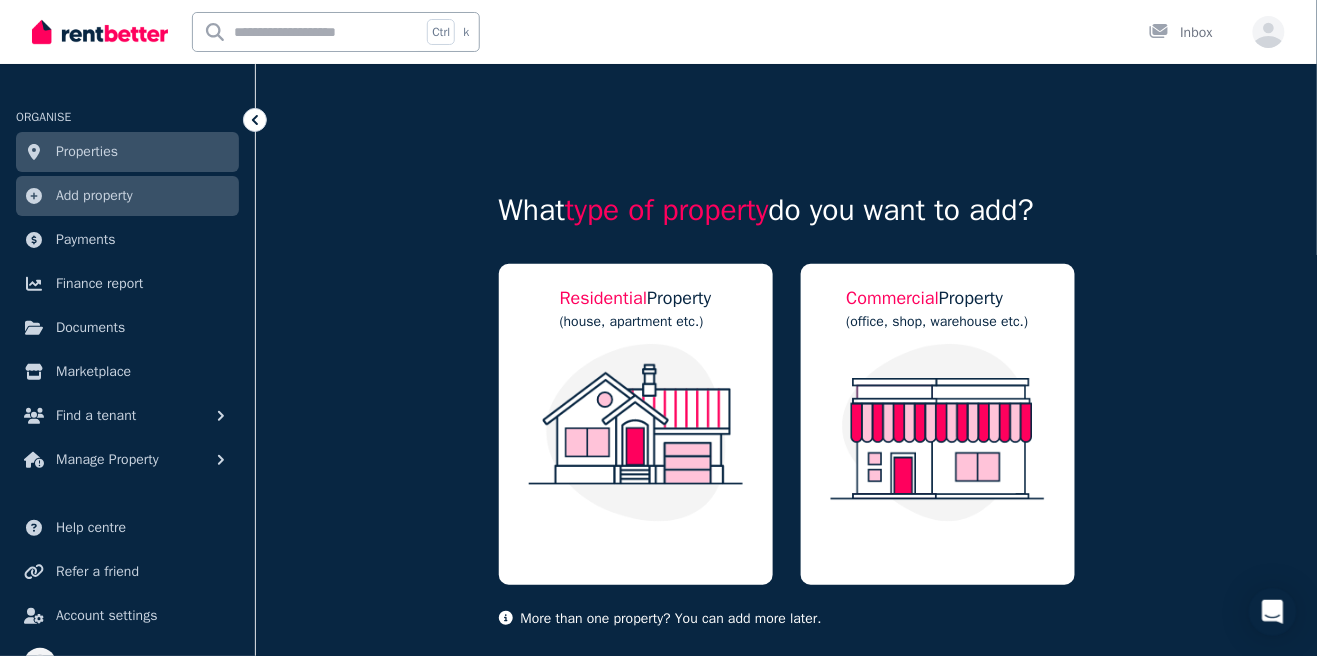 click on "Properties" at bounding box center [87, 152] 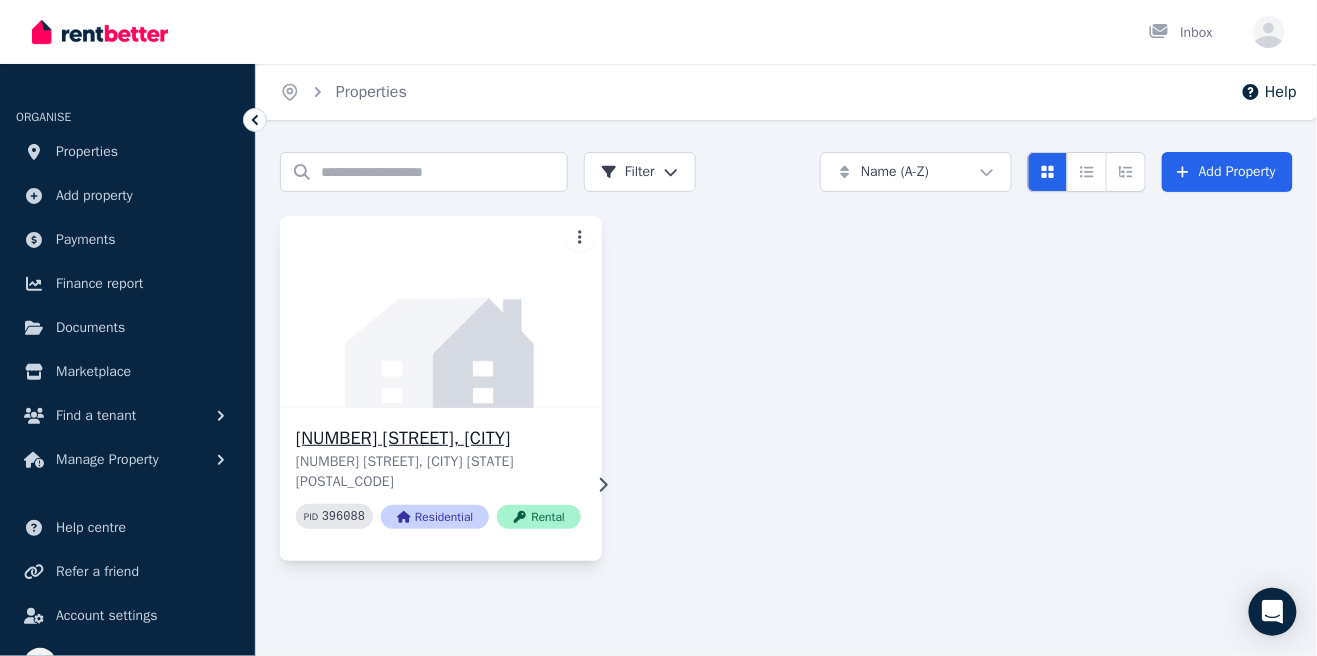 click at bounding box center [441, 312] 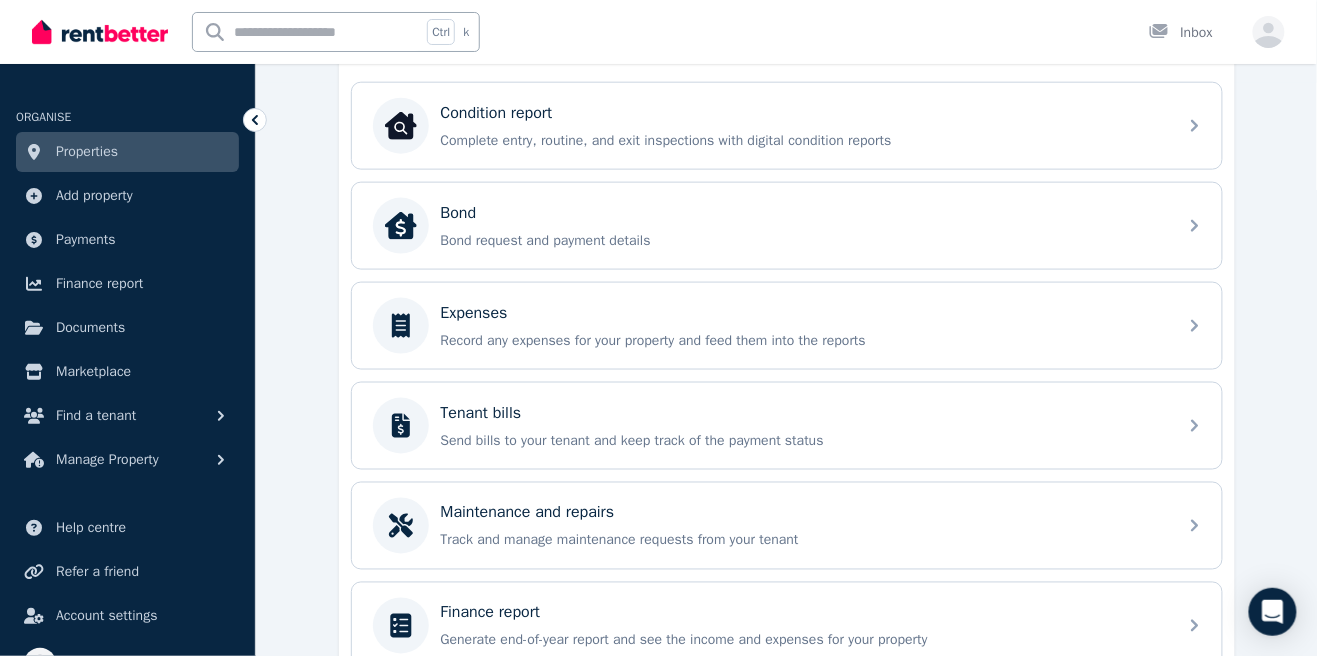 scroll, scrollTop: 576, scrollLeft: 0, axis: vertical 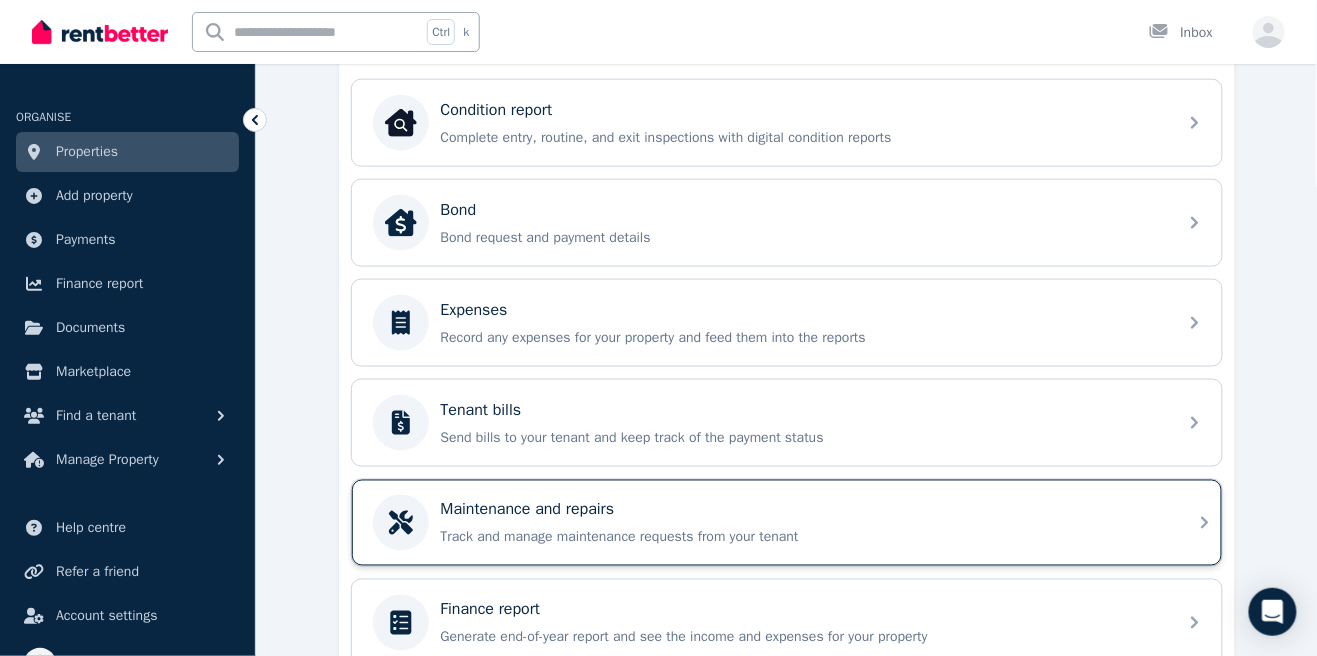 click on "Maintenance and repairs Track and manage maintenance requests from your tenant" at bounding box center [787, 523] 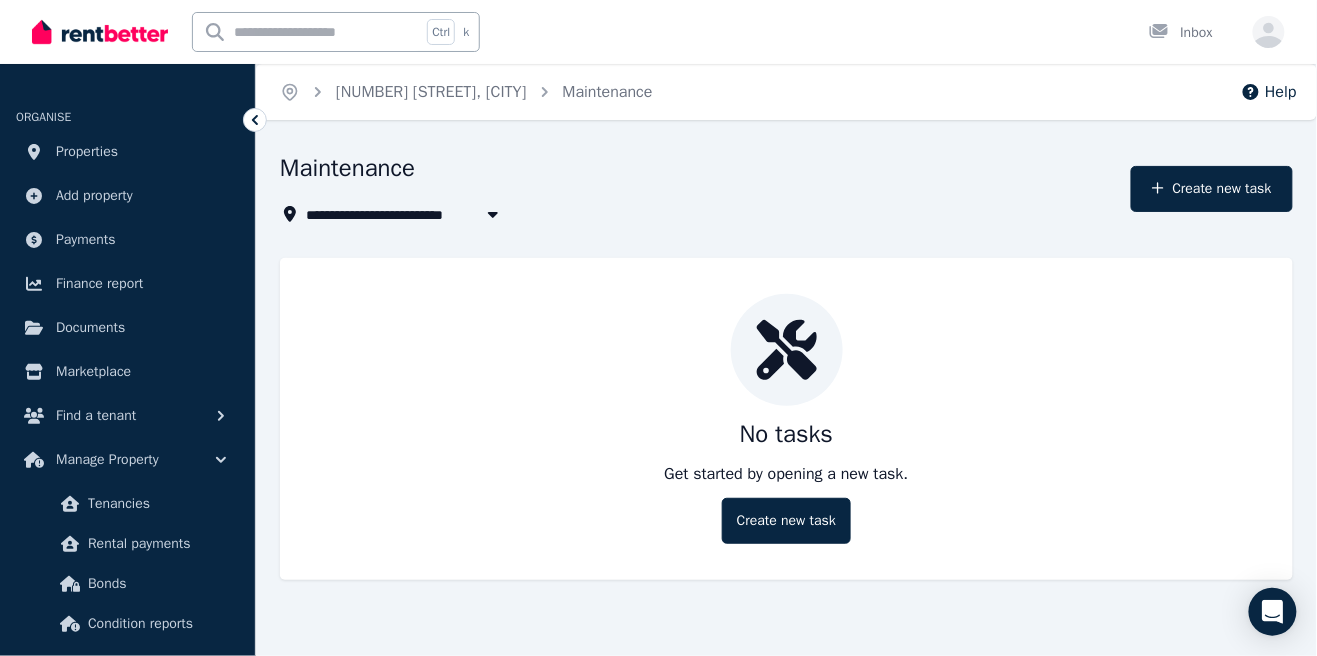 click on "ORGANISE Properties Add property Payments Finance report Documents Marketplace Find a tenant Manage Property Tenancies Rental payments Bonds Condition reports Expenses Tenant bills Maintenance" at bounding box center (127, 424) 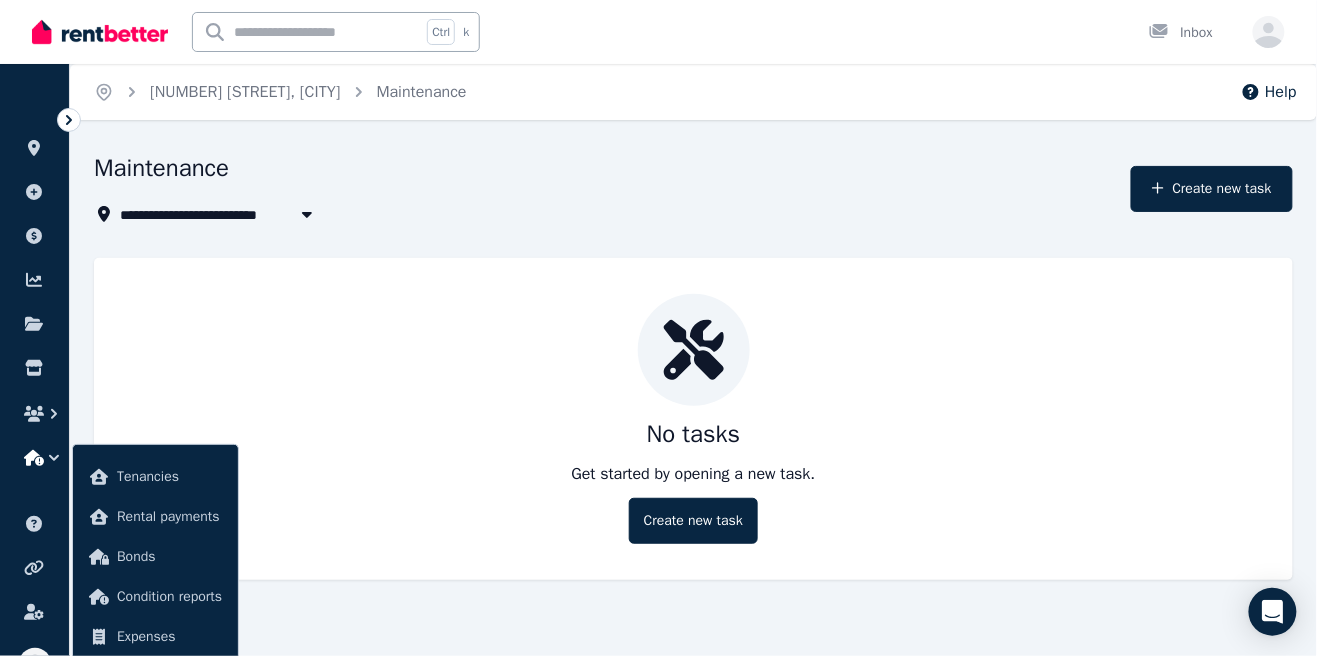 click 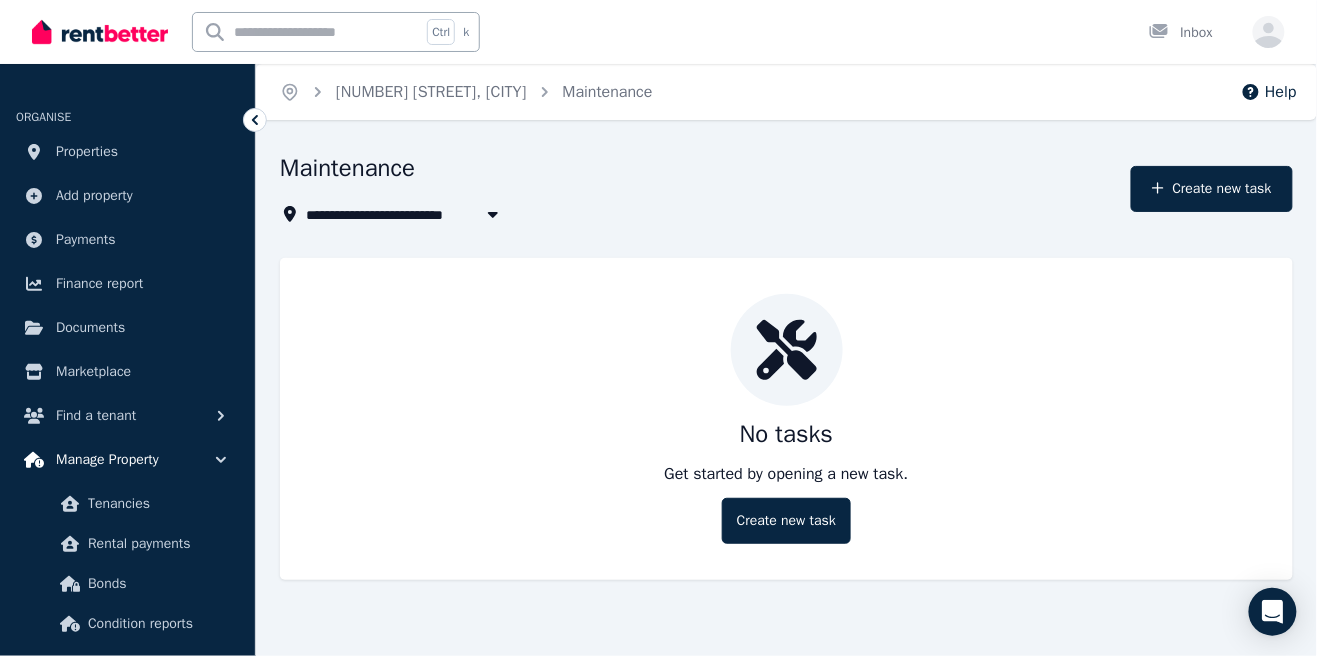 click on "Manage Property" at bounding box center (107, 460) 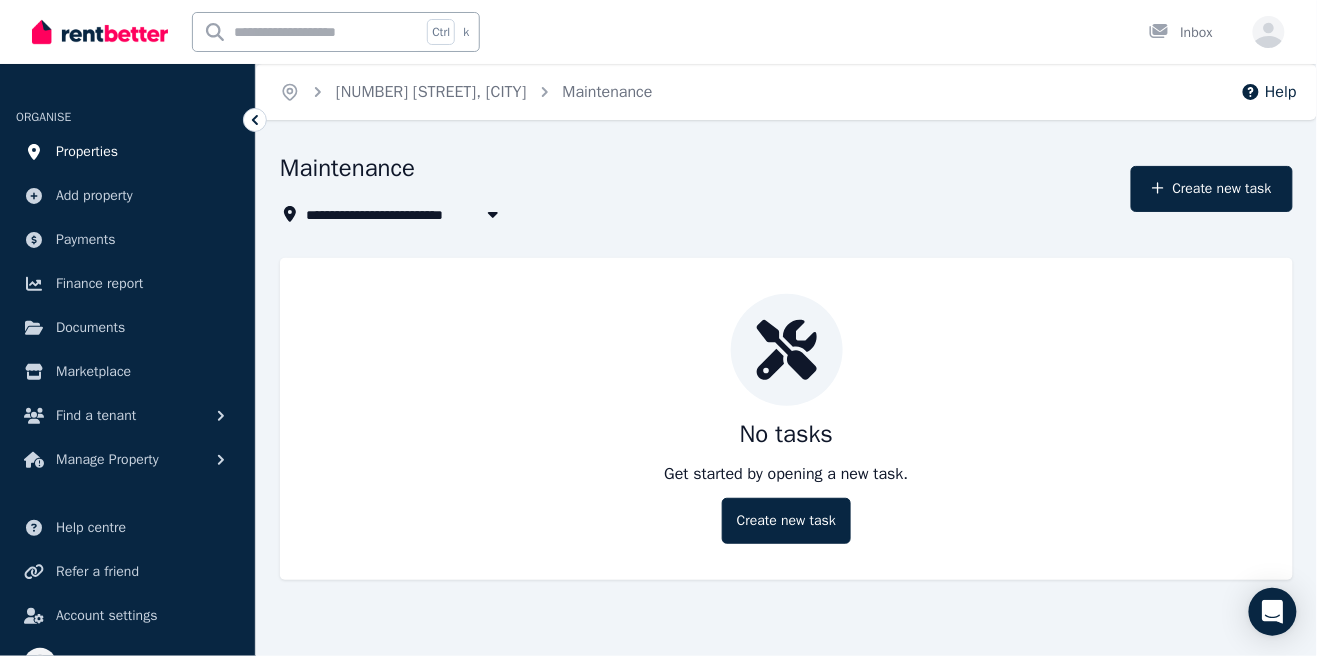 click on "Properties" at bounding box center [87, 152] 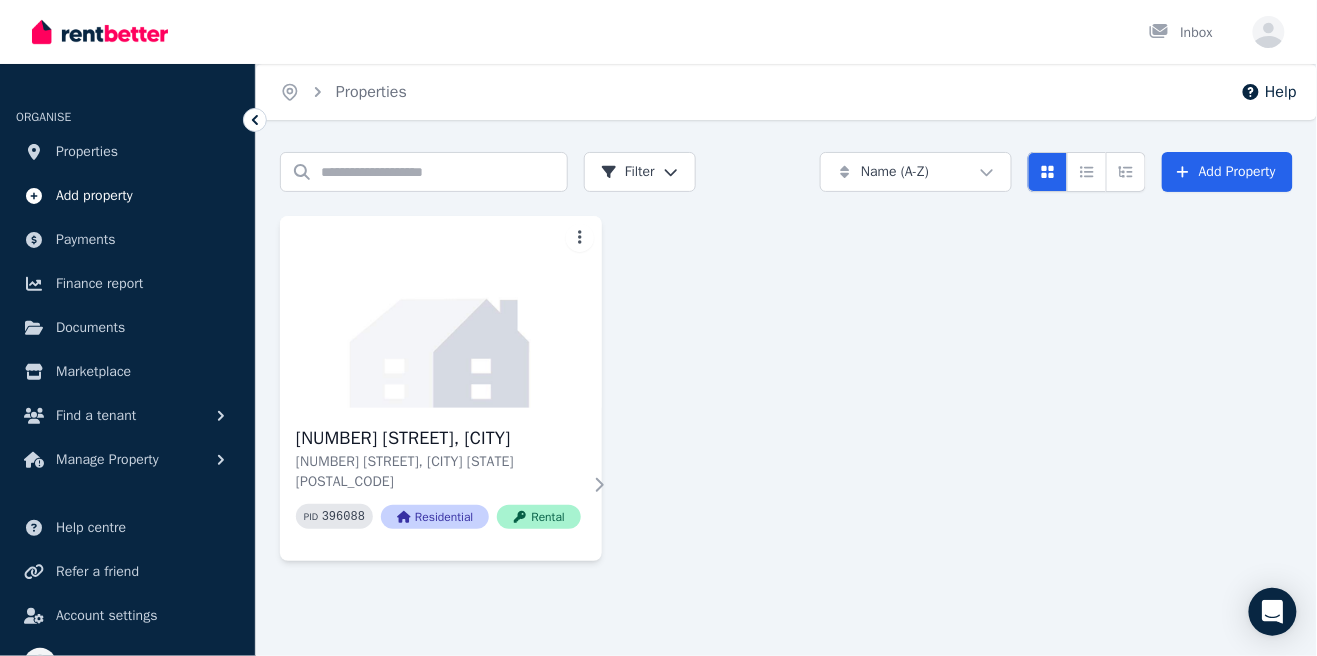 click on "Add property" at bounding box center (94, 196) 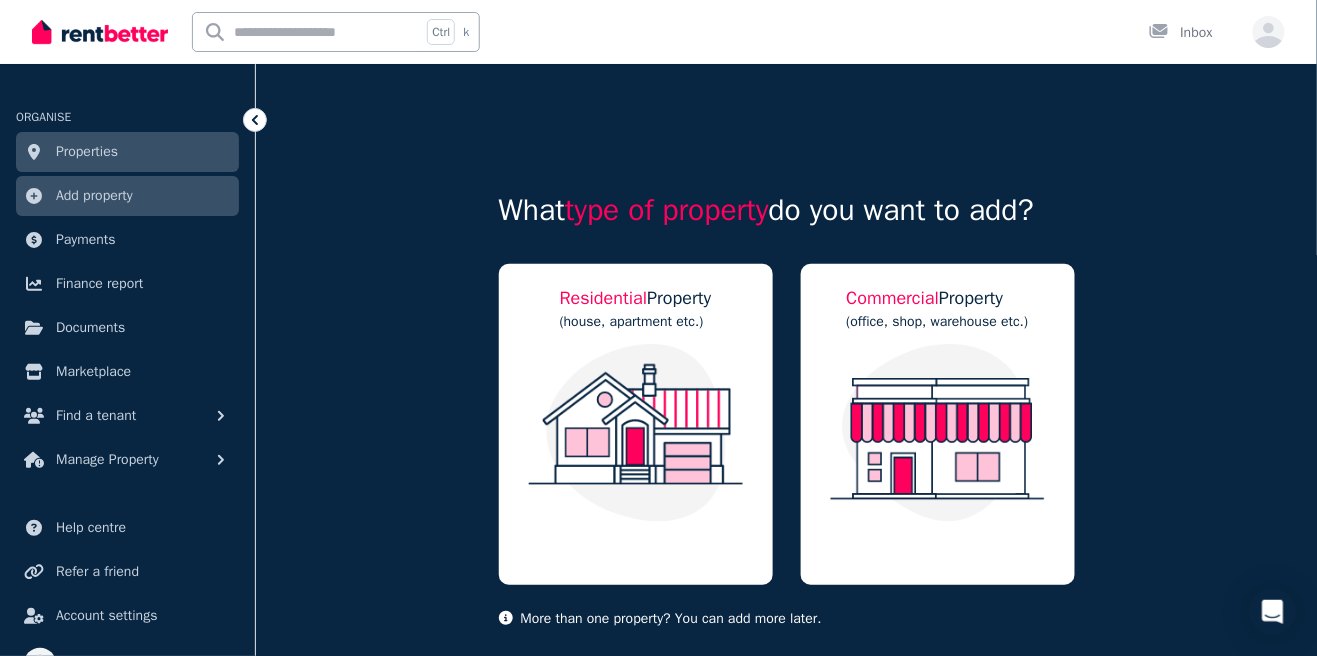 click on "Properties" at bounding box center (87, 152) 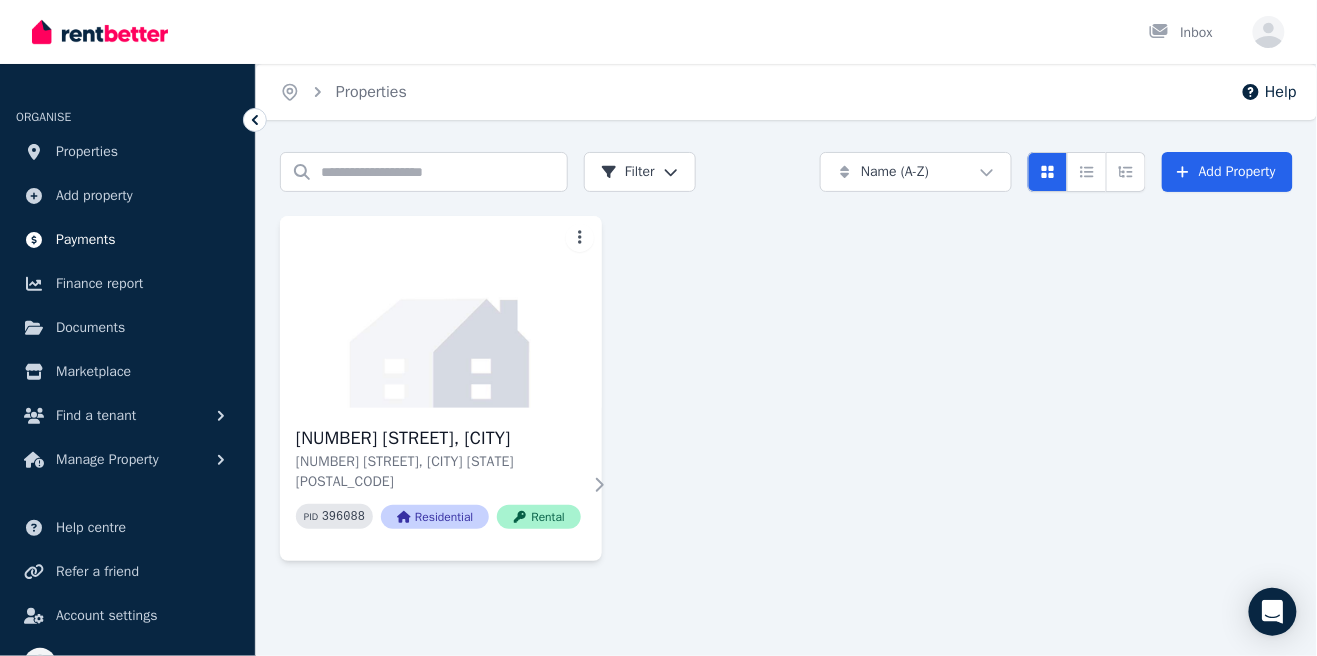 click on "Payments" at bounding box center (86, 240) 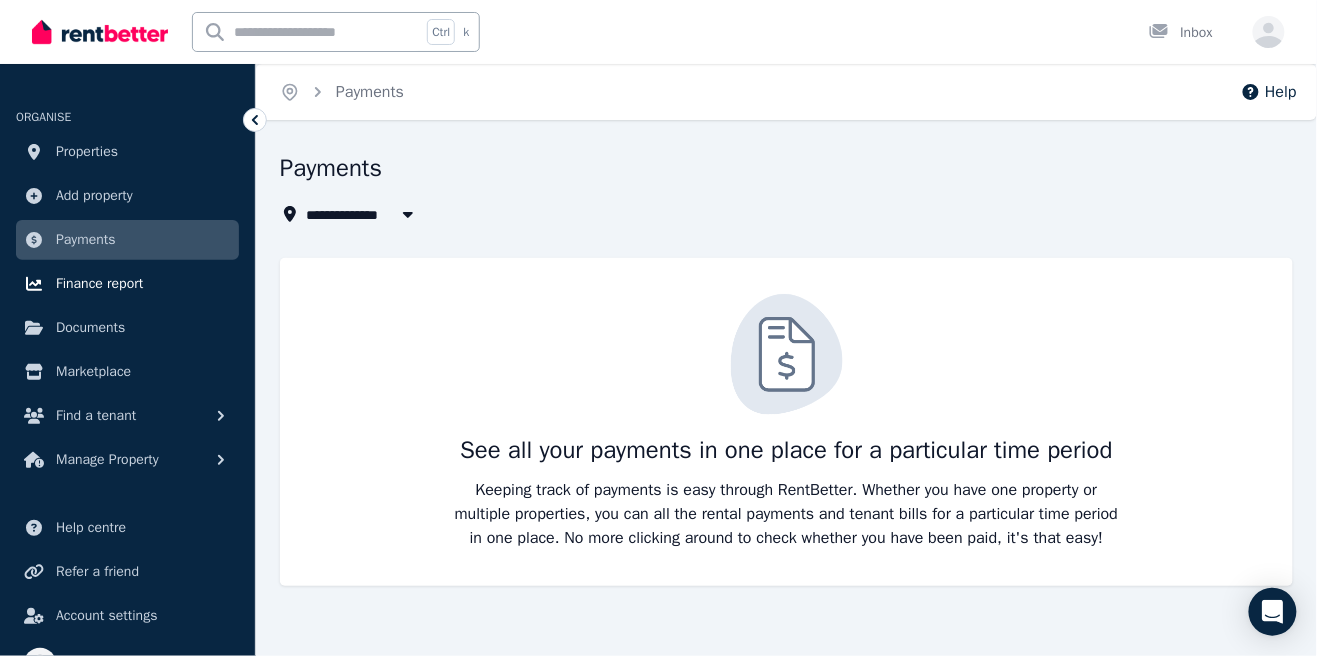 click on "Finance report" at bounding box center (127, 284) 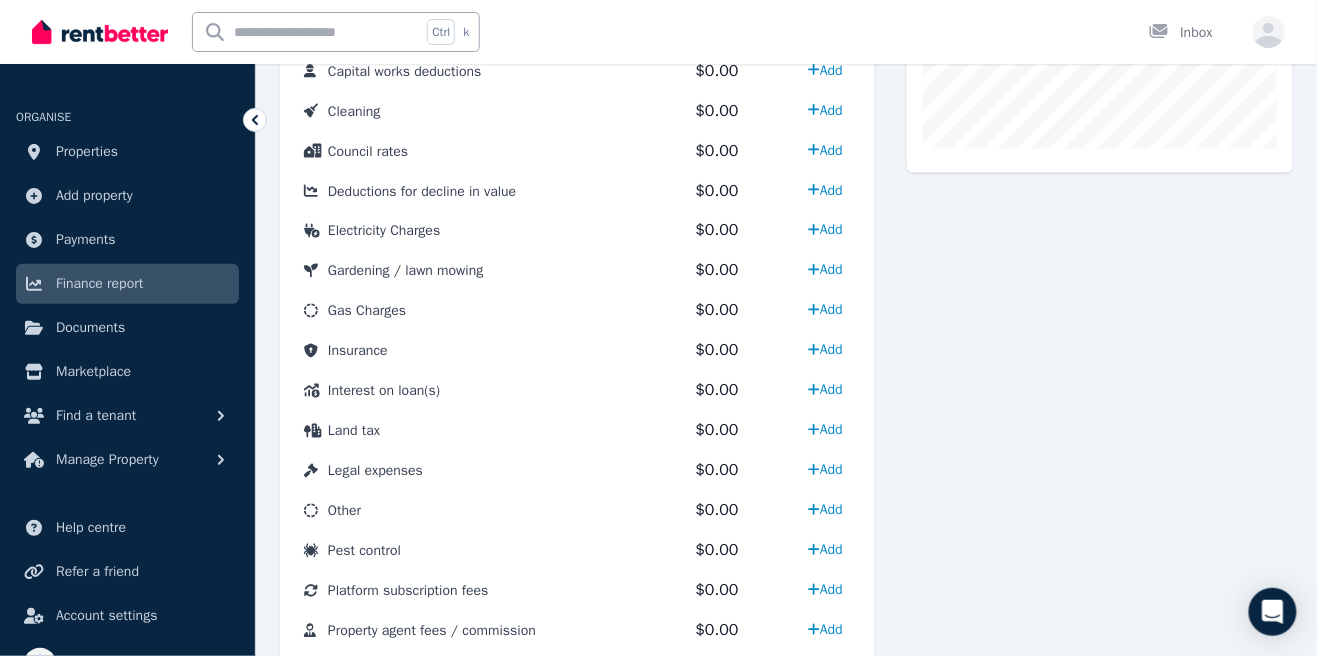 scroll, scrollTop: 807, scrollLeft: 0, axis: vertical 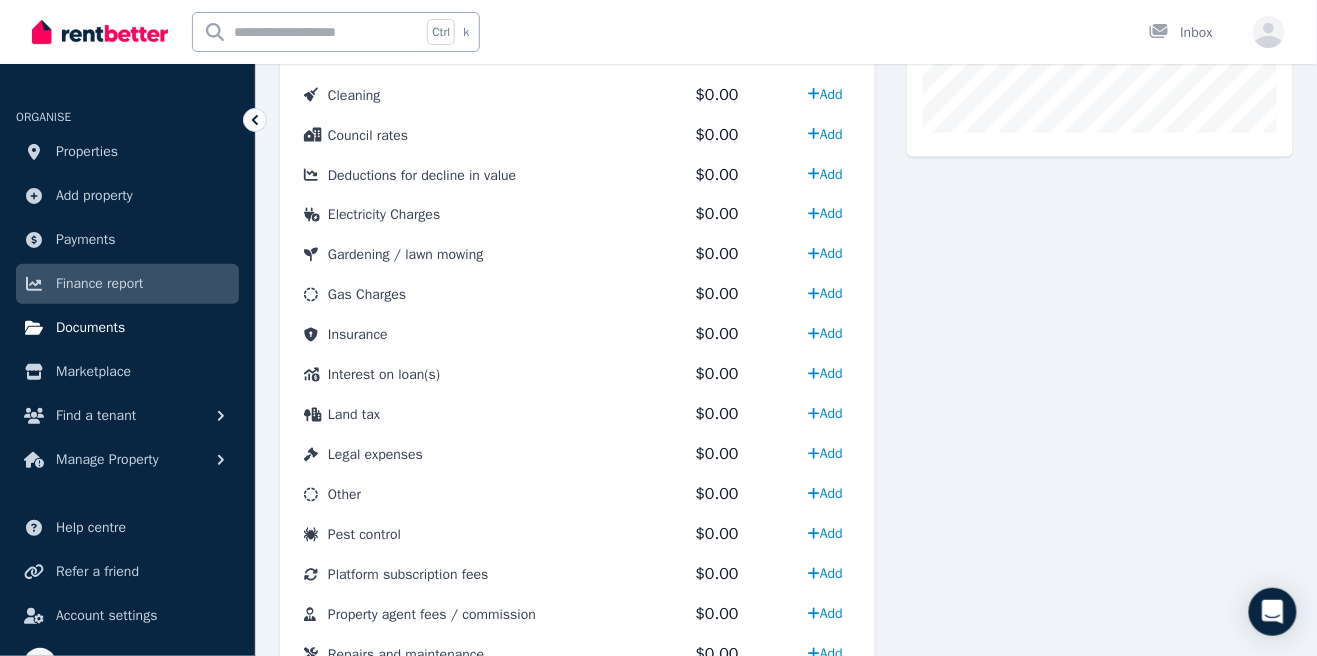 click on "Documents" at bounding box center [90, 328] 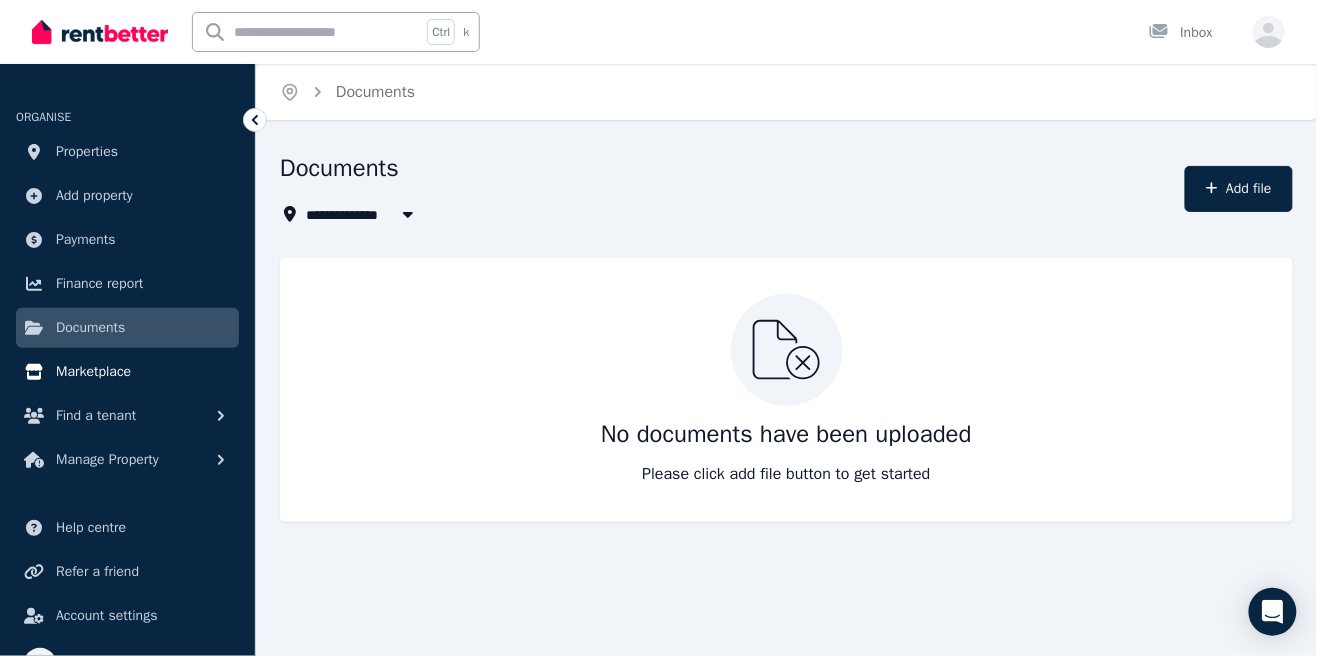 click on "Marketplace" at bounding box center [93, 372] 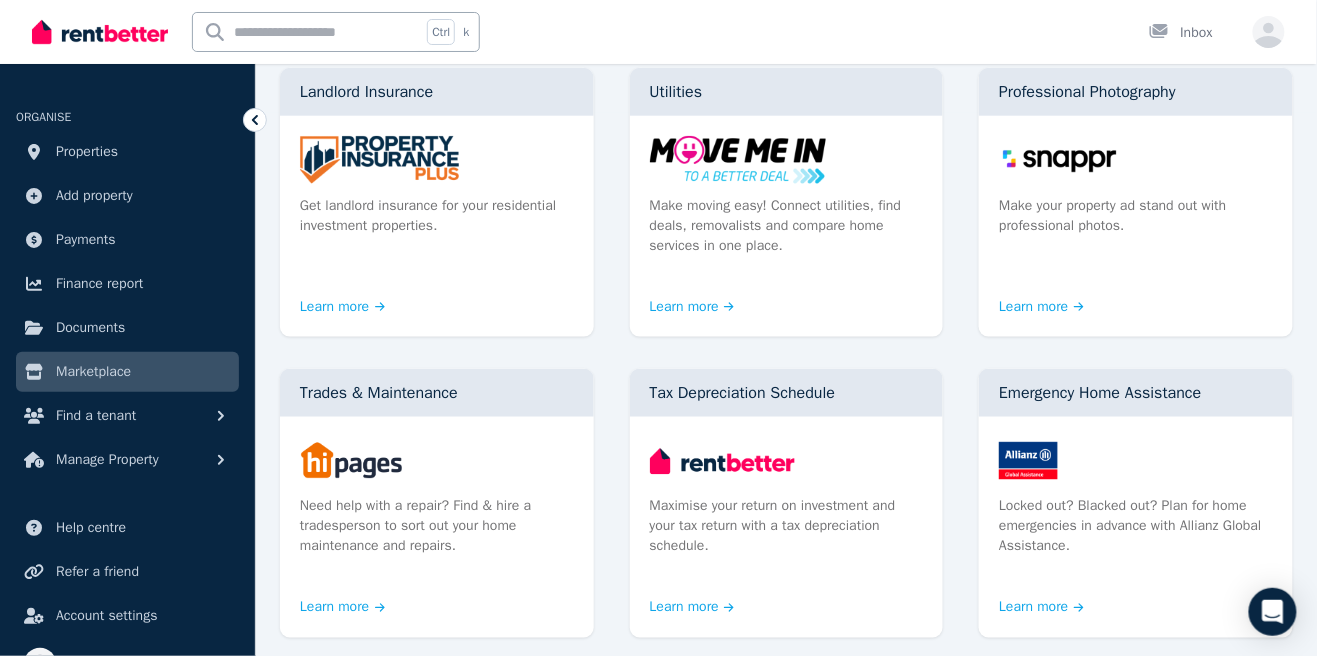 scroll, scrollTop: 544, scrollLeft: 0, axis: vertical 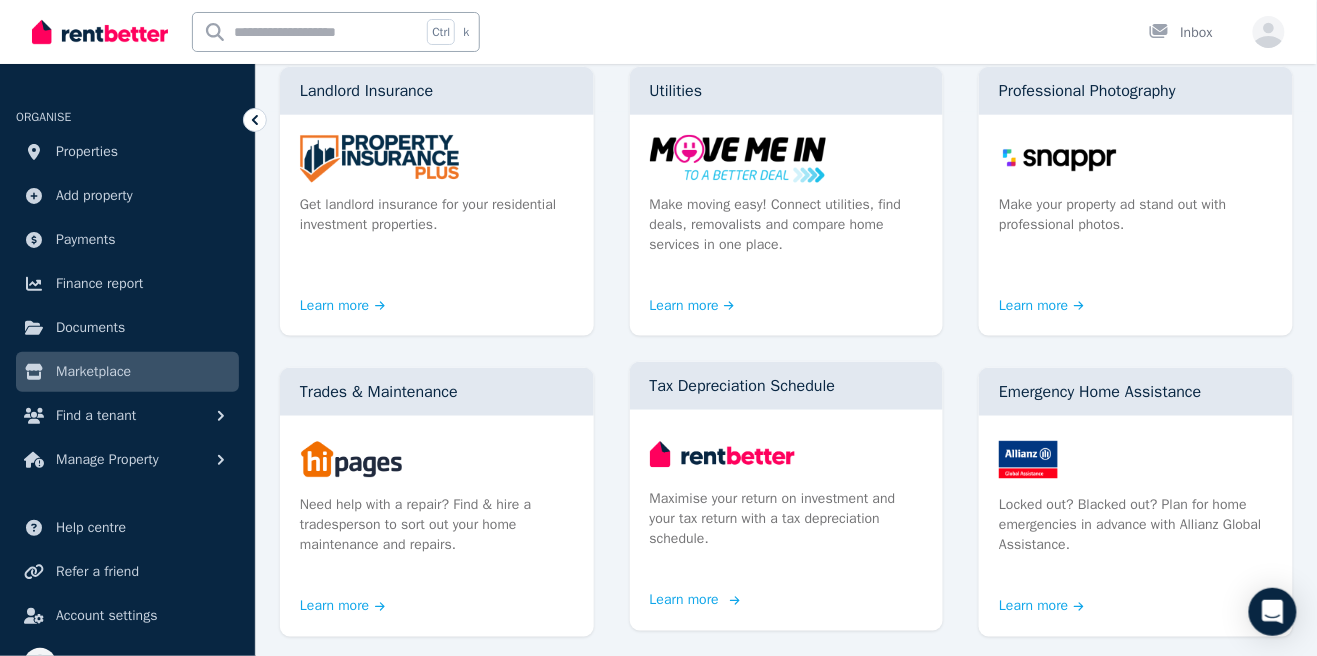 click on "Maximise your return on investment and your tax return with a tax depreciation schedule." at bounding box center (787, 520) 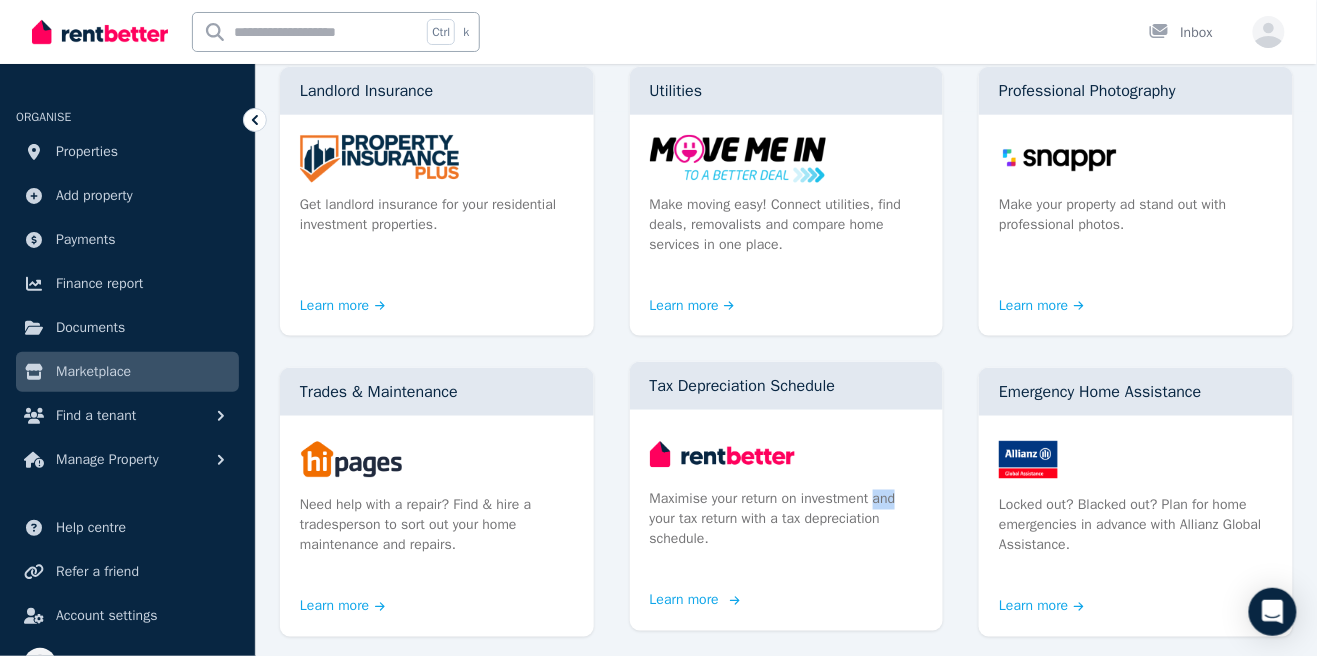 scroll, scrollTop: 552, scrollLeft: 0, axis: vertical 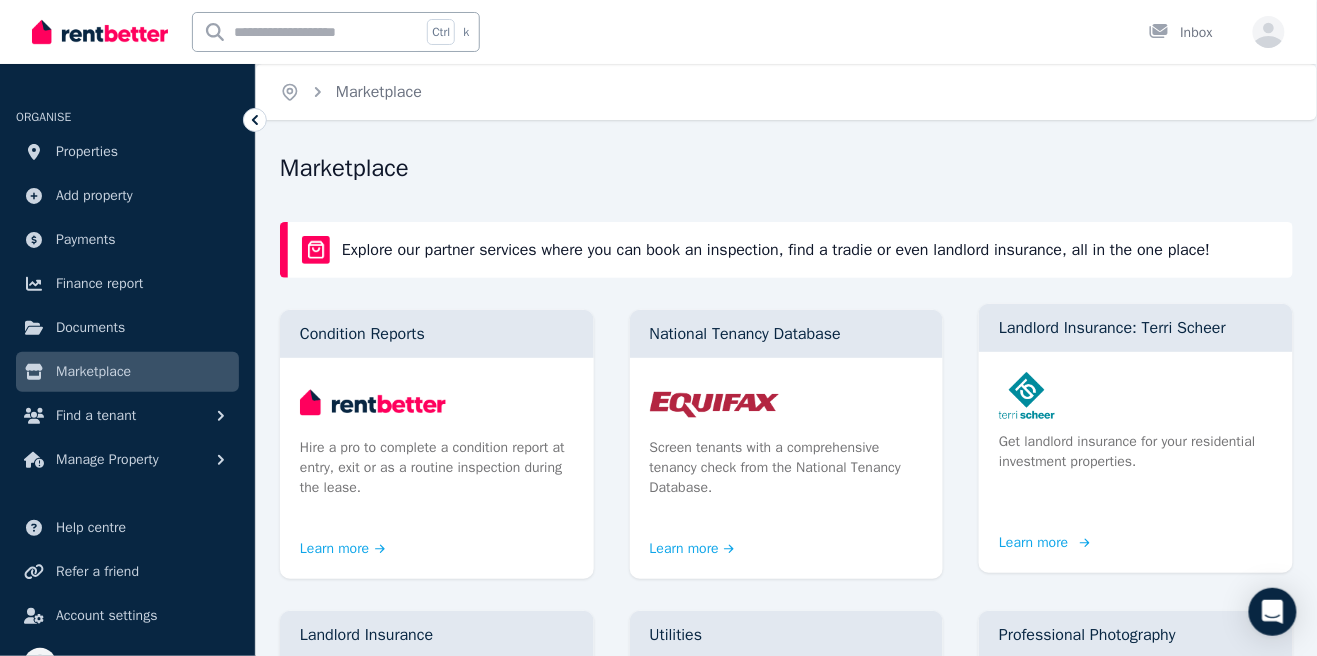 click on "Learn more" at bounding box center [1042, 543] 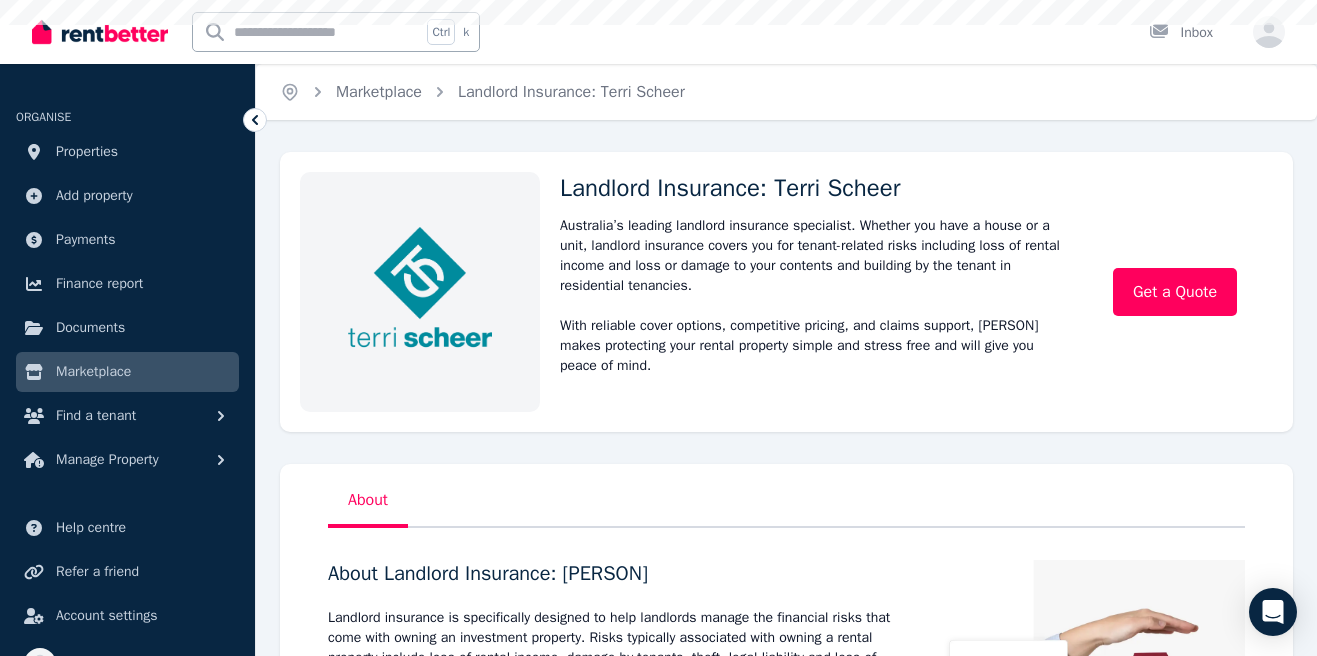 scroll, scrollTop: 0, scrollLeft: 0, axis: both 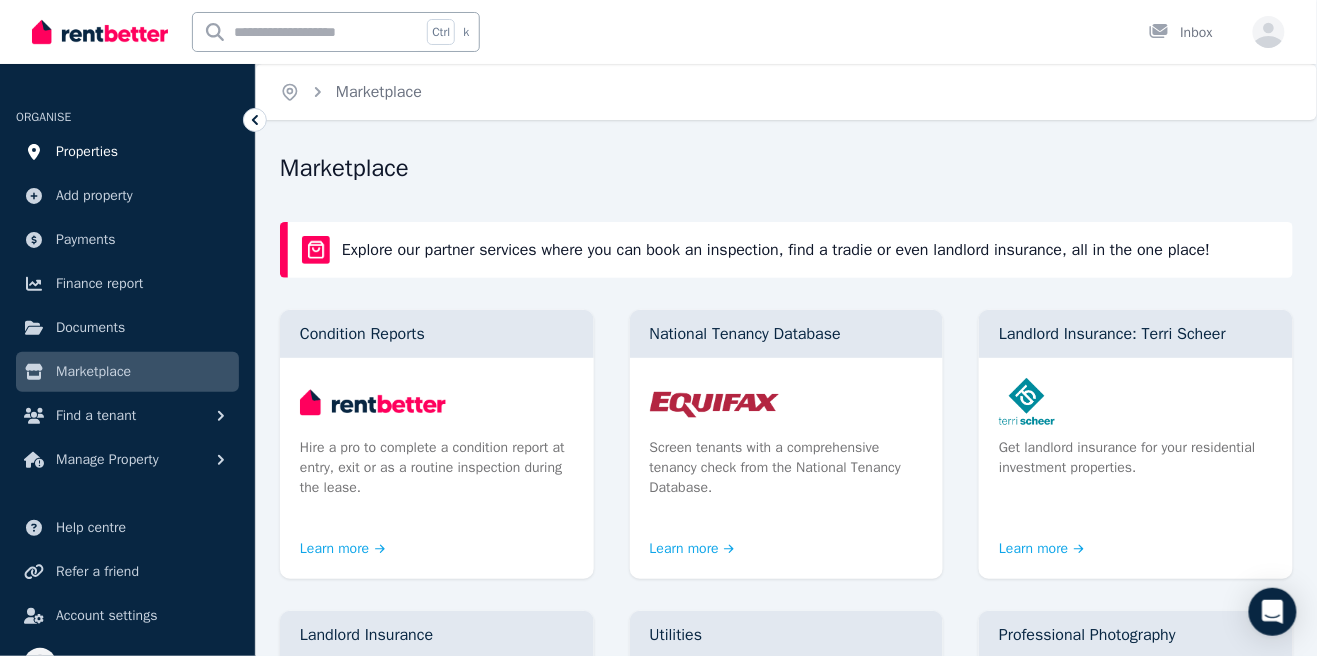 click on "Properties" at bounding box center (87, 152) 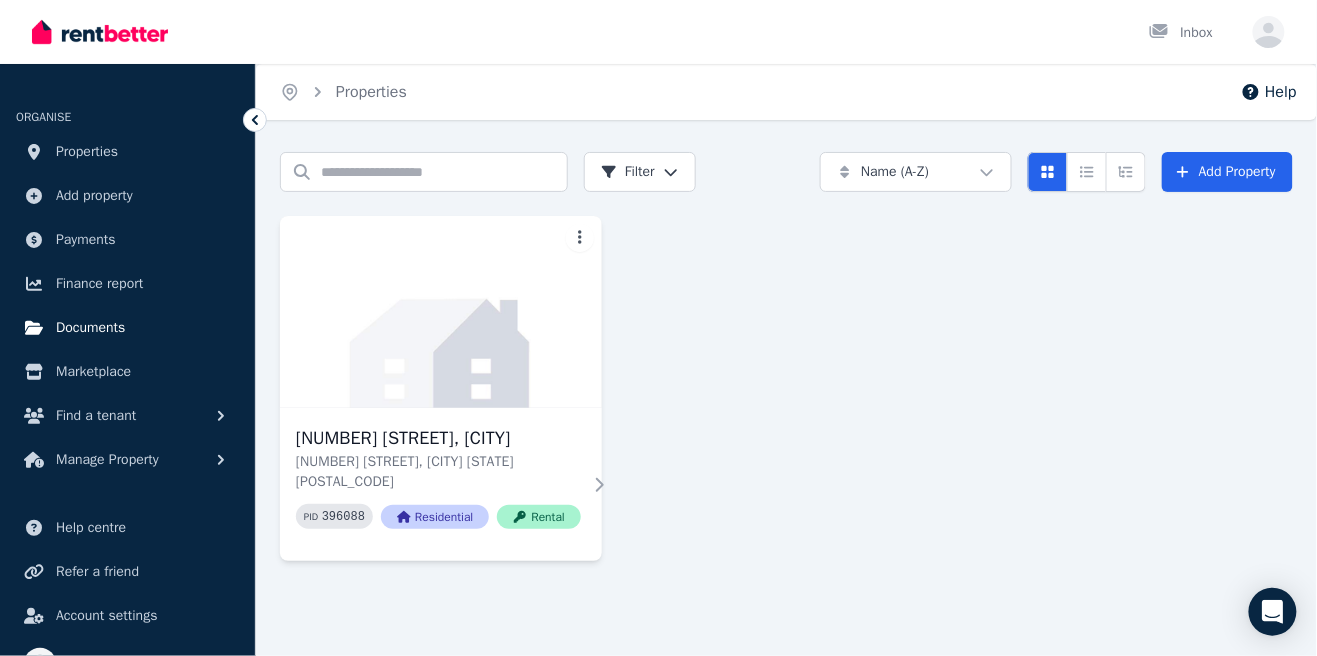click on "Documents" at bounding box center (90, 328) 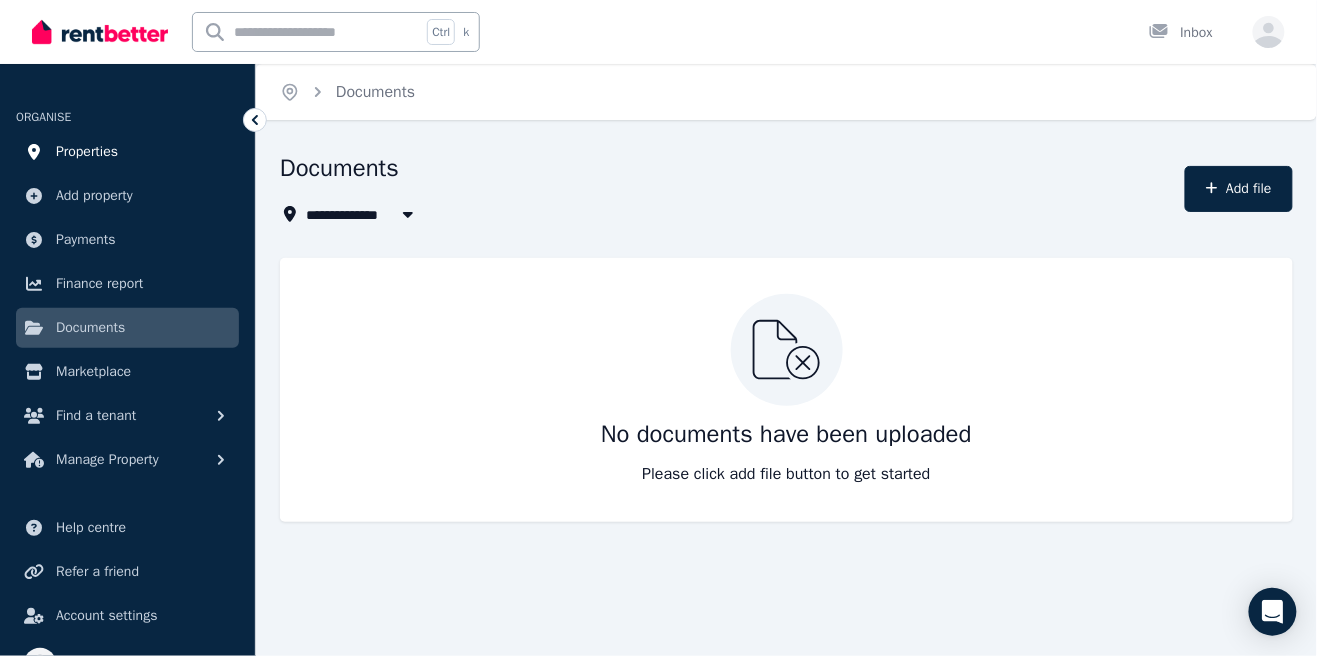 click on "Properties" at bounding box center (87, 152) 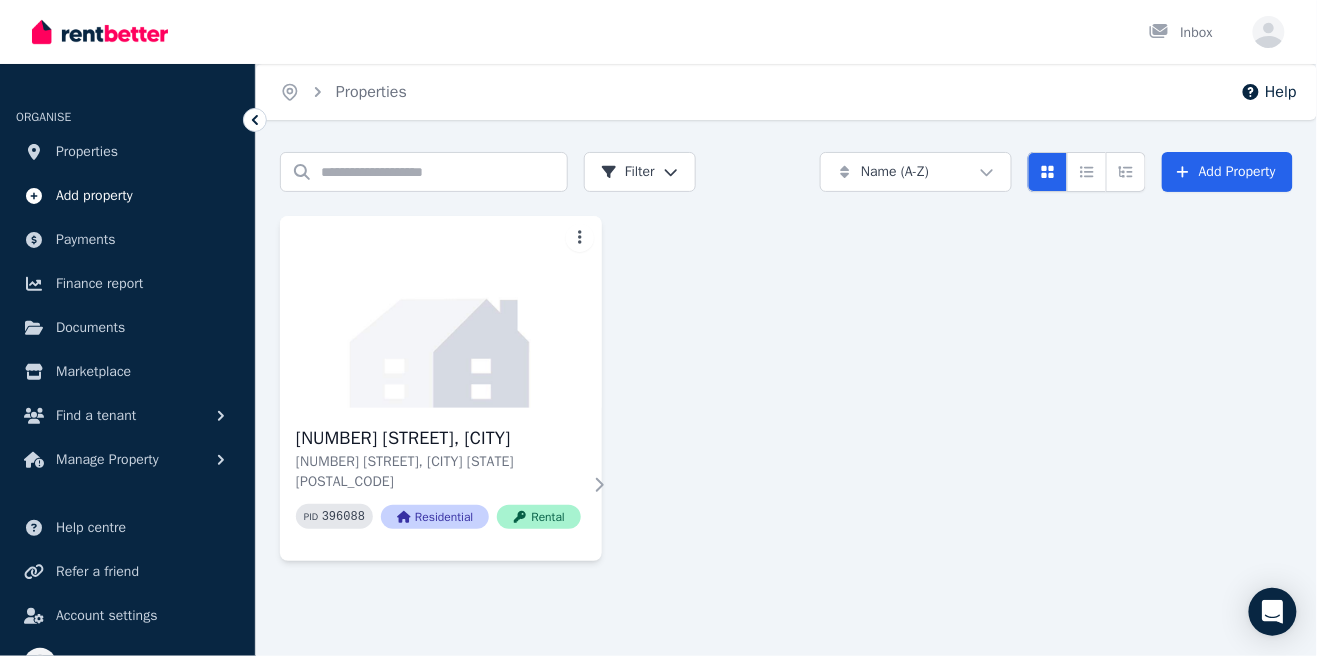 click on "Add property" at bounding box center (94, 196) 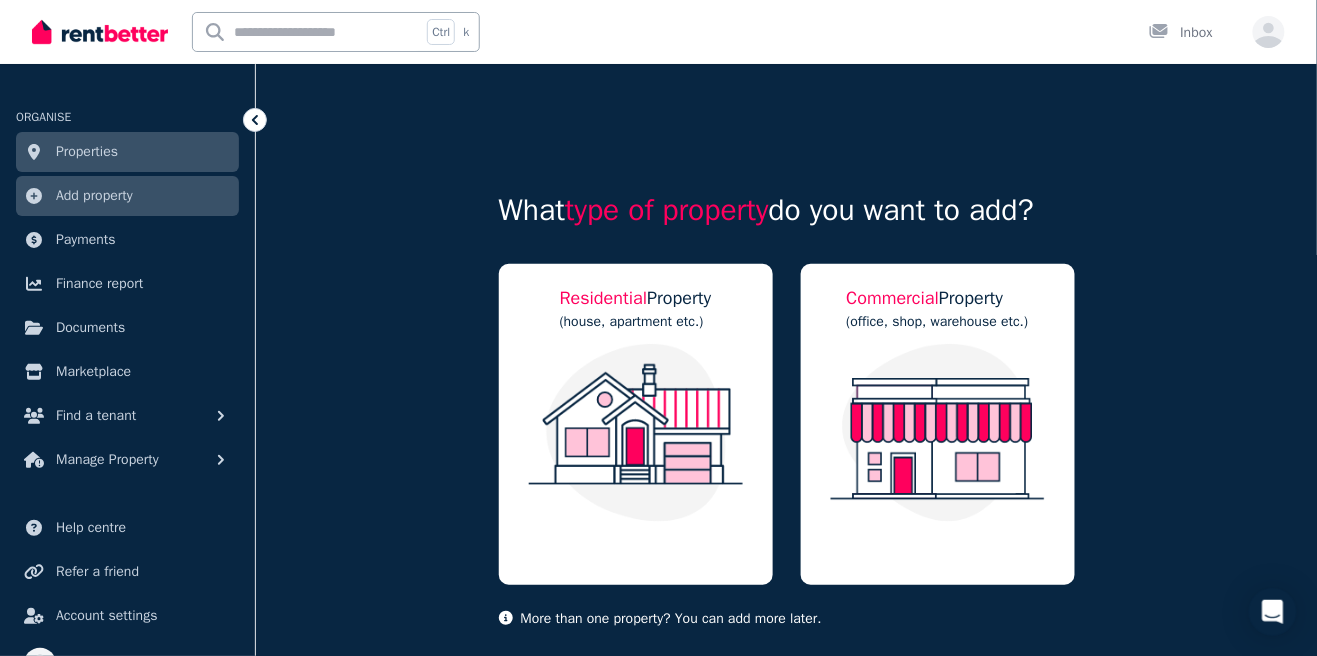 click on "Properties" at bounding box center [87, 152] 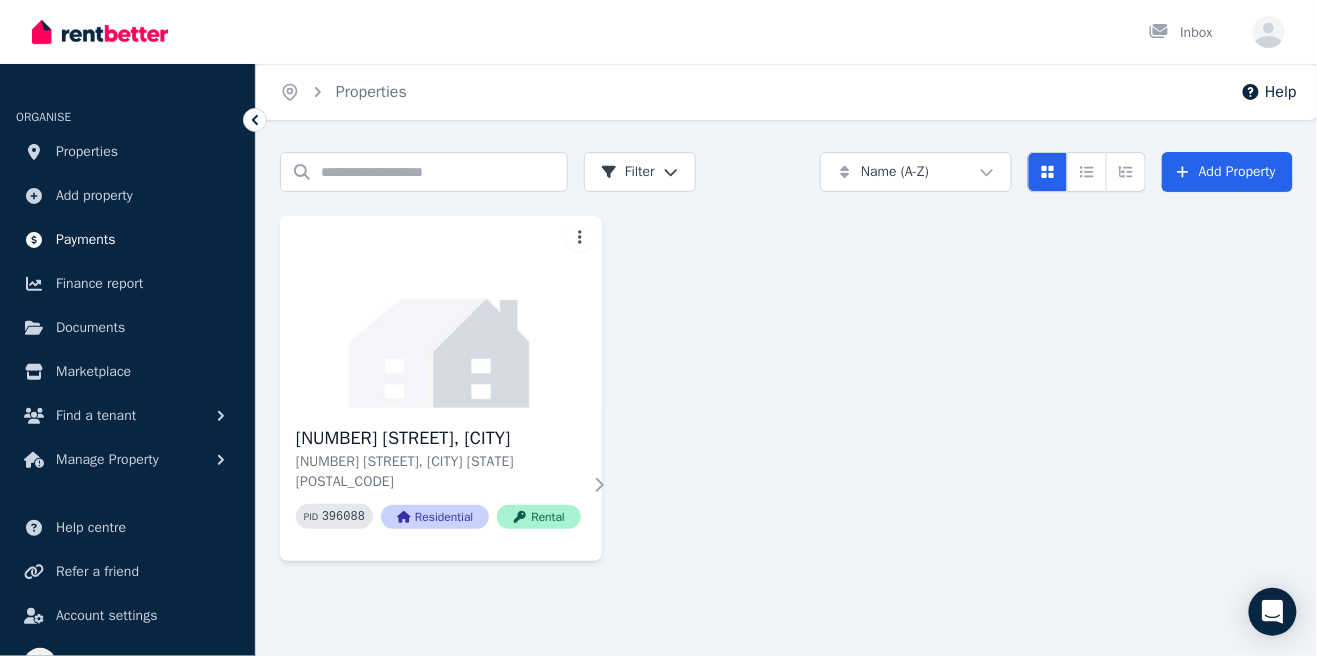 click on "Payments" at bounding box center [86, 240] 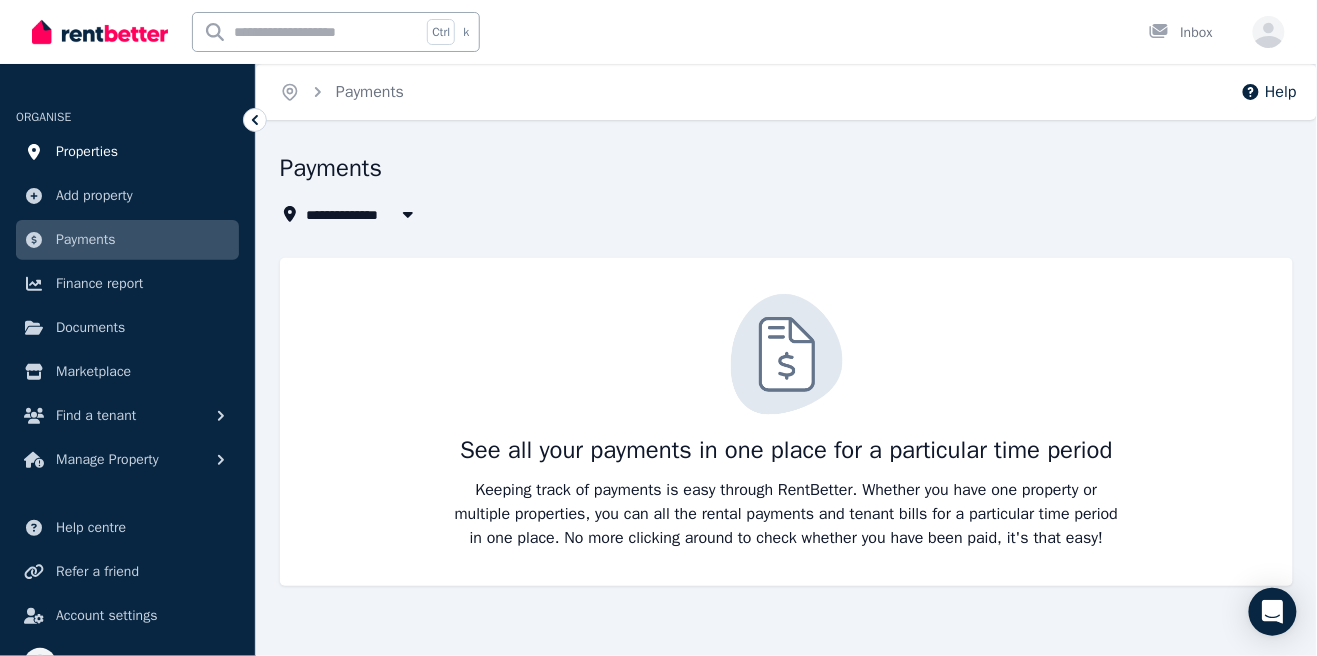 click on "Properties" at bounding box center (87, 152) 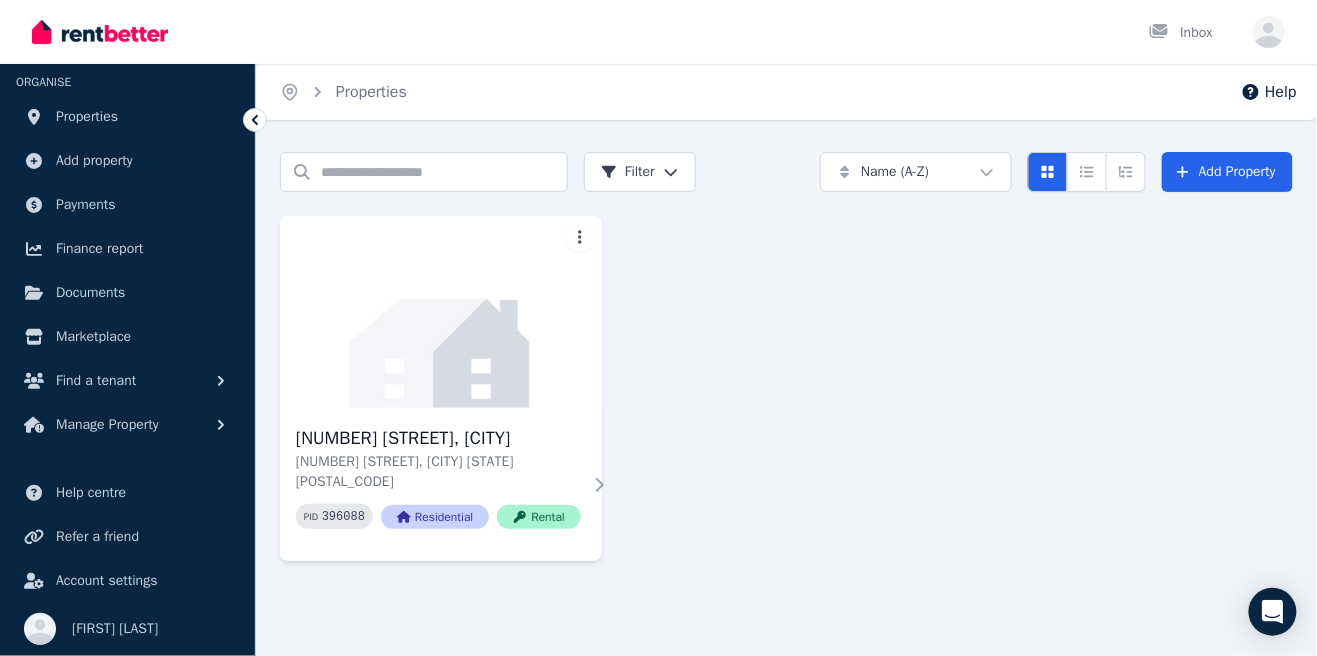 scroll, scrollTop: 0, scrollLeft: 0, axis: both 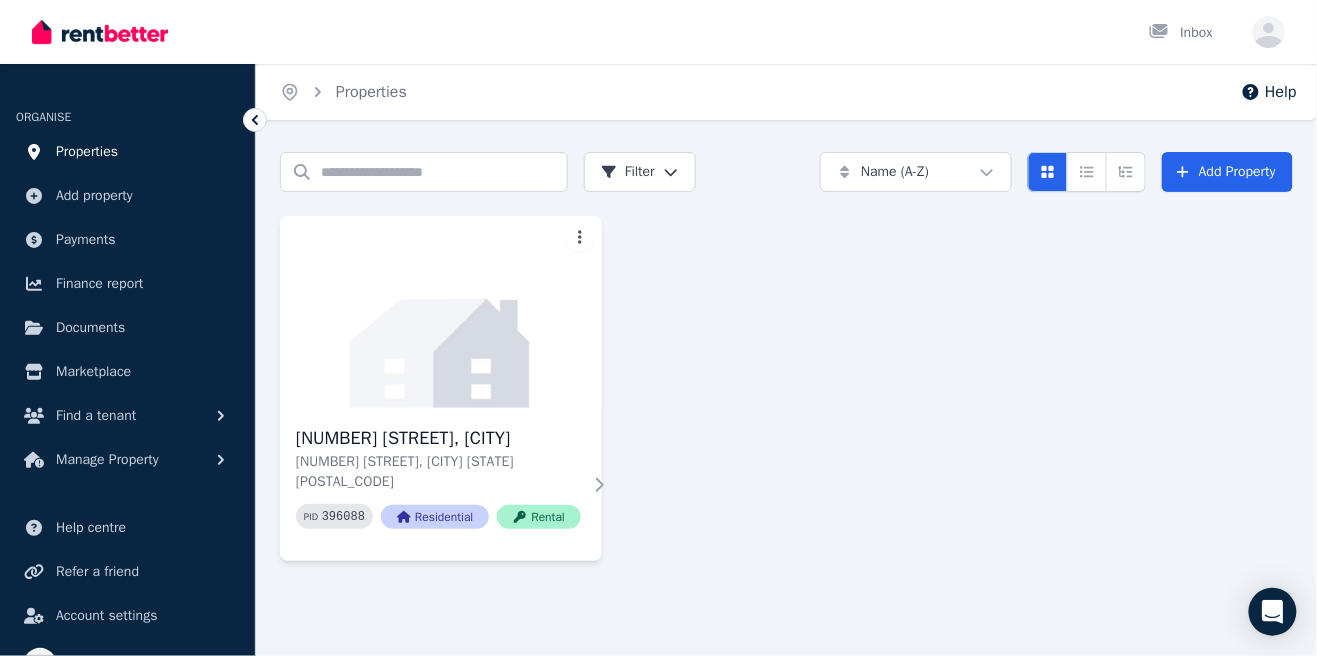 click on "Properties" at bounding box center (87, 152) 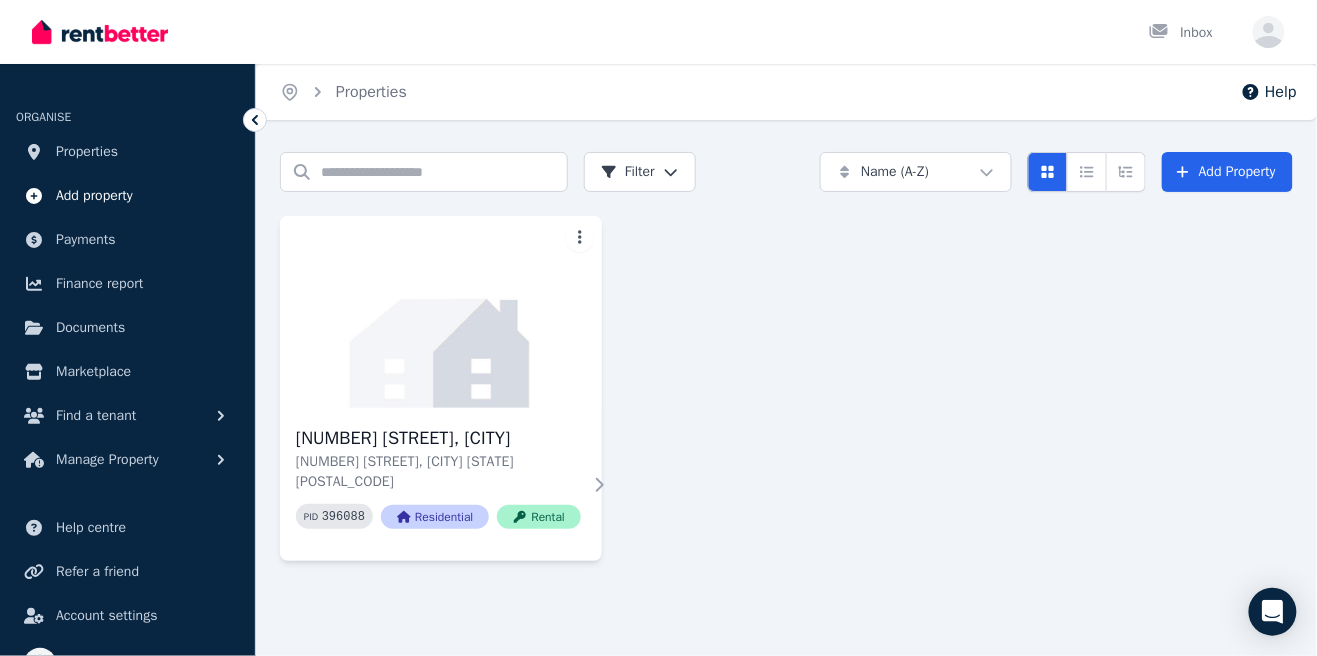 click on "Add property" at bounding box center [94, 196] 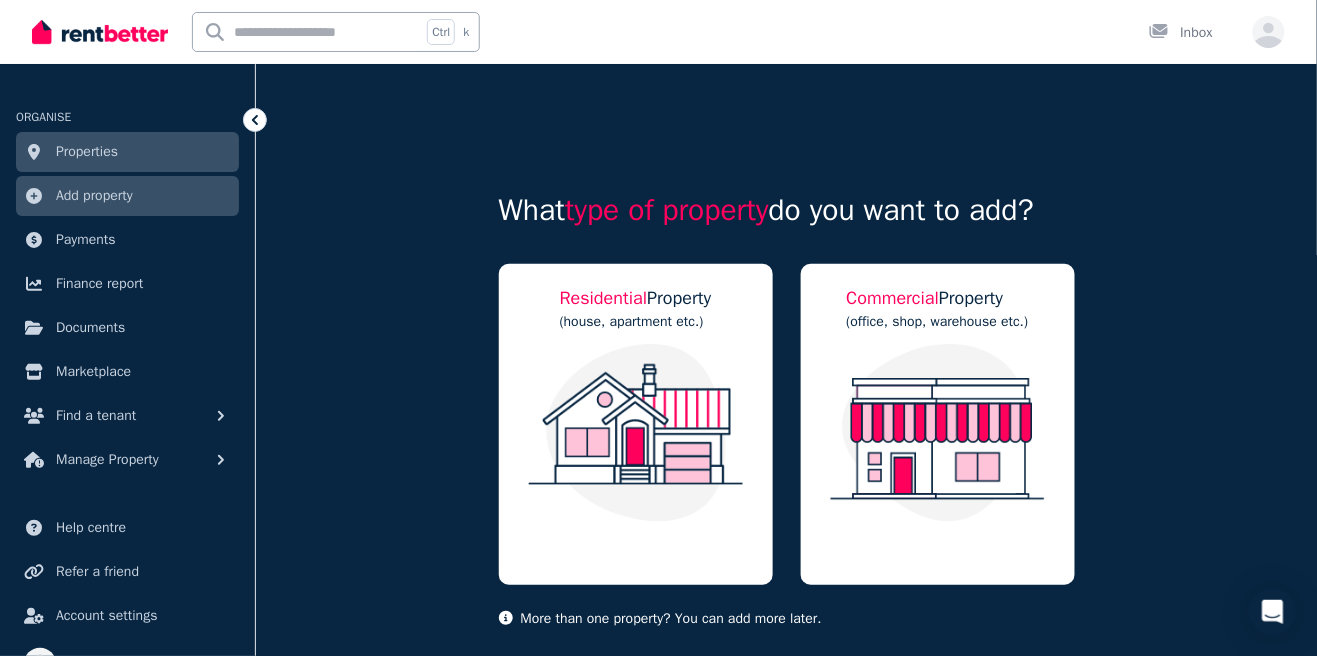 click on "Properties" at bounding box center (87, 152) 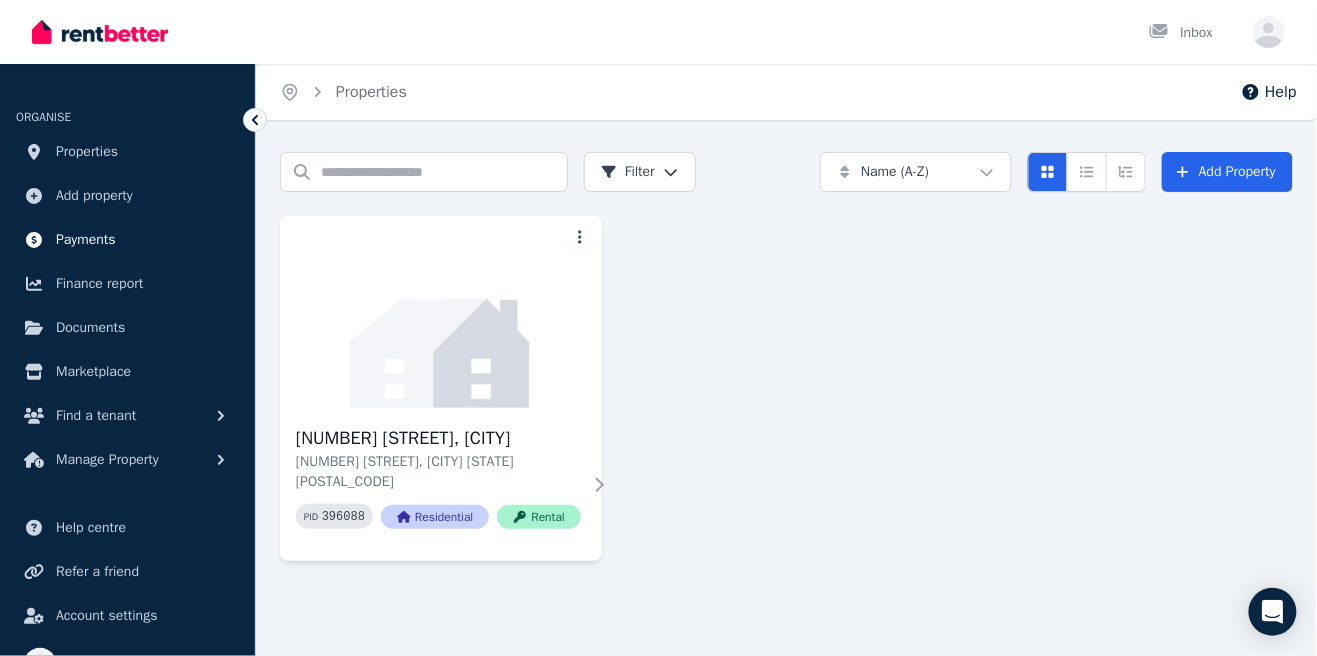 click on "Payments" at bounding box center (86, 240) 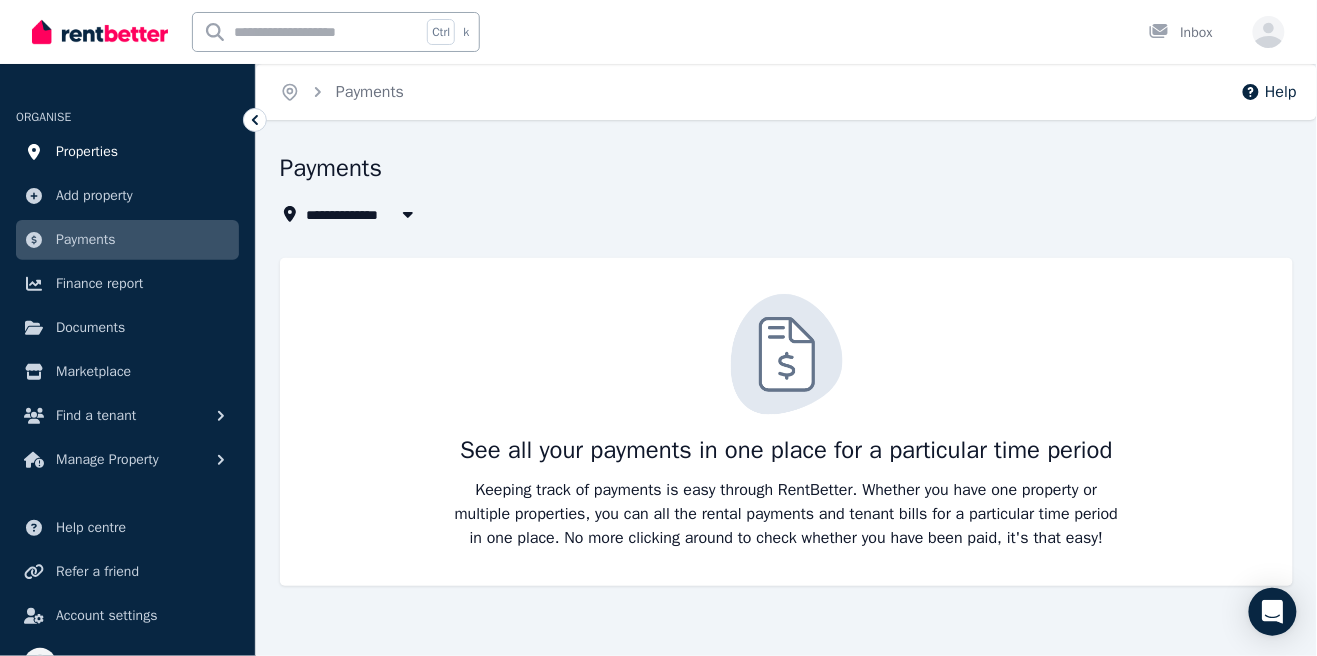 click on "Properties" at bounding box center (87, 152) 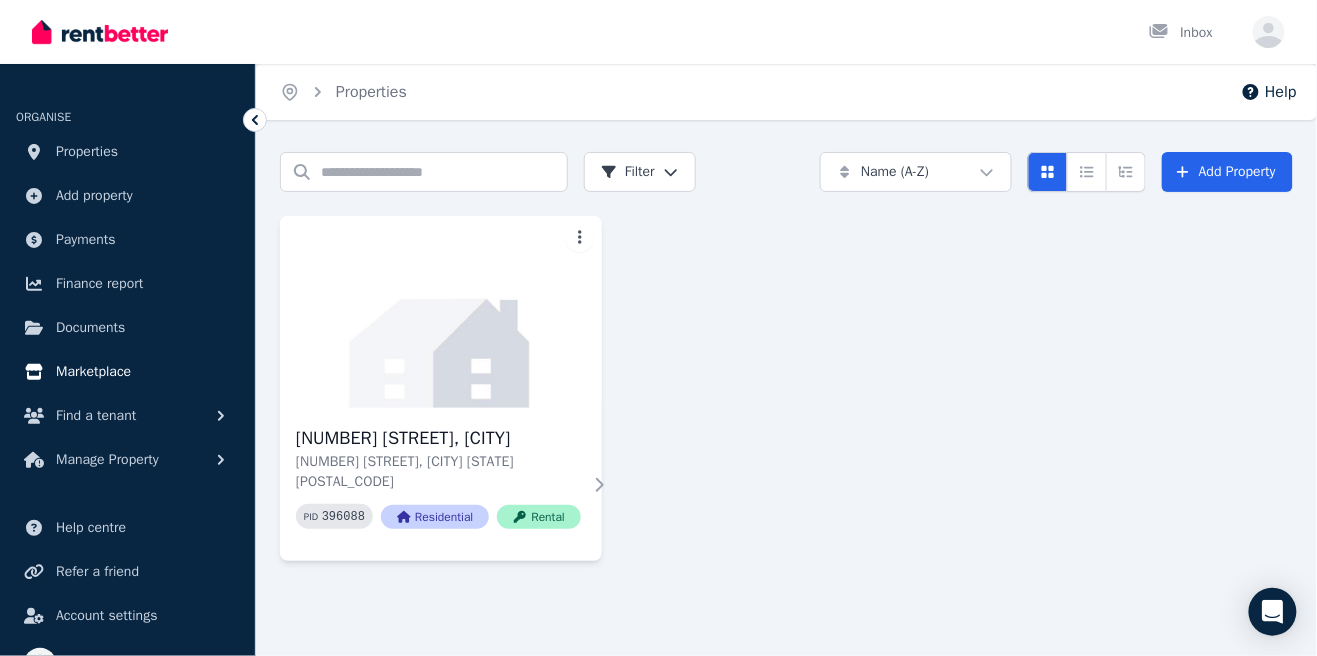 click on "Marketplace" at bounding box center [93, 372] 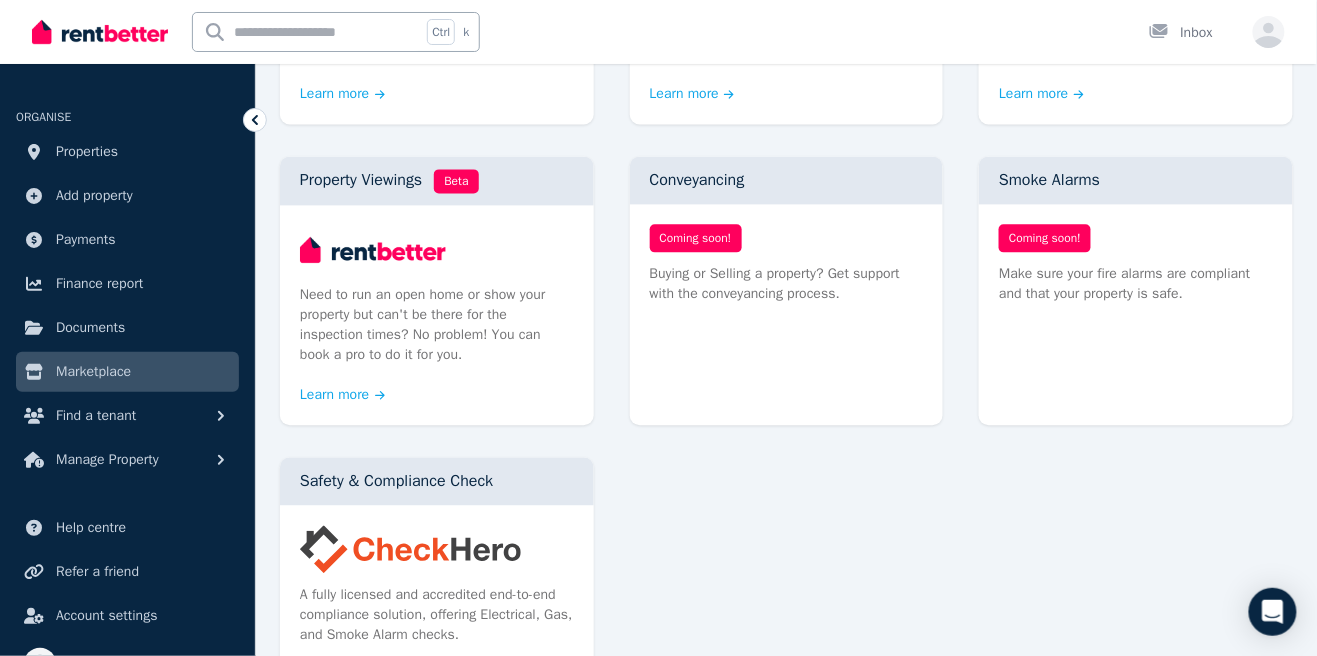 scroll, scrollTop: 1066, scrollLeft: 0, axis: vertical 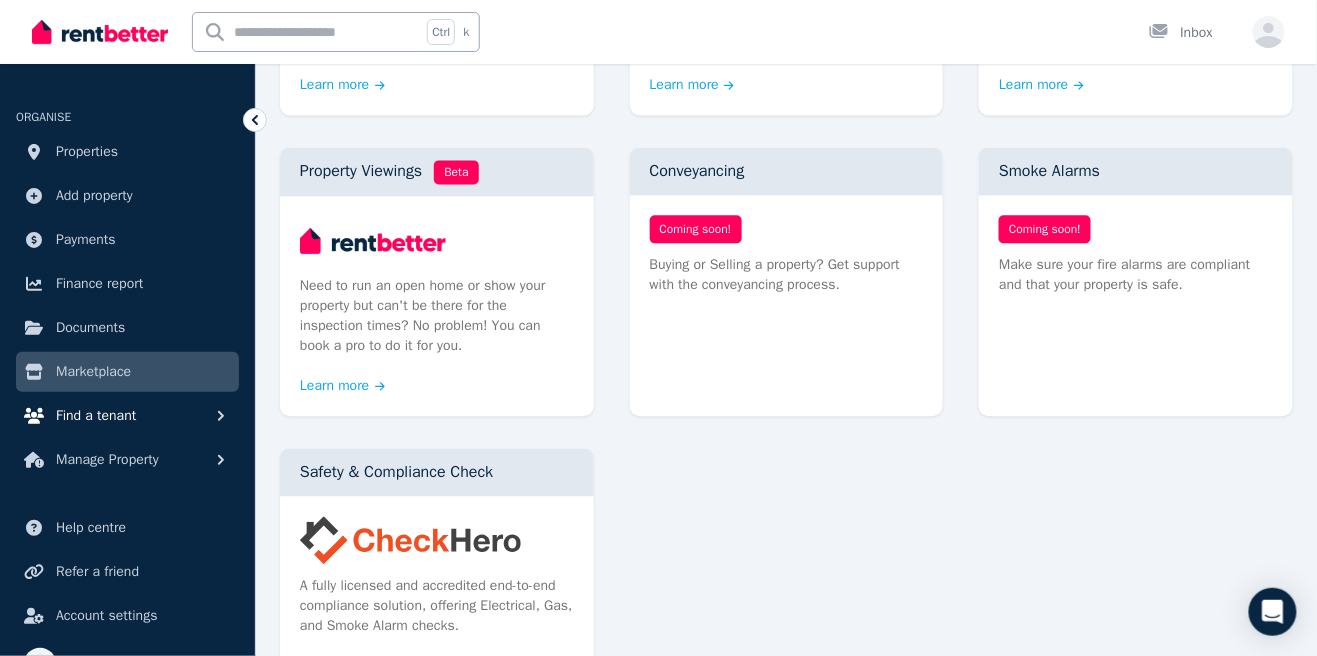 click on "Find a tenant" at bounding box center [96, 416] 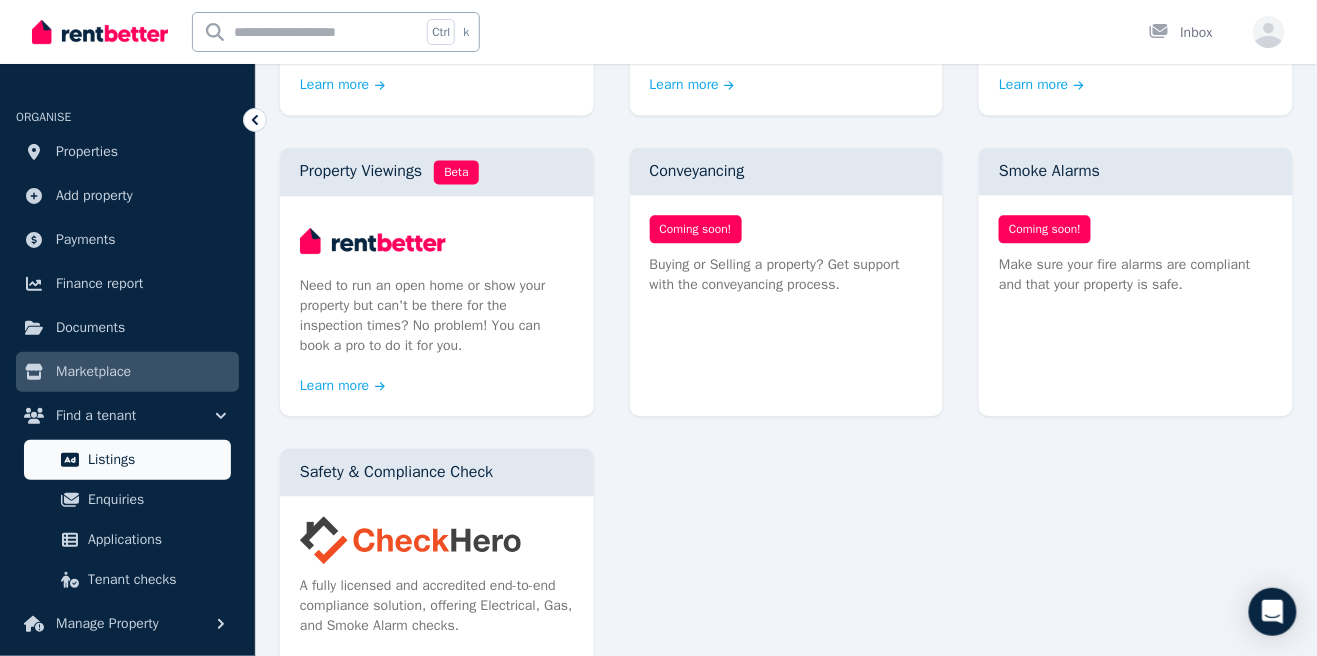 click on "Listings" at bounding box center (155, 460) 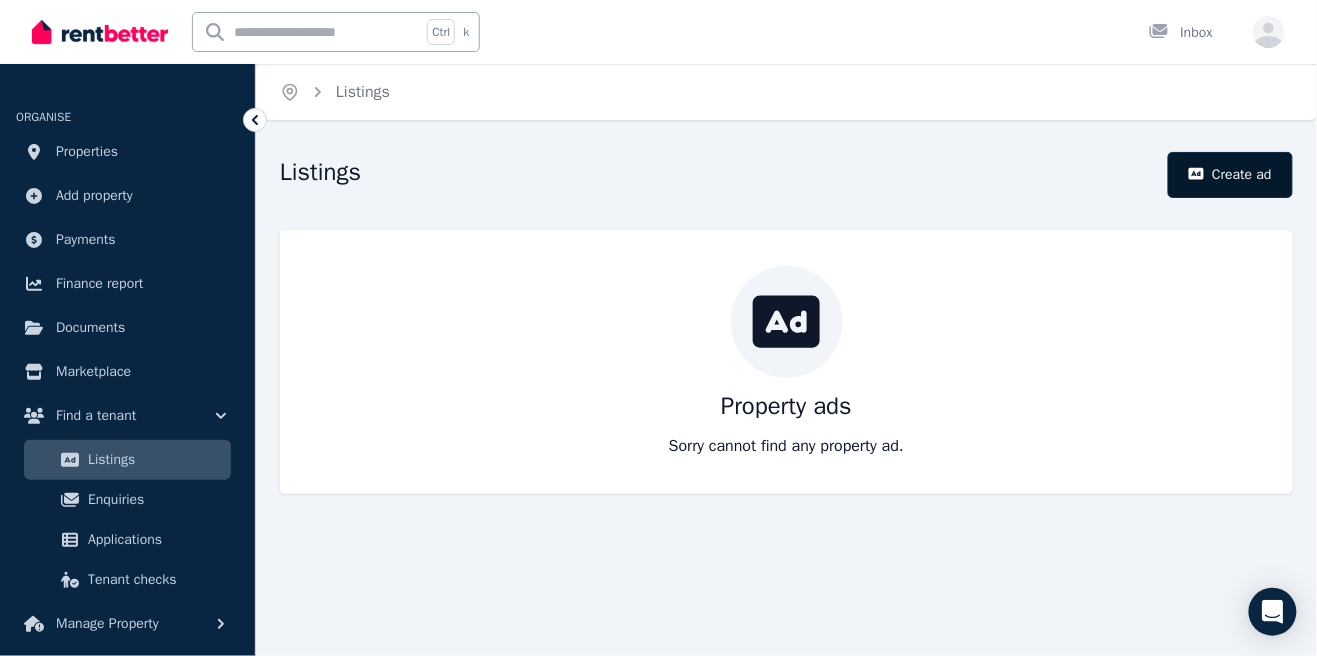 click on "Create ad" at bounding box center [1230, 175] 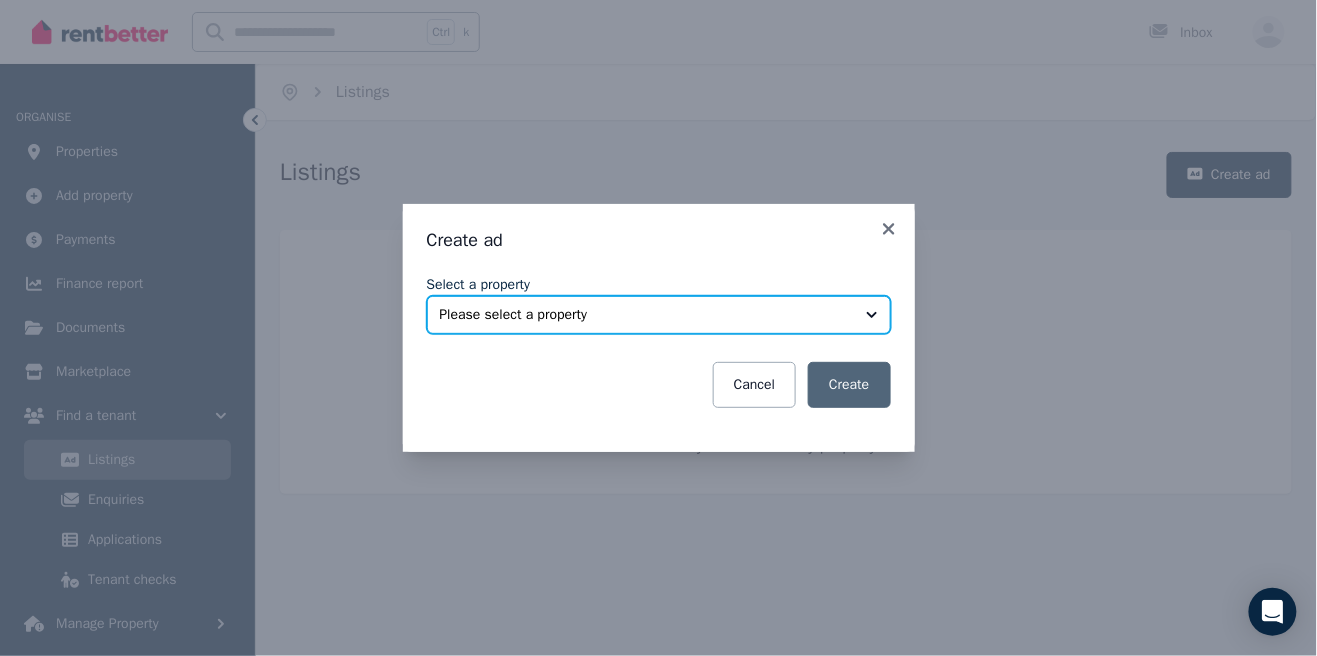 click on "Please select a property" at bounding box center [659, 315] 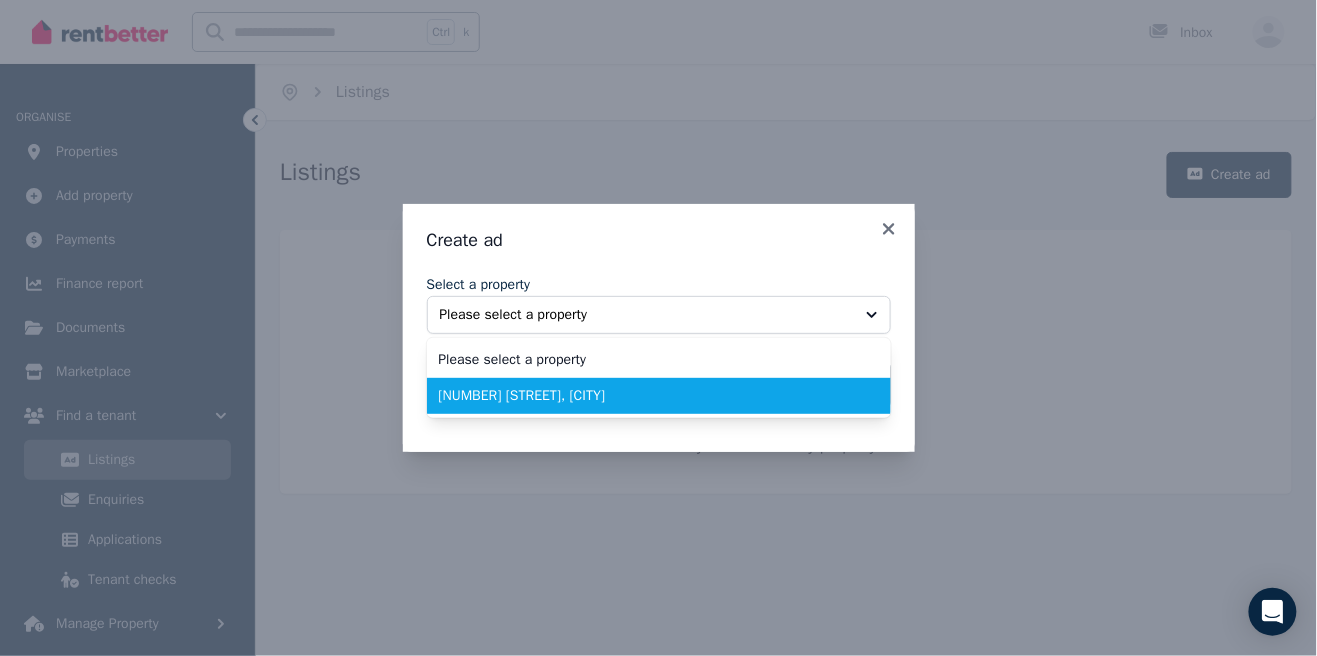 click on "[NUMBER] [STREET], [CITY]" at bounding box center (647, 396) 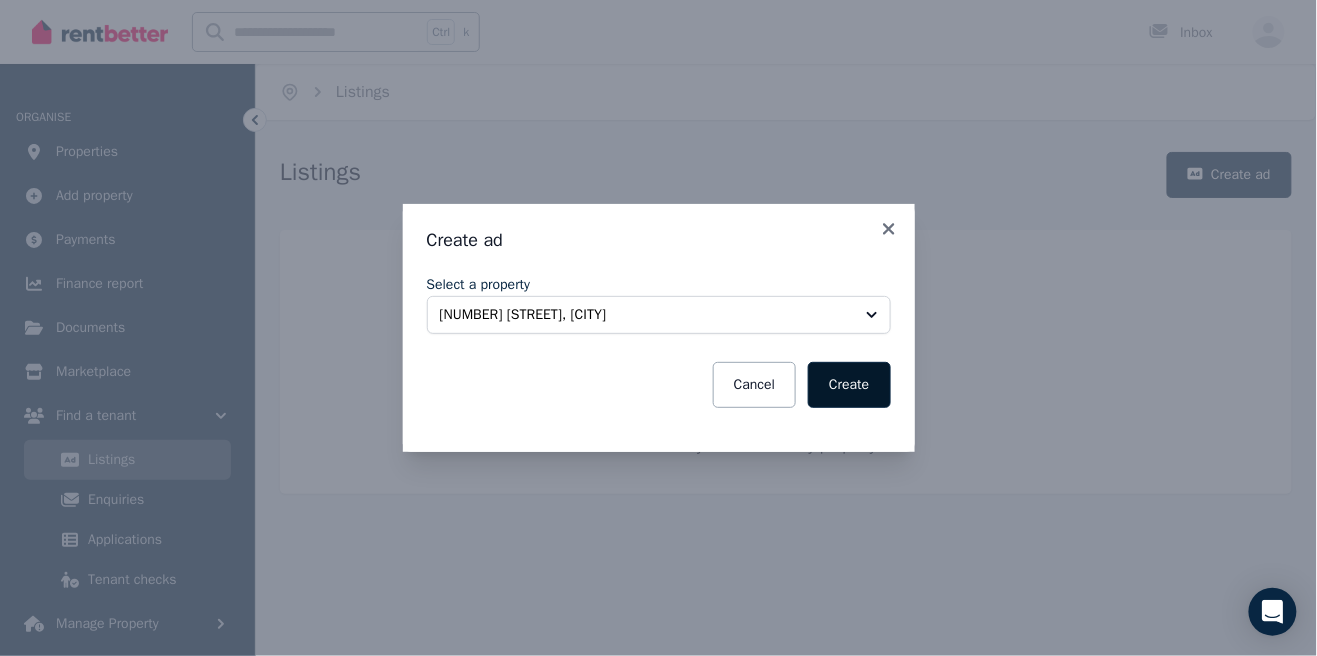 click on "Create" at bounding box center (849, 385) 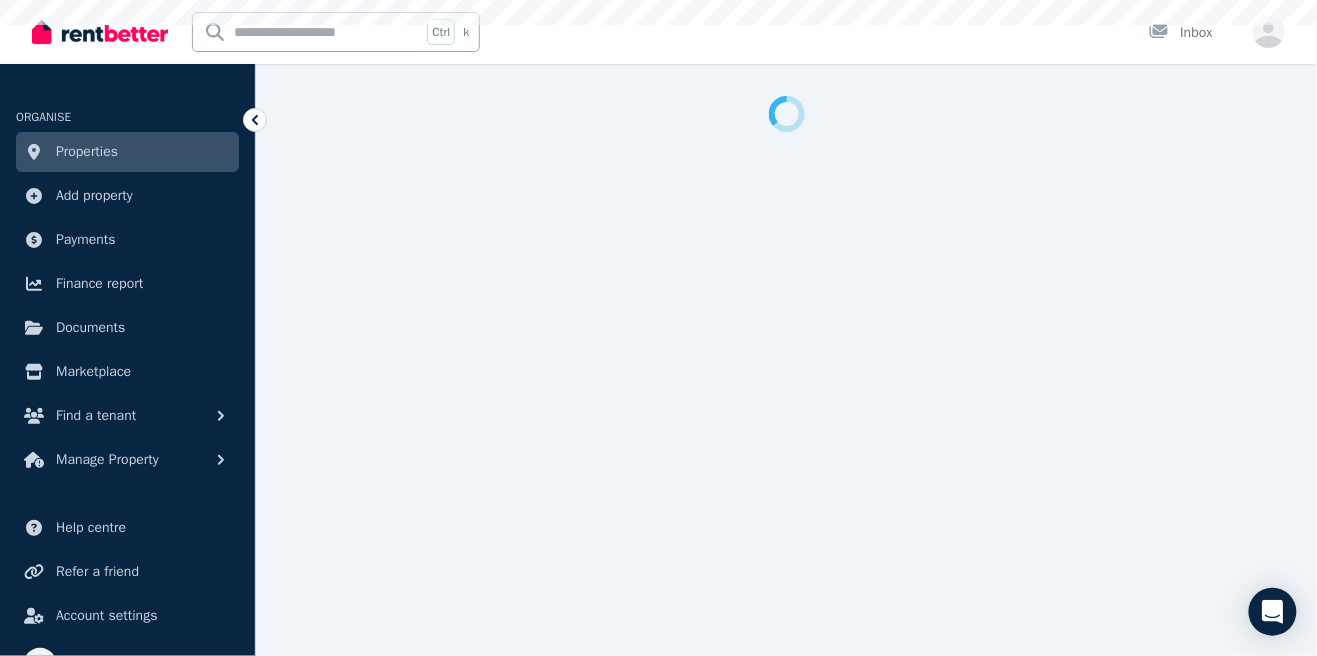 select on "**" 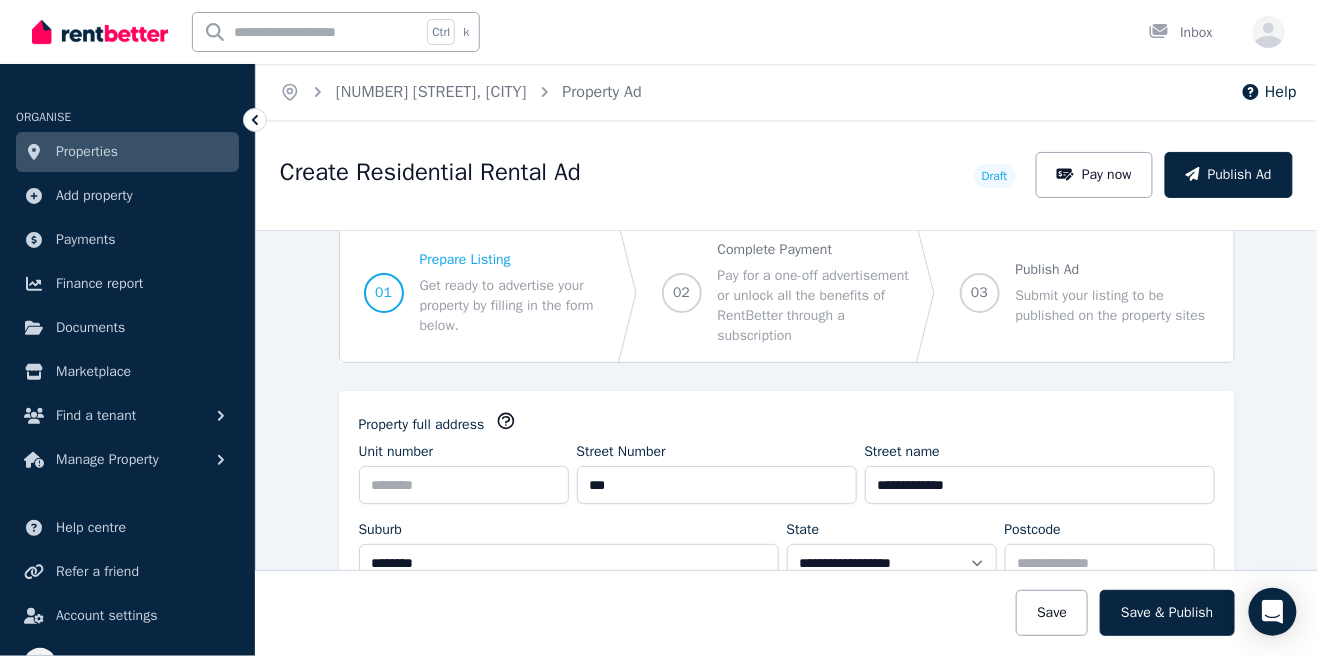 scroll, scrollTop: 0, scrollLeft: 0, axis: both 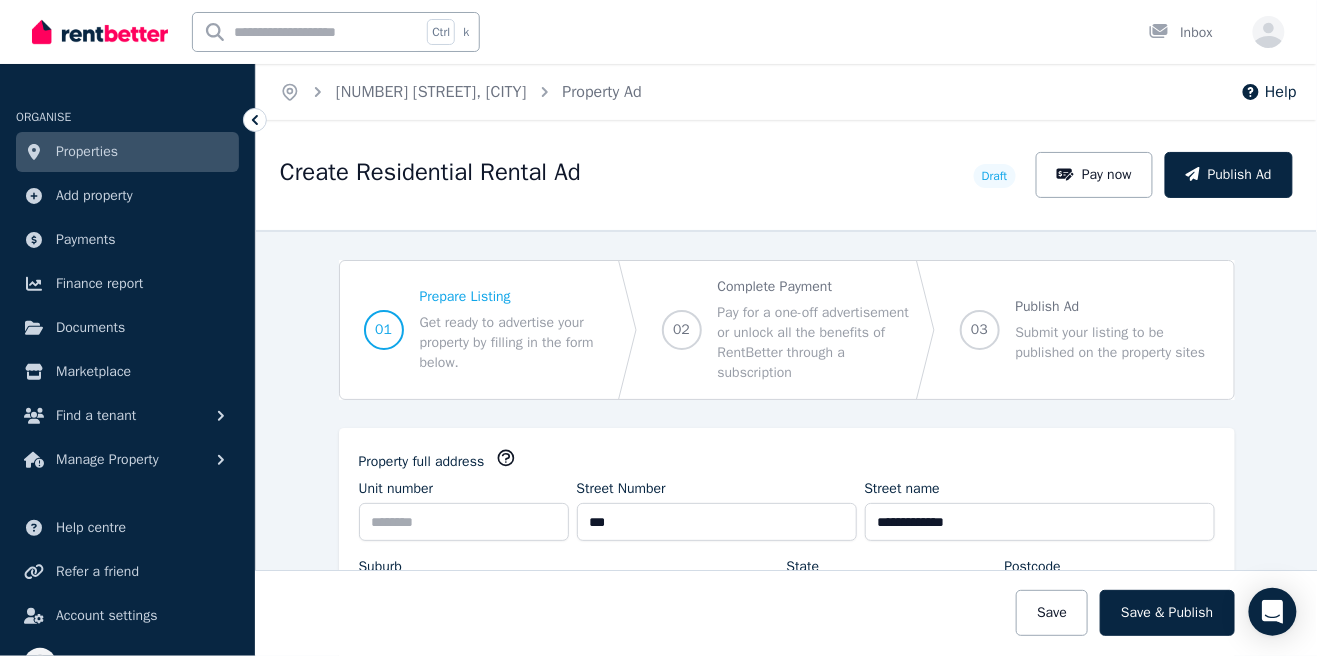 click at bounding box center [255, 120] 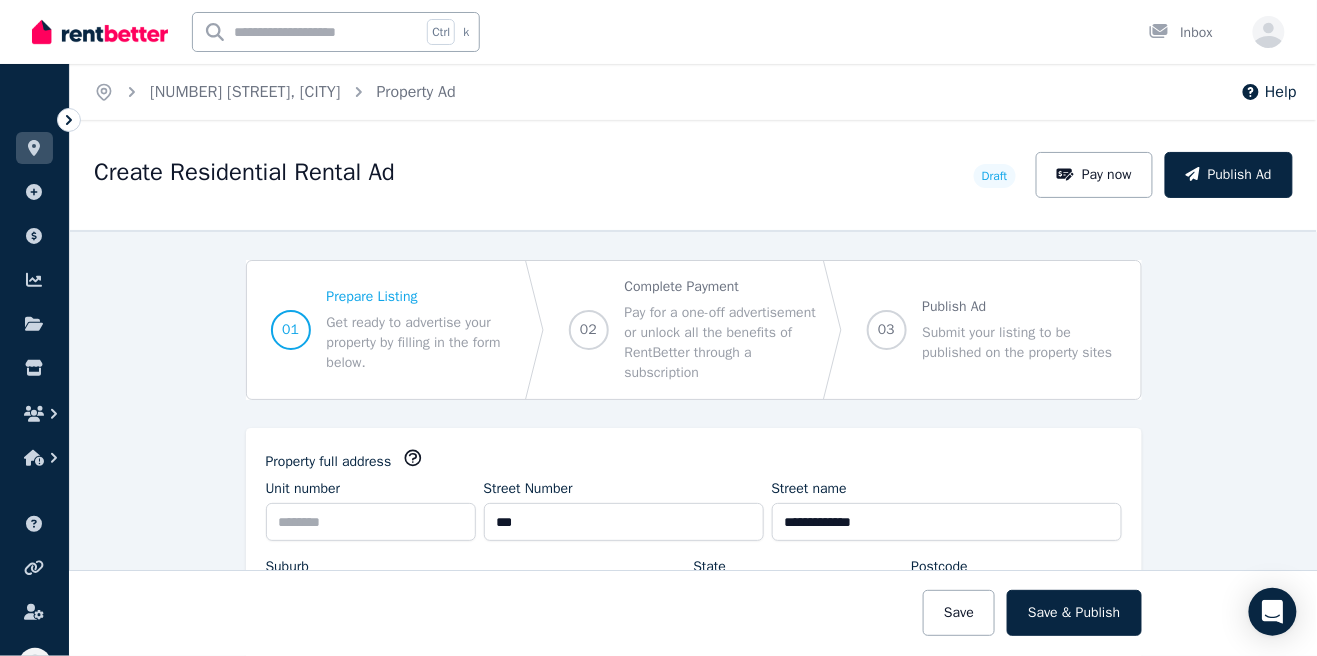 click 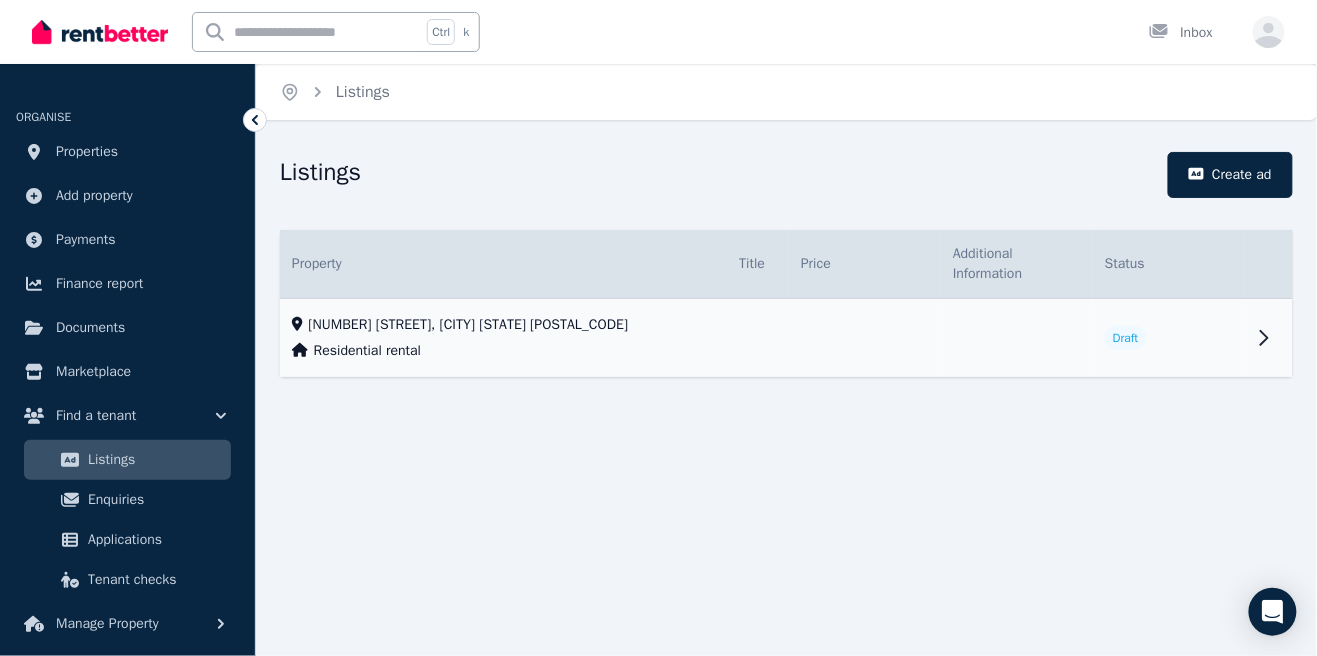 click on "[NUMBER] [STREET], [CITY] [STATE] [POSTAL_CODE]" at bounding box center (469, 325) 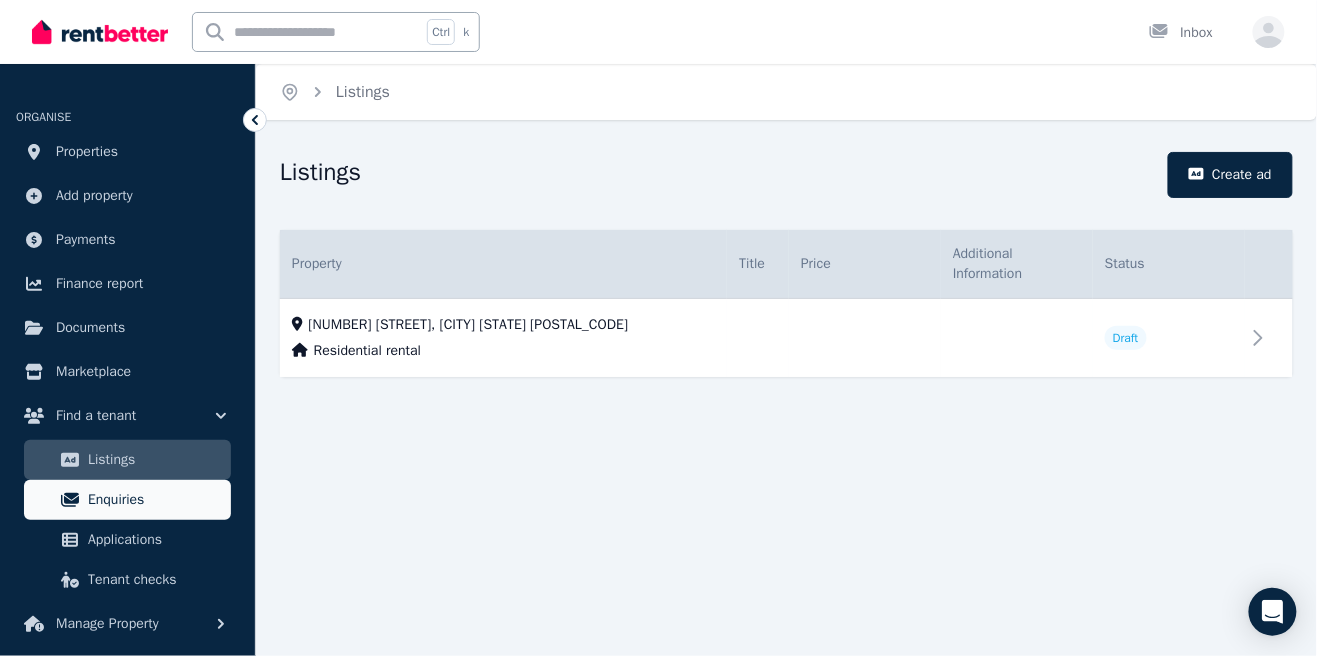 click on "Enquiries" at bounding box center [155, 500] 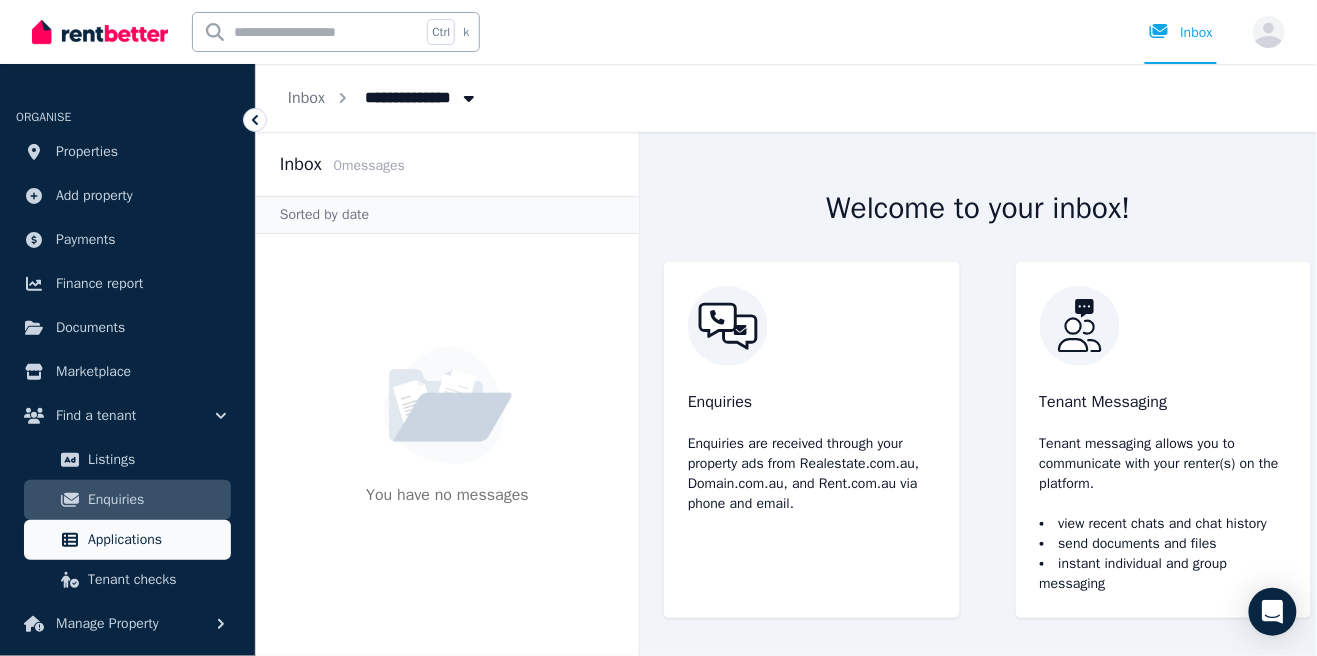 click on "Applications" at bounding box center [155, 540] 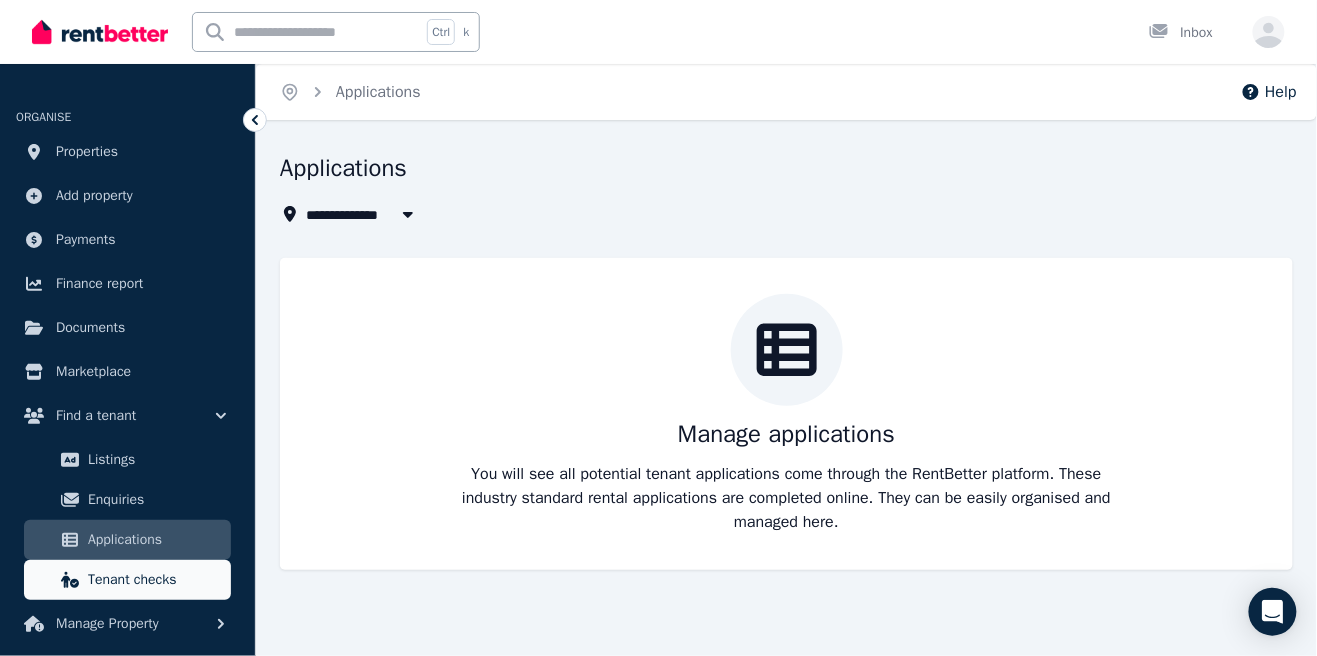 click on "Tenant checks" at bounding box center (127, 580) 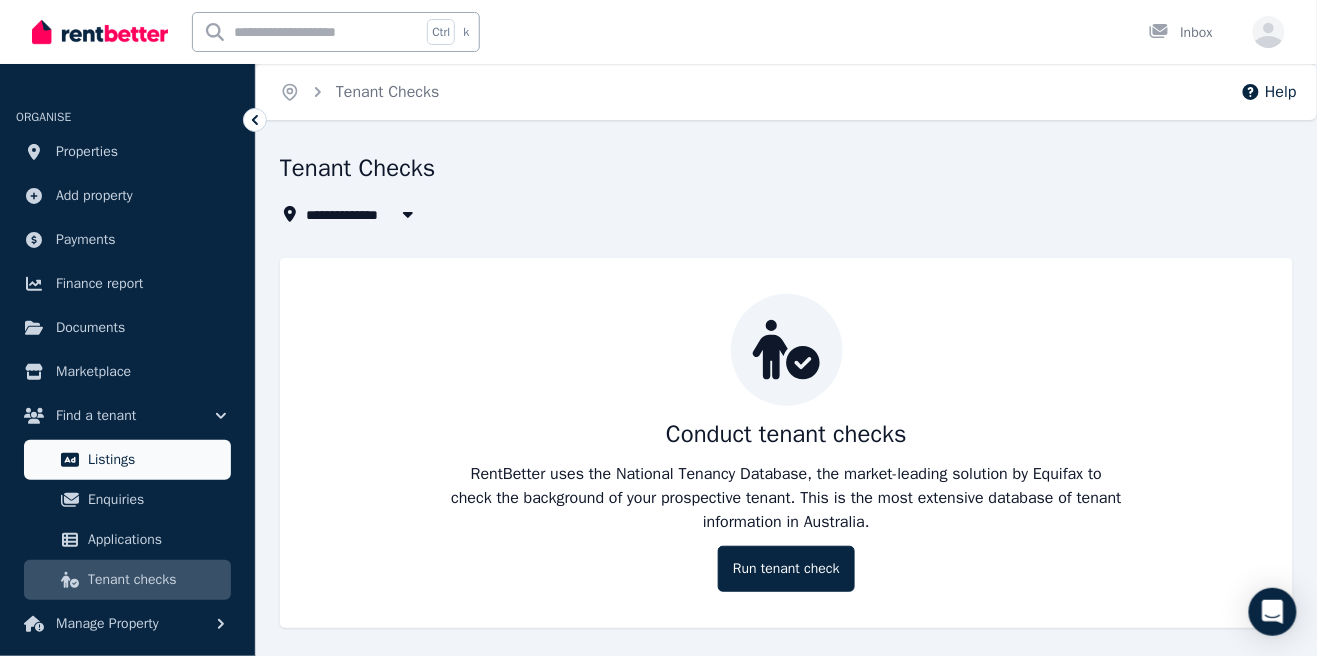 click on "Listings" at bounding box center [155, 460] 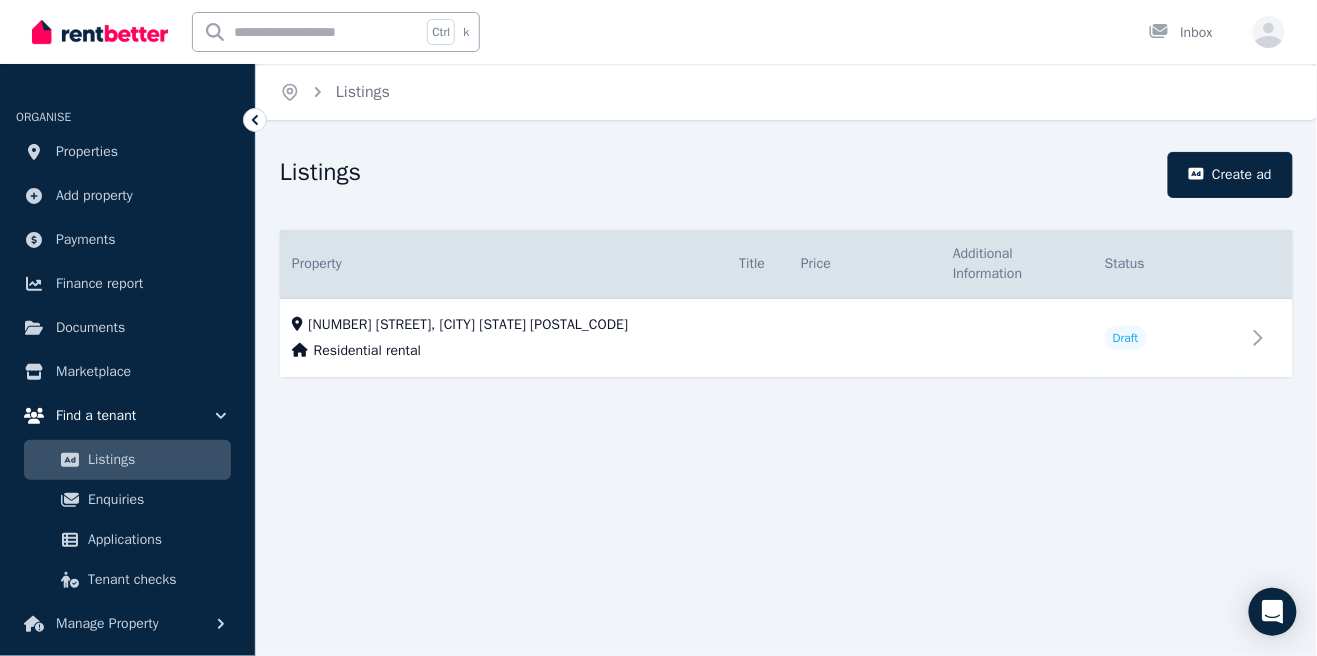 click on "Find a tenant" at bounding box center [127, 416] 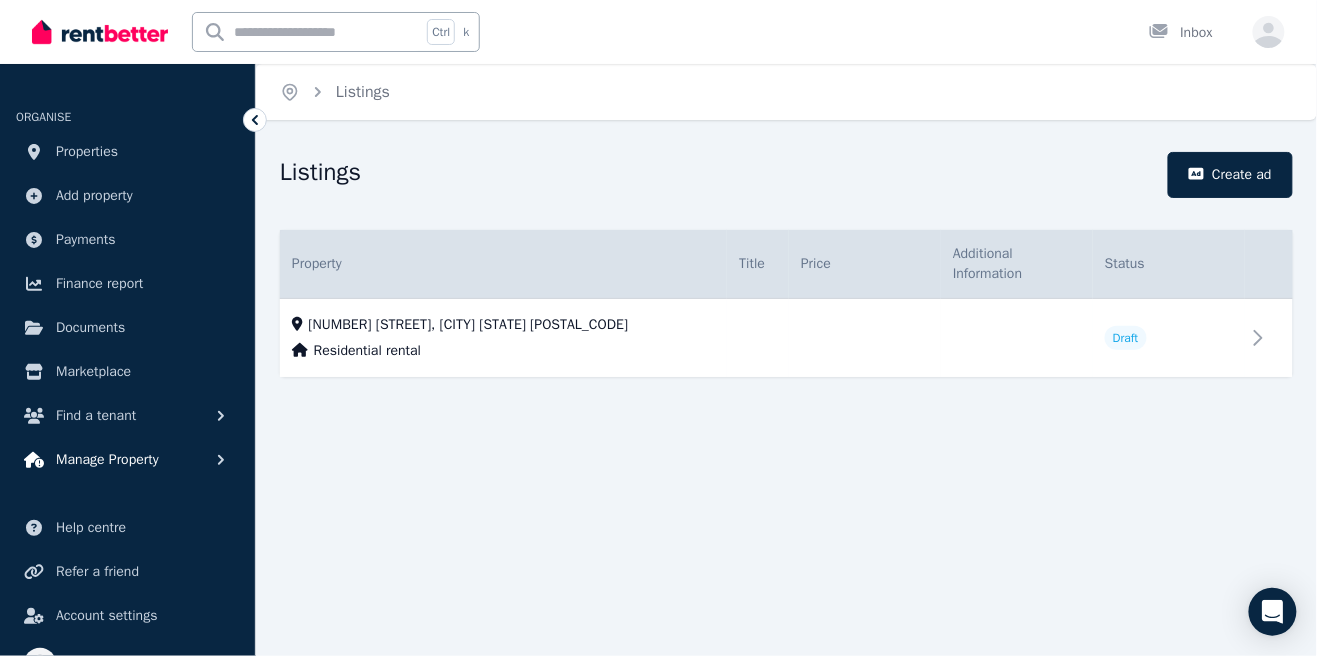 click 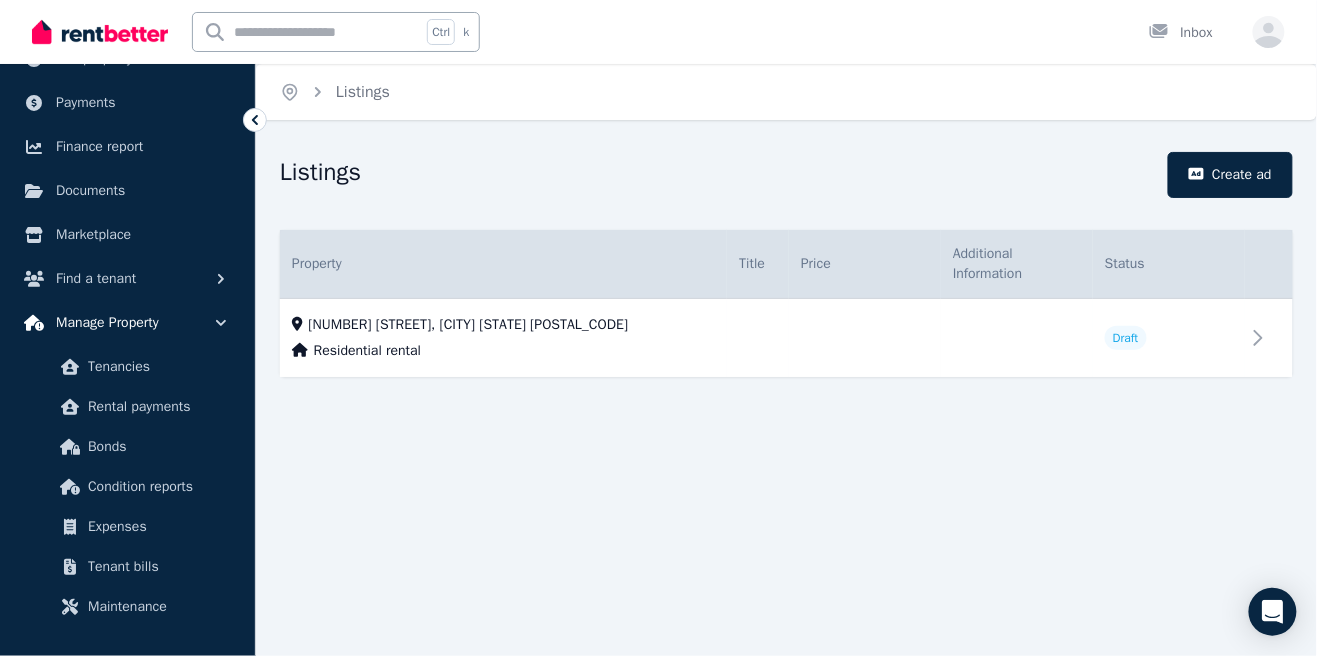 scroll, scrollTop: 142, scrollLeft: 0, axis: vertical 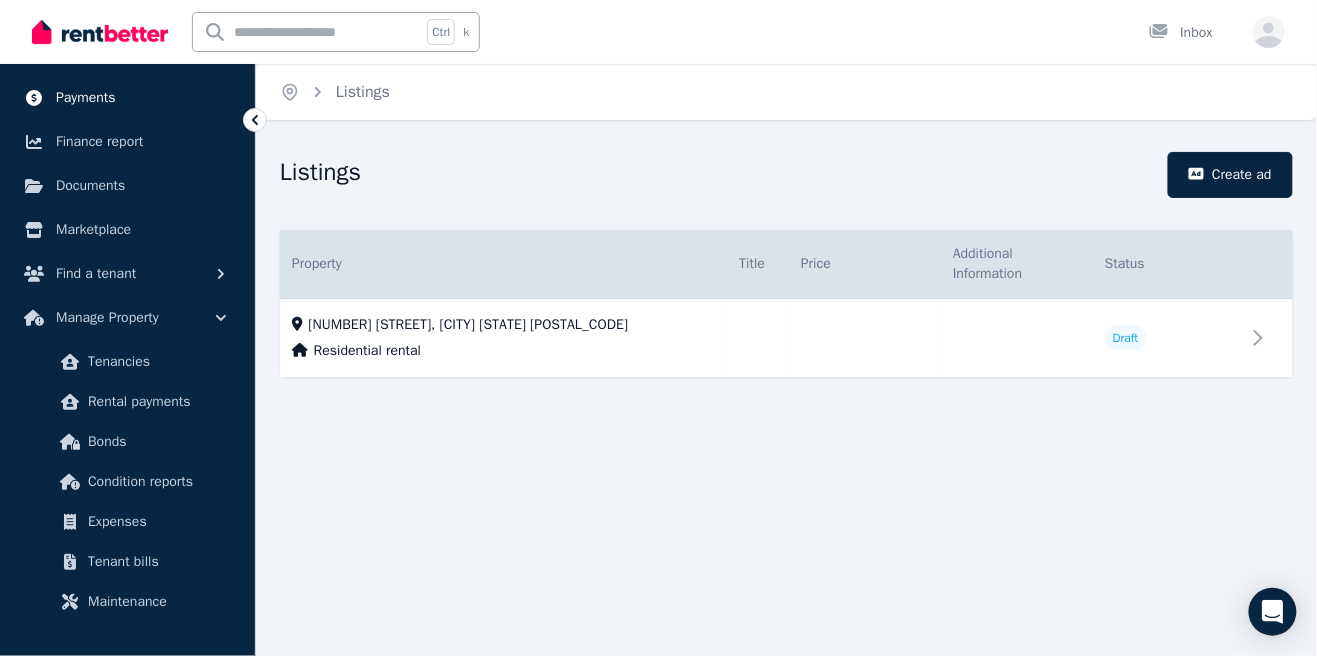 click on "Payments" at bounding box center (86, 98) 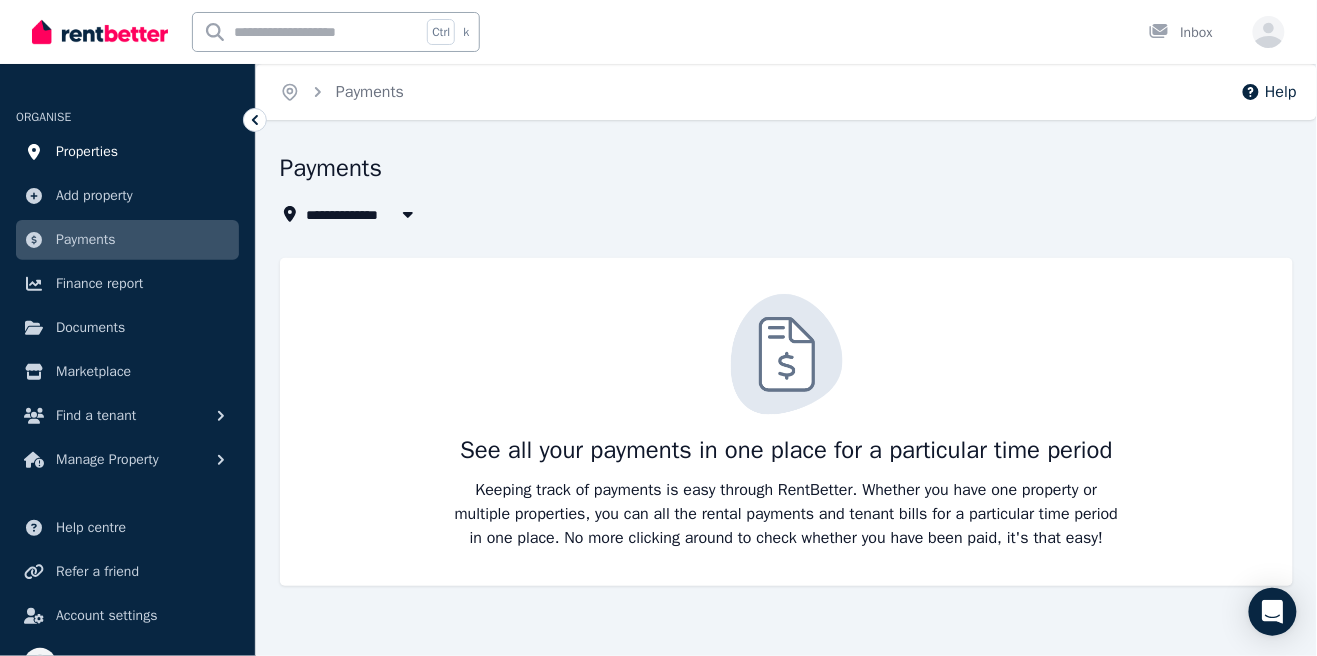 click on "Properties" at bounding box center (127, 152) 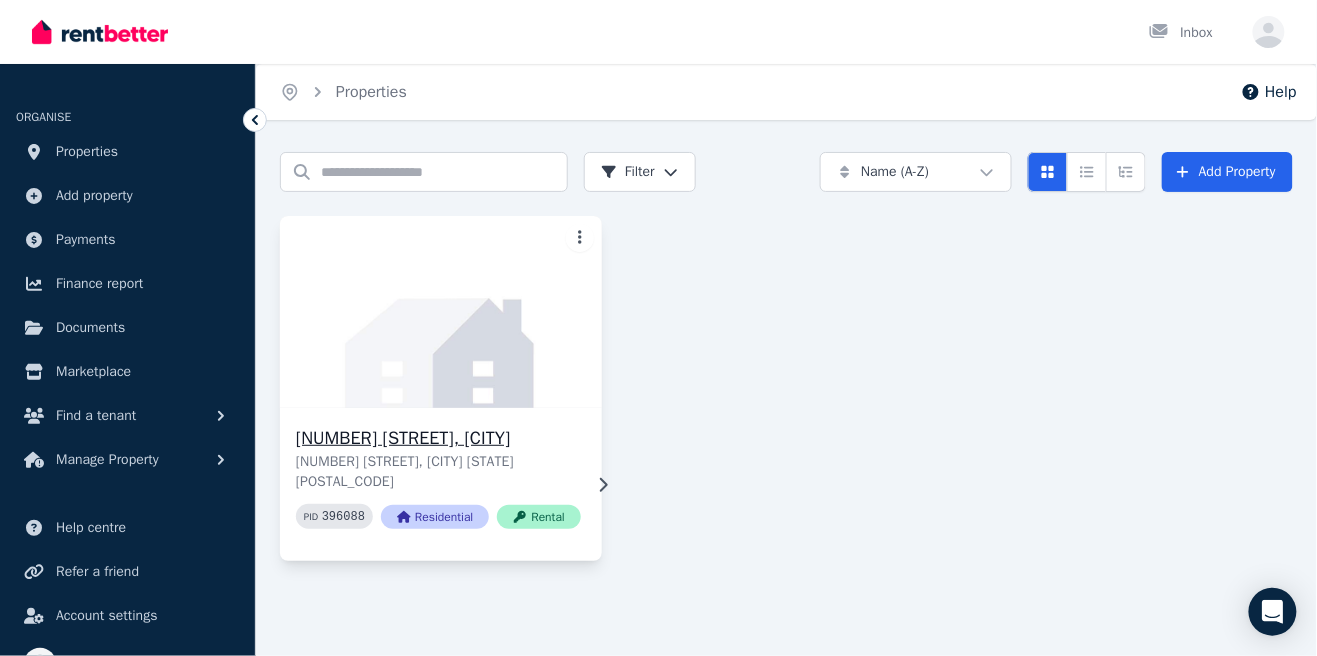 click on "[NUMBER] [STREET], [CITY] [NUMBER] [STREET], [CITY] [STATE] [POSTAL_CODE] PID   396088 Residential Rental" at bounding box center [441, 484] 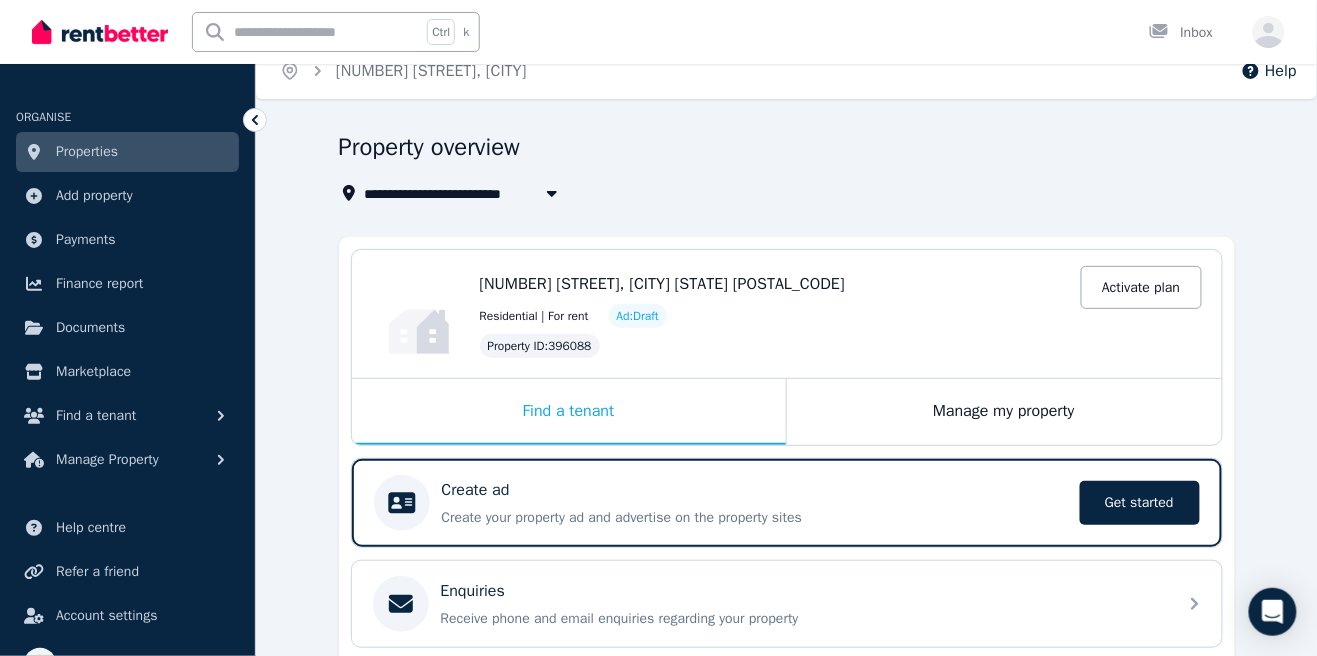 scroll, scrollTop: 0, scrollLeft: 0, axis: both 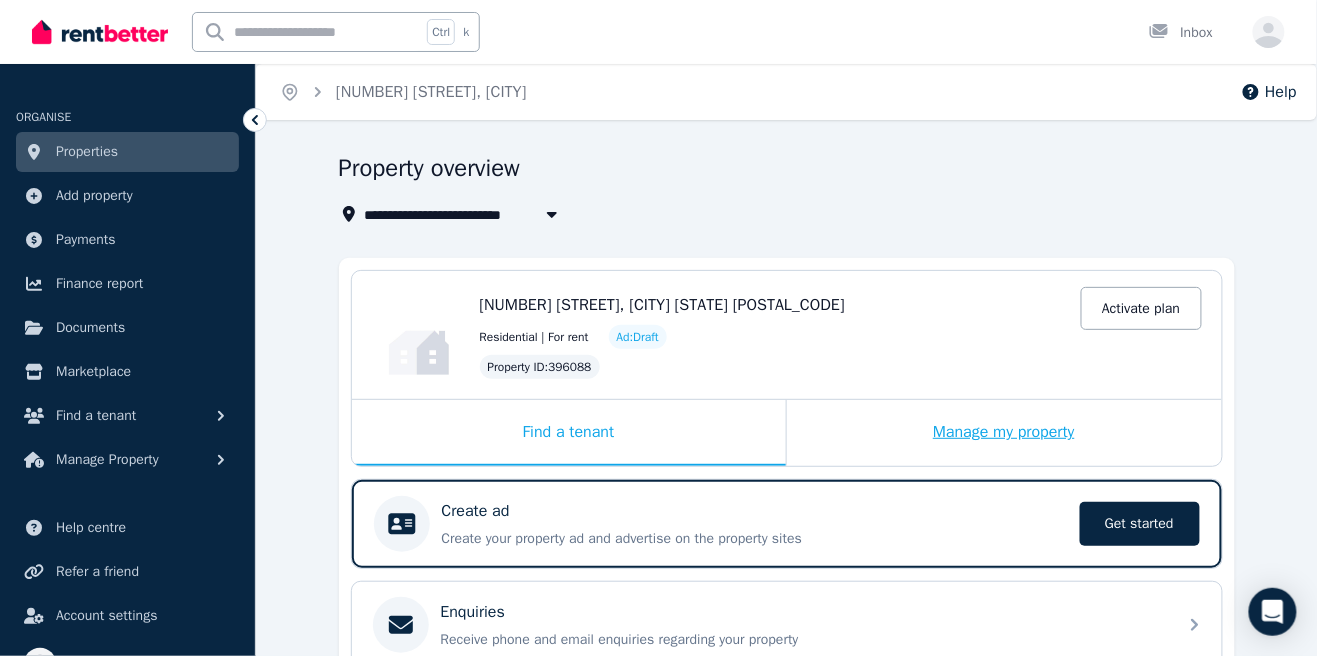 click on "Manage my property" at bounding box center [1004, 433] 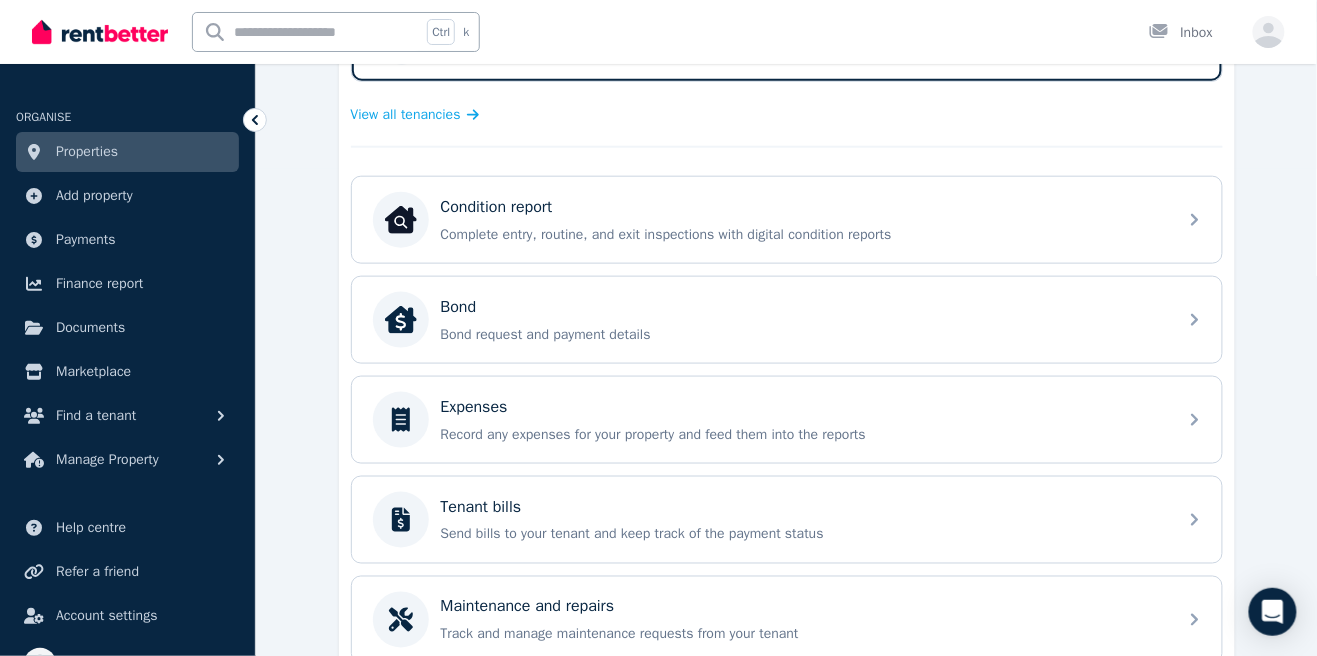 scroll, scrollTop: 584, scrollLeft: 0, axis: vertical 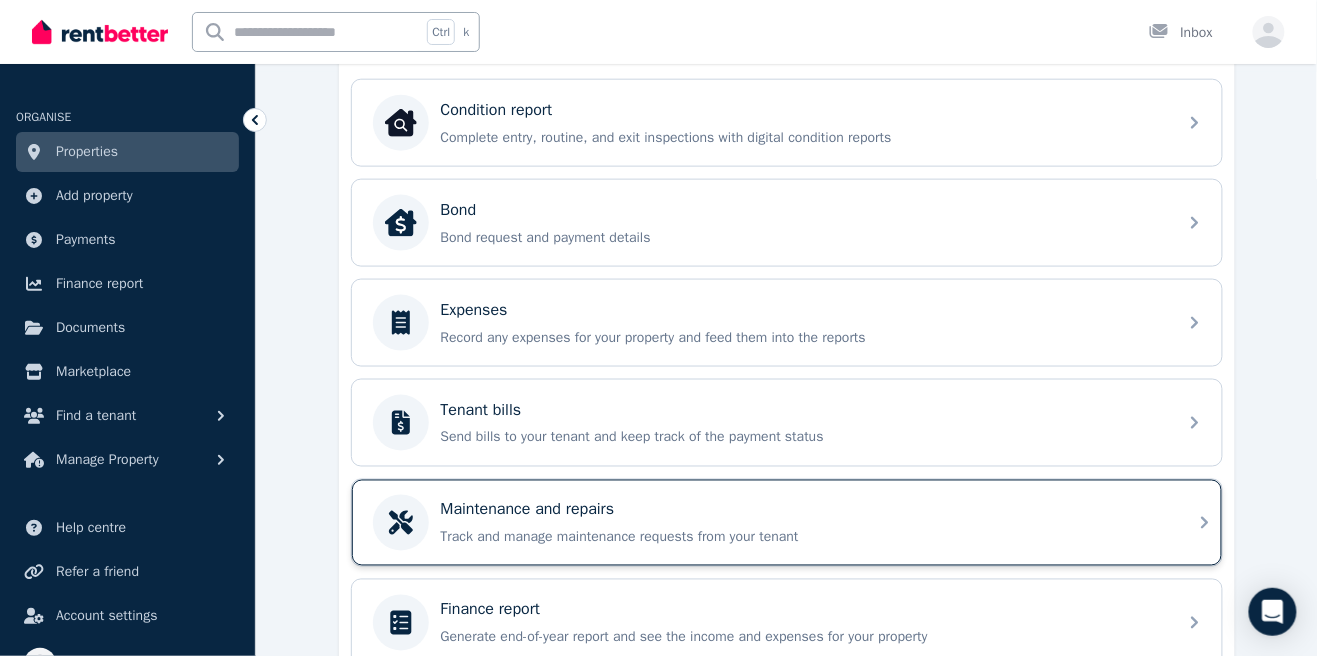 click on "Track and manage maintenance requests from your tenant" at bounding box center [803, 538] 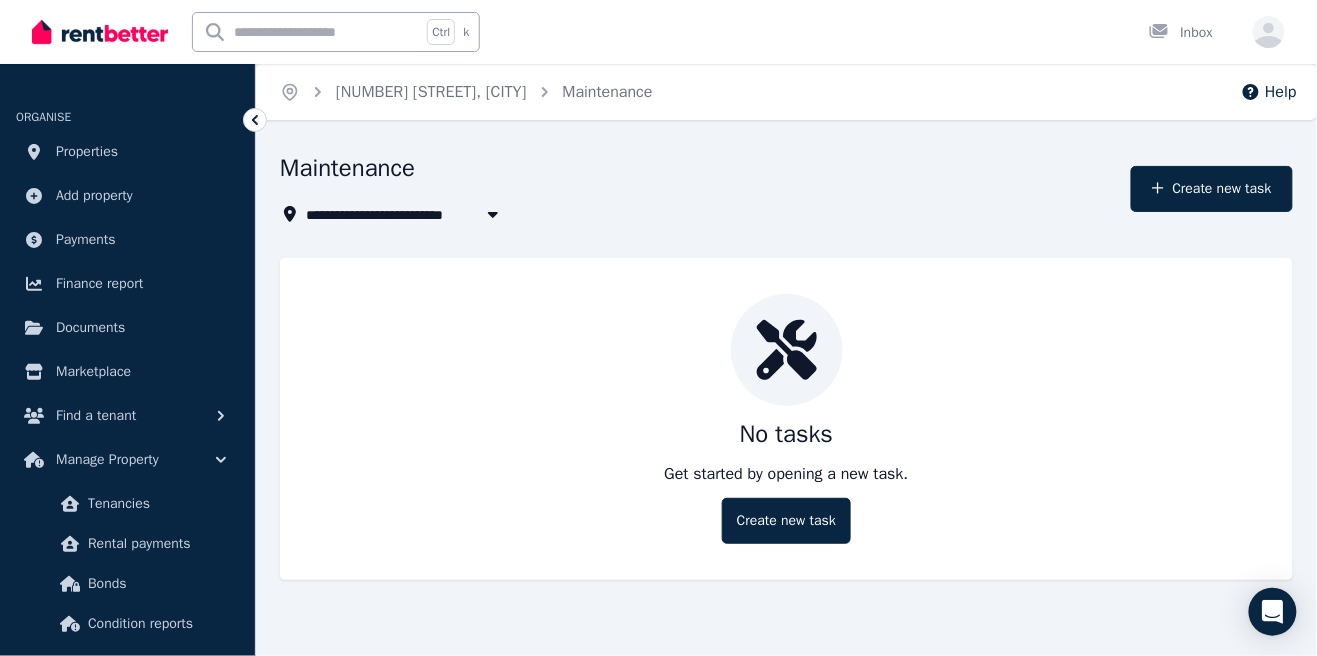 click 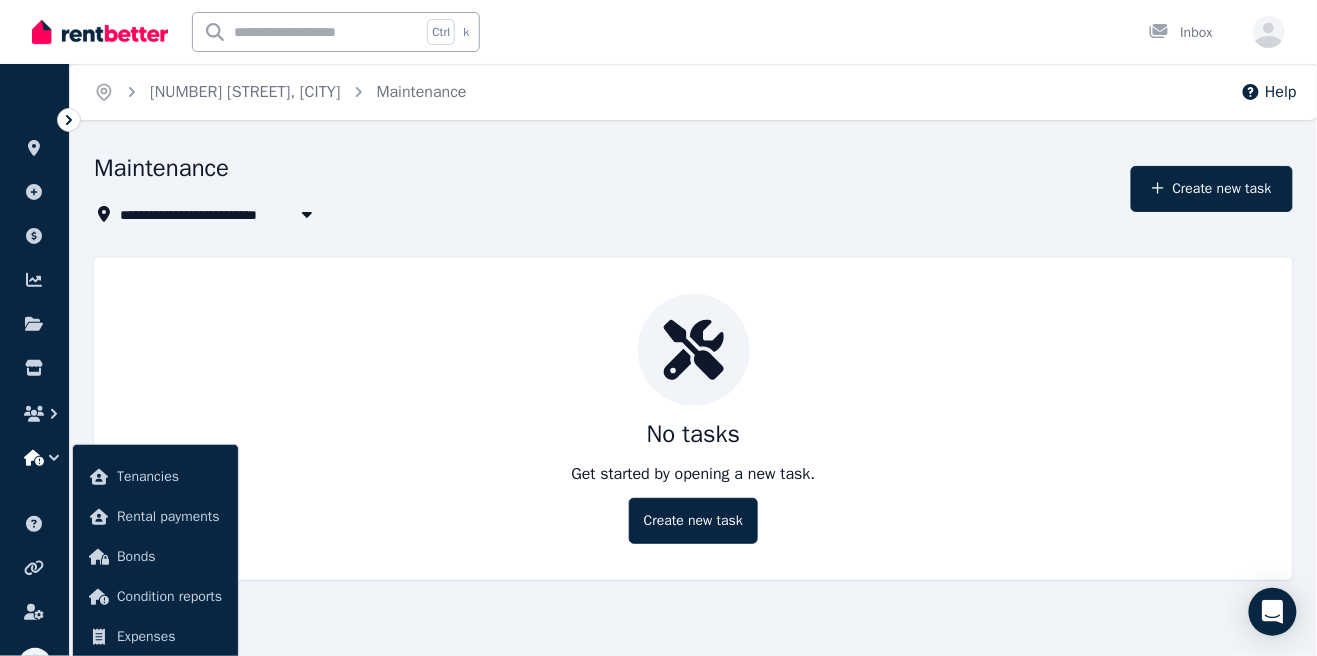 click 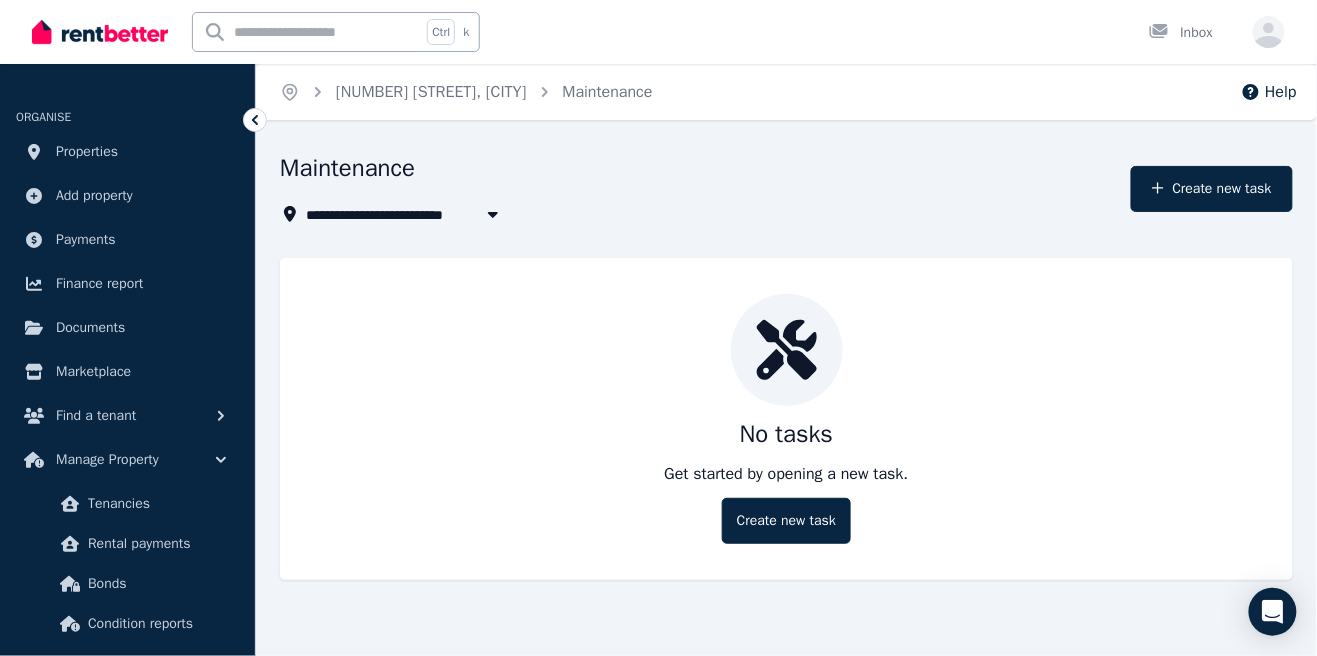 click 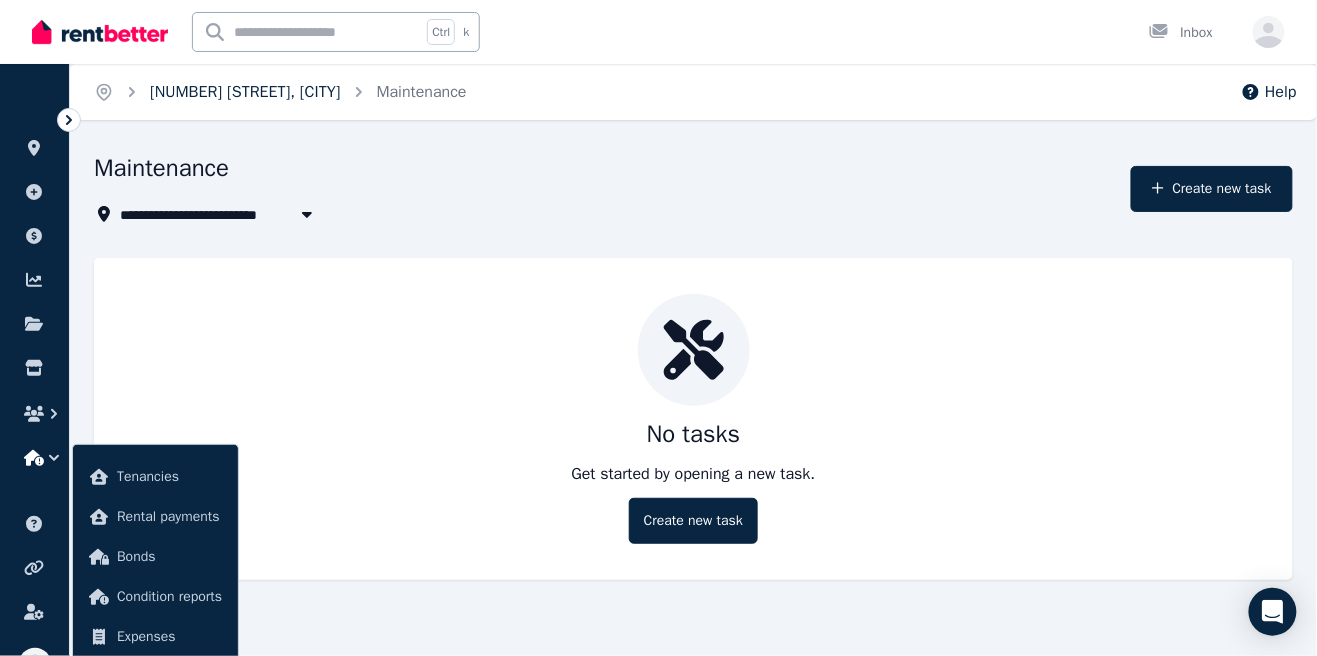 click on "[NUMBER] [STREET], [CITY]" at bounding box center (245, 92) 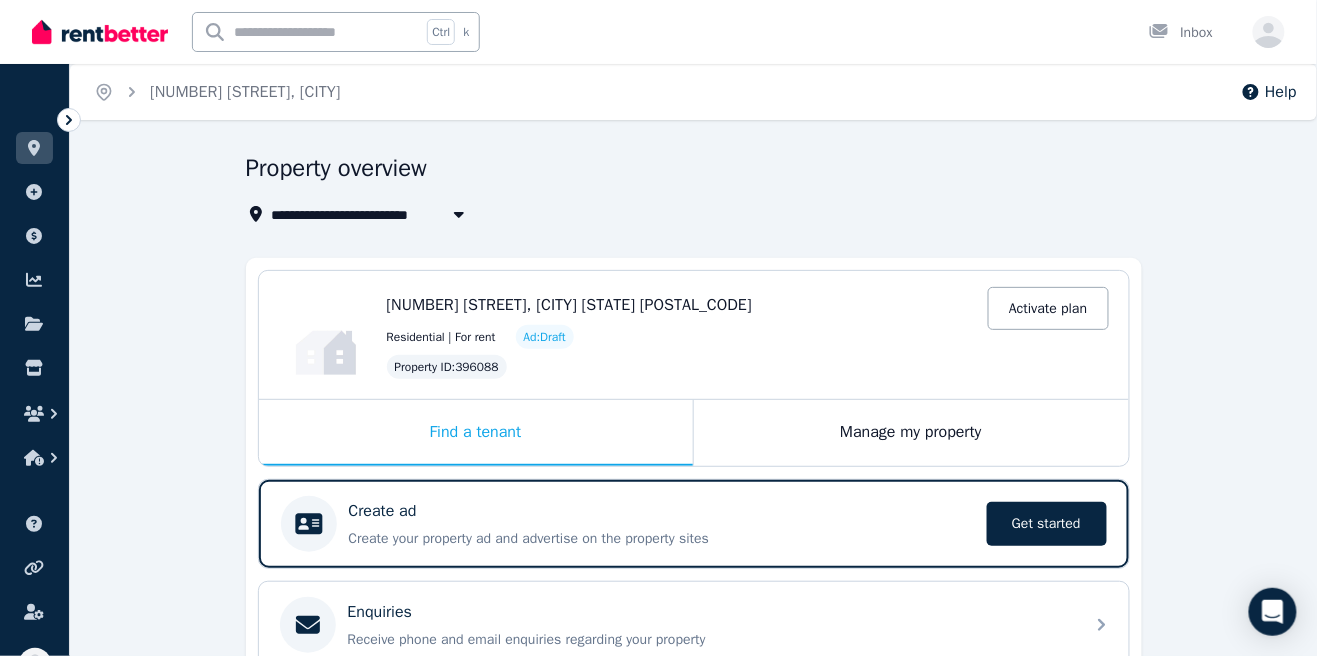 click 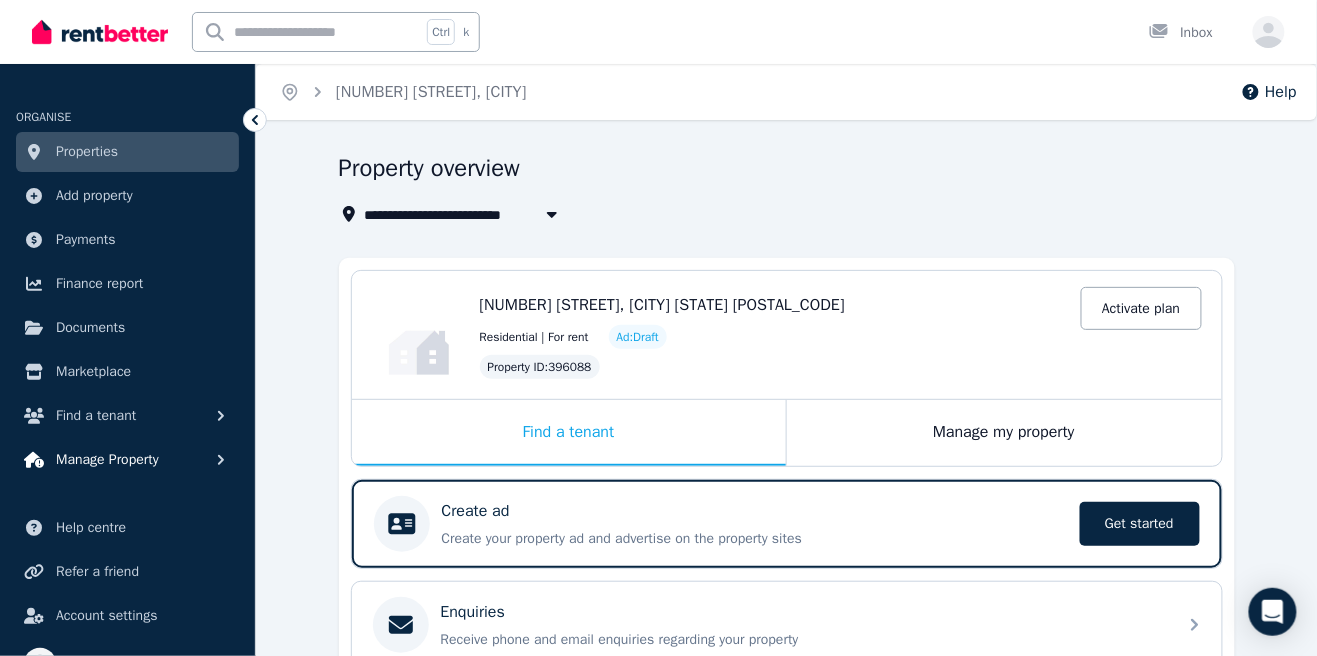 click on "Manage Property" at bounding box center [107, 460] 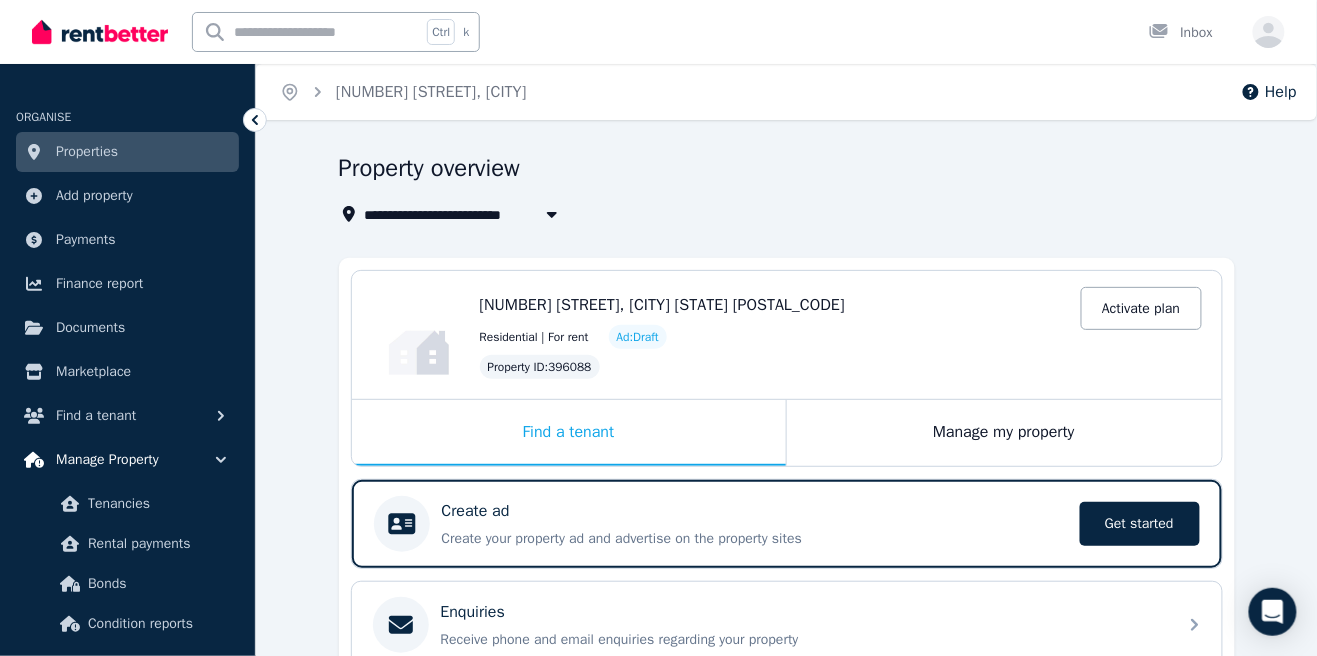 scroll, scrollTop: 0, scrollLeft: 0, axis: both 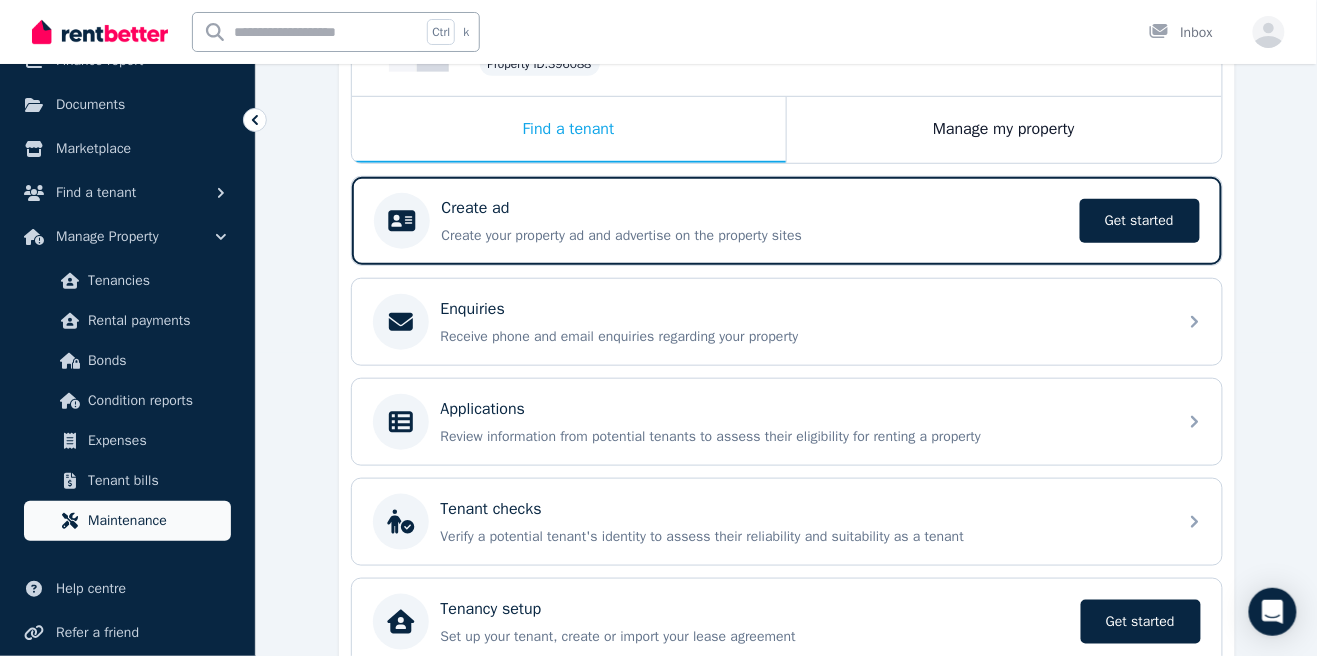 click on "Maintenance" at bounding box center (155, 521) 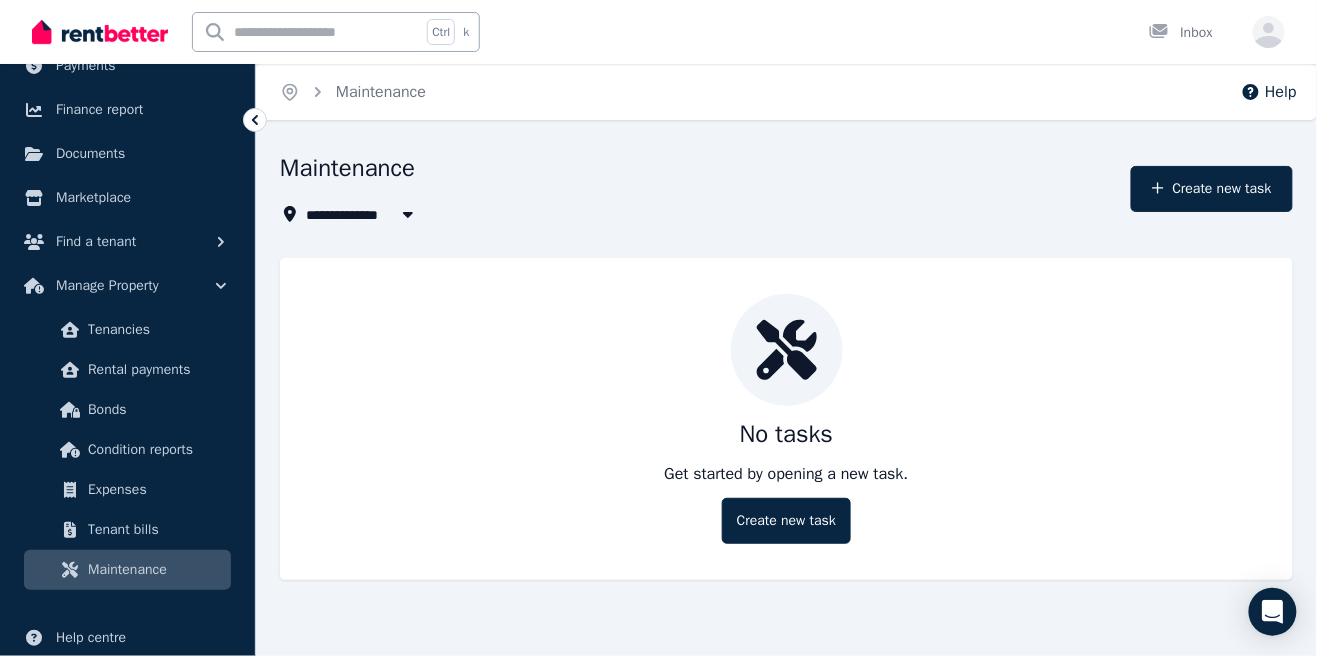 scroll, scrollTop: 223, scrollLeft: 0, axis: vertical 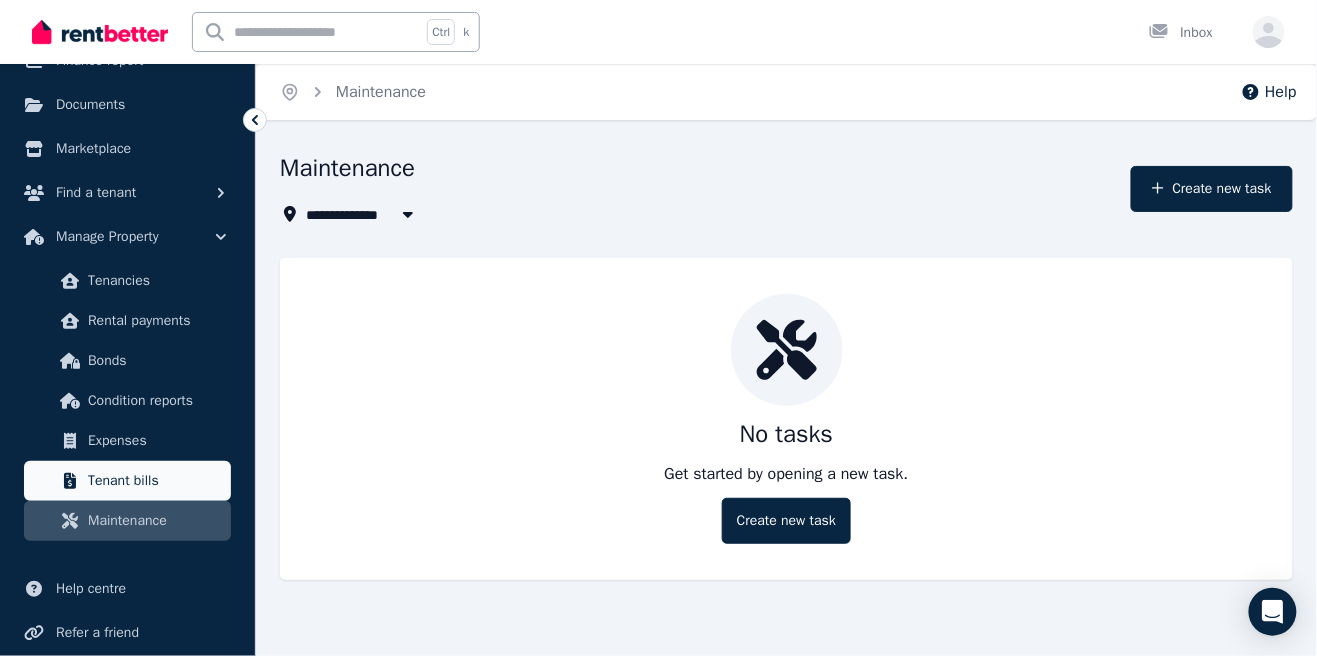 click on "Tenant bills" at bounding box center [155, 481] 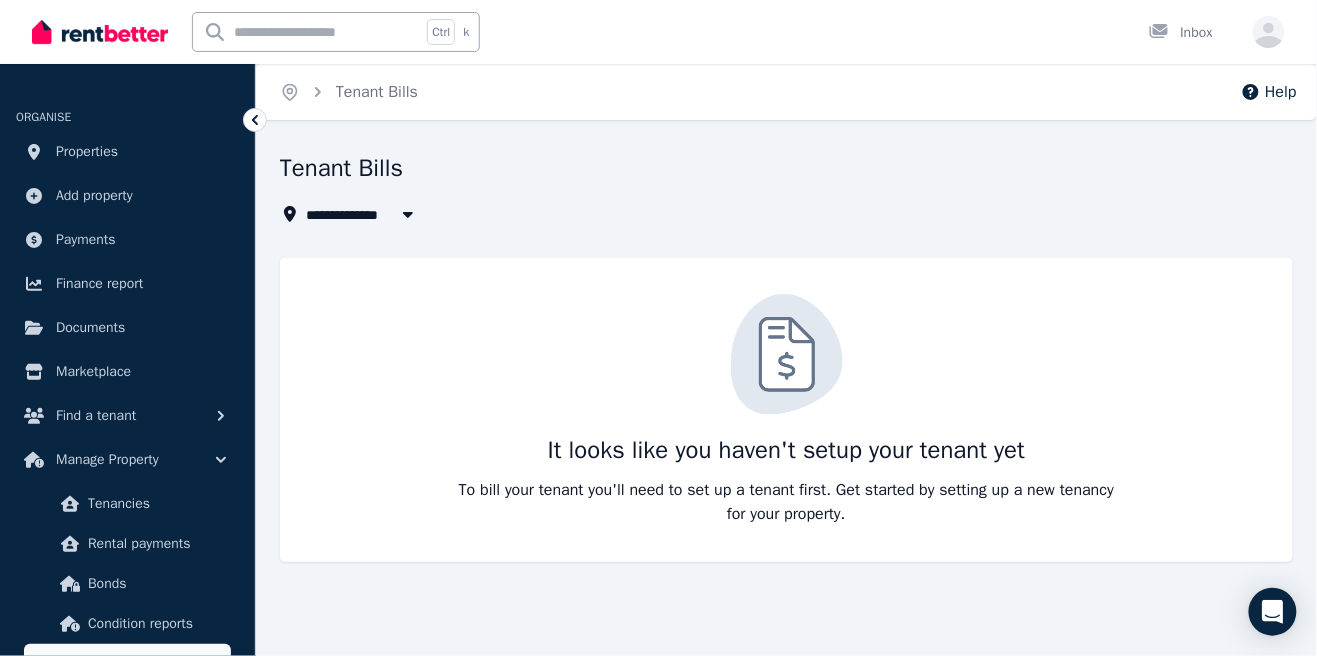 click on "Expenses" at bounding box center [155, 664] 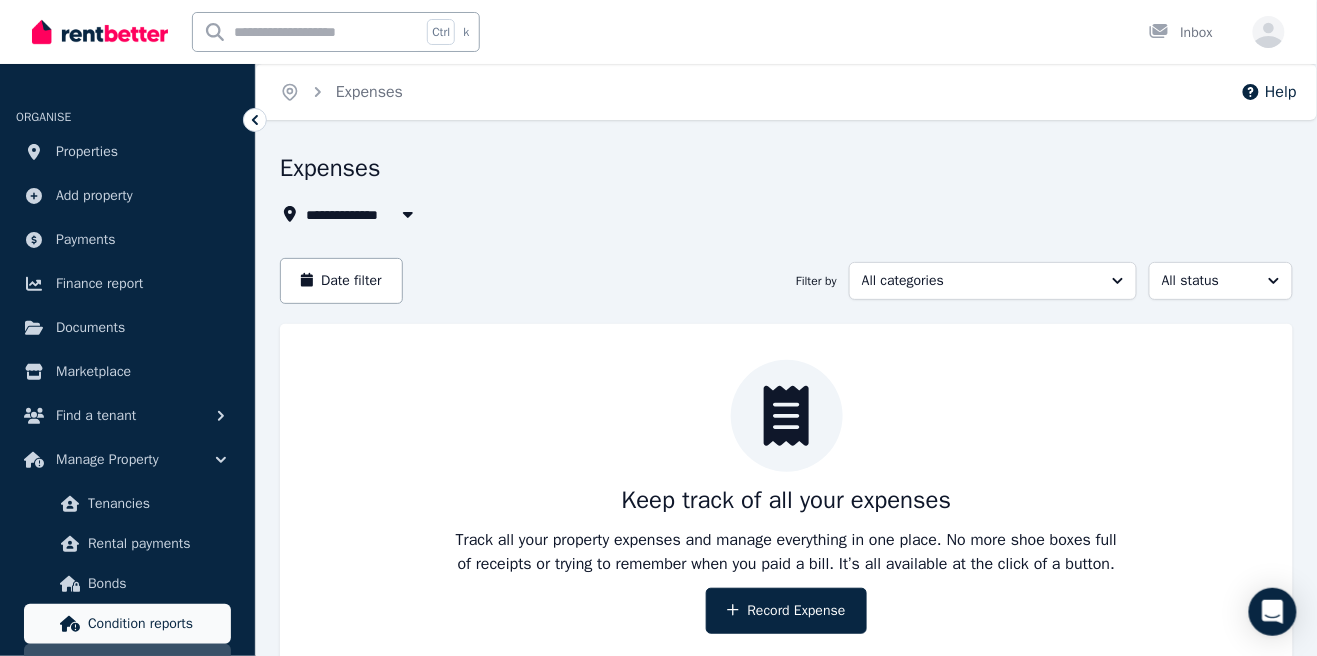 click on "Condition reports" at bounding box center [155, 624] 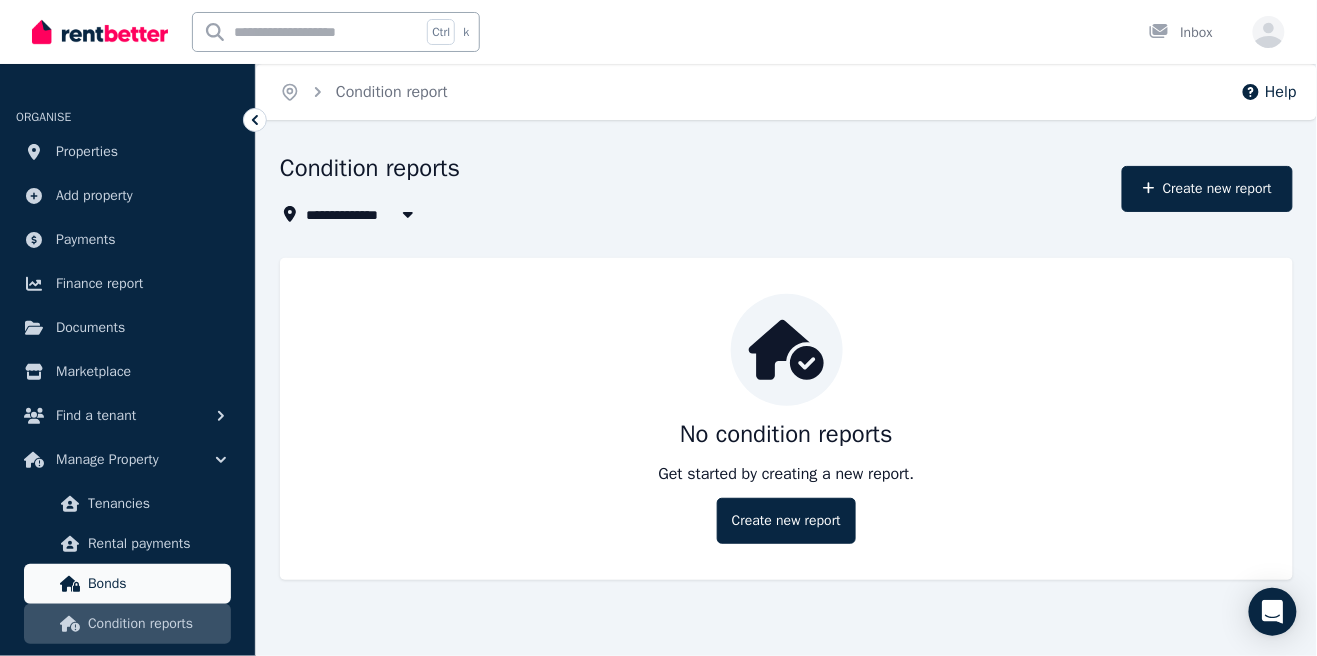 click on "Bonds" at bounding box center (155, 584) 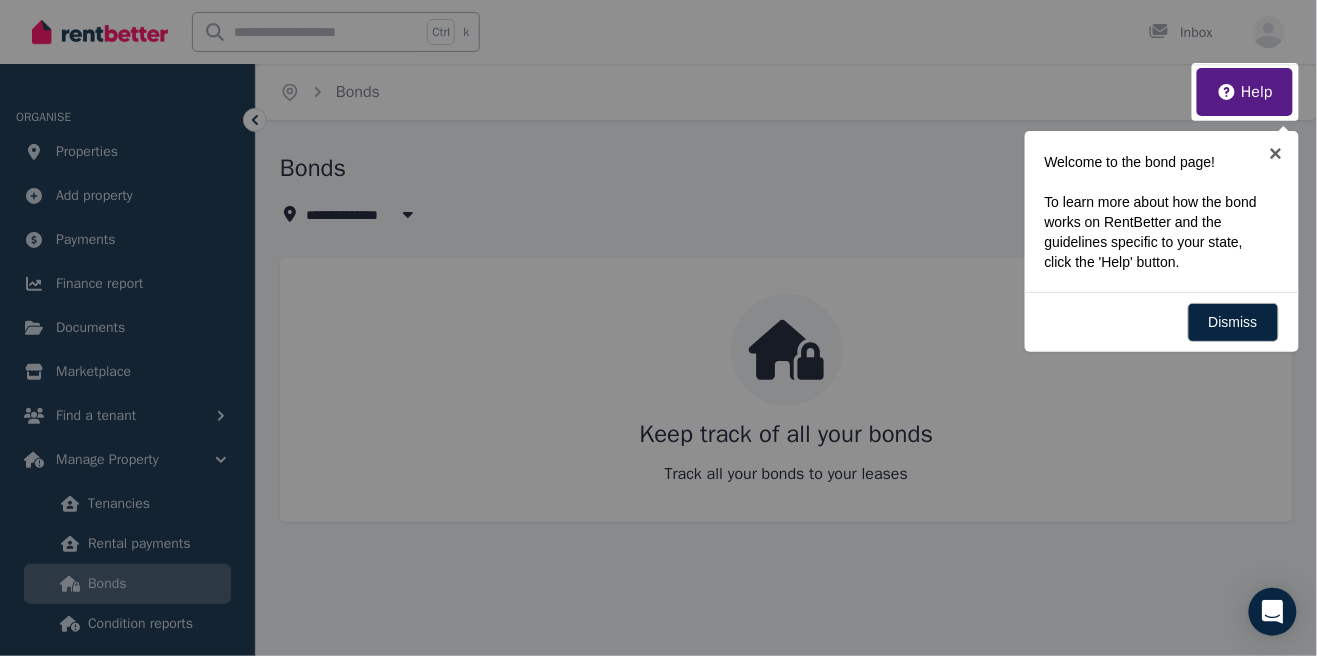 click at bounding box center (658, 328) 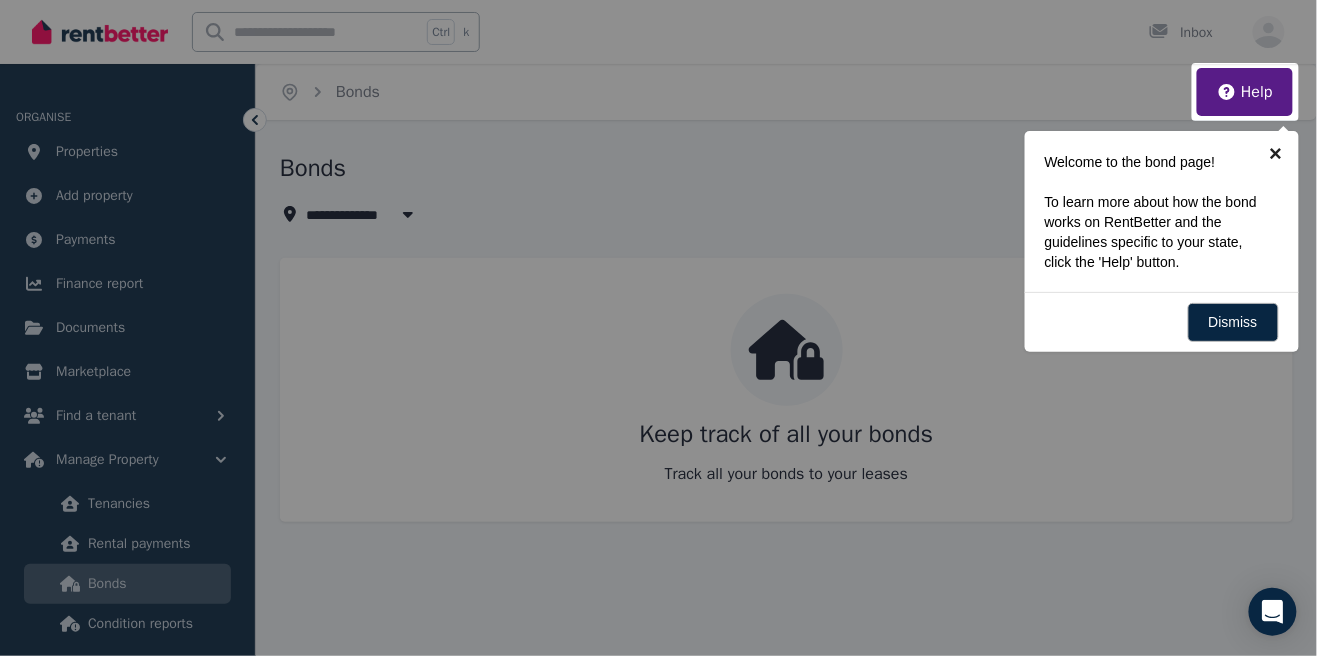 click on "×" at bounding box center [1276, 153] 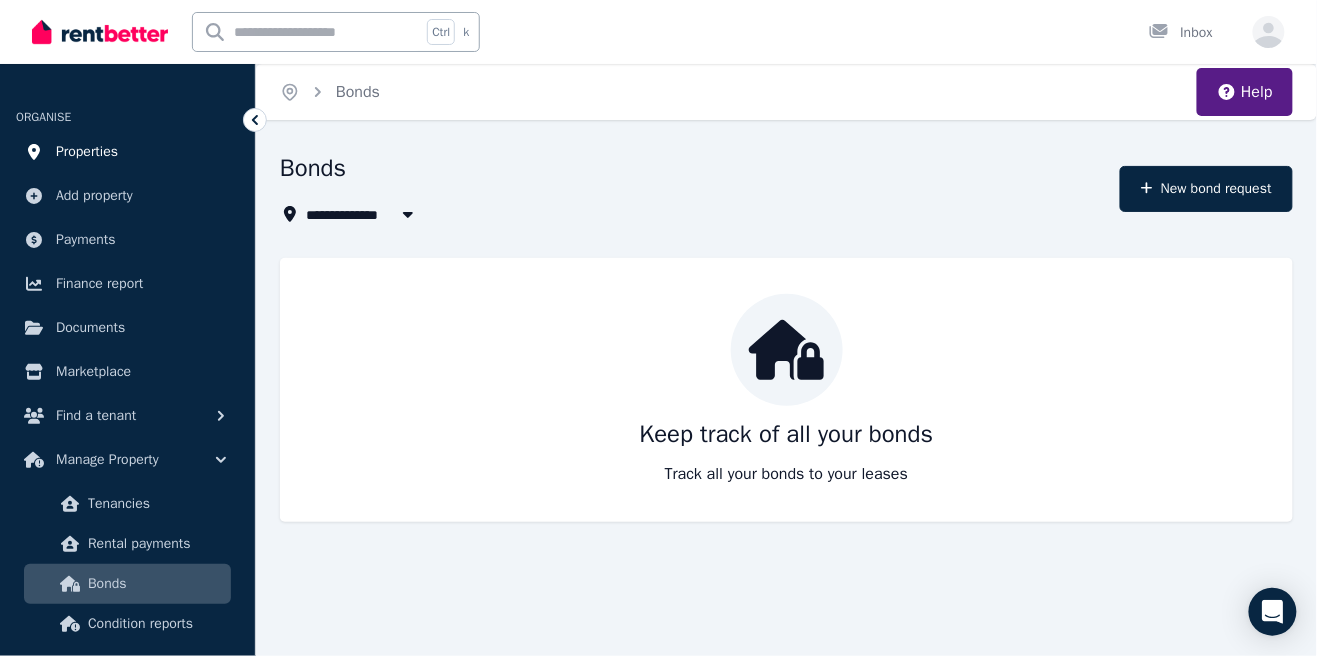 click on "Properties" at bounding box center (87, 152) 